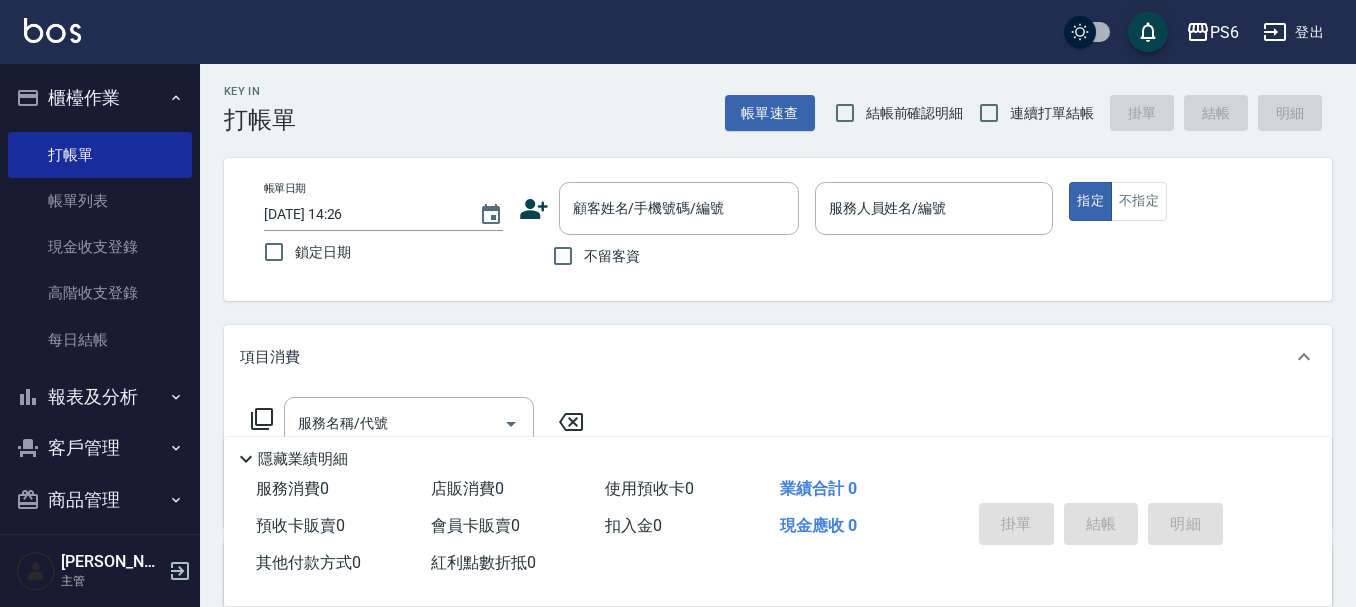 scroll, scrollTop: 0, scrollLeft: 0, axis: both 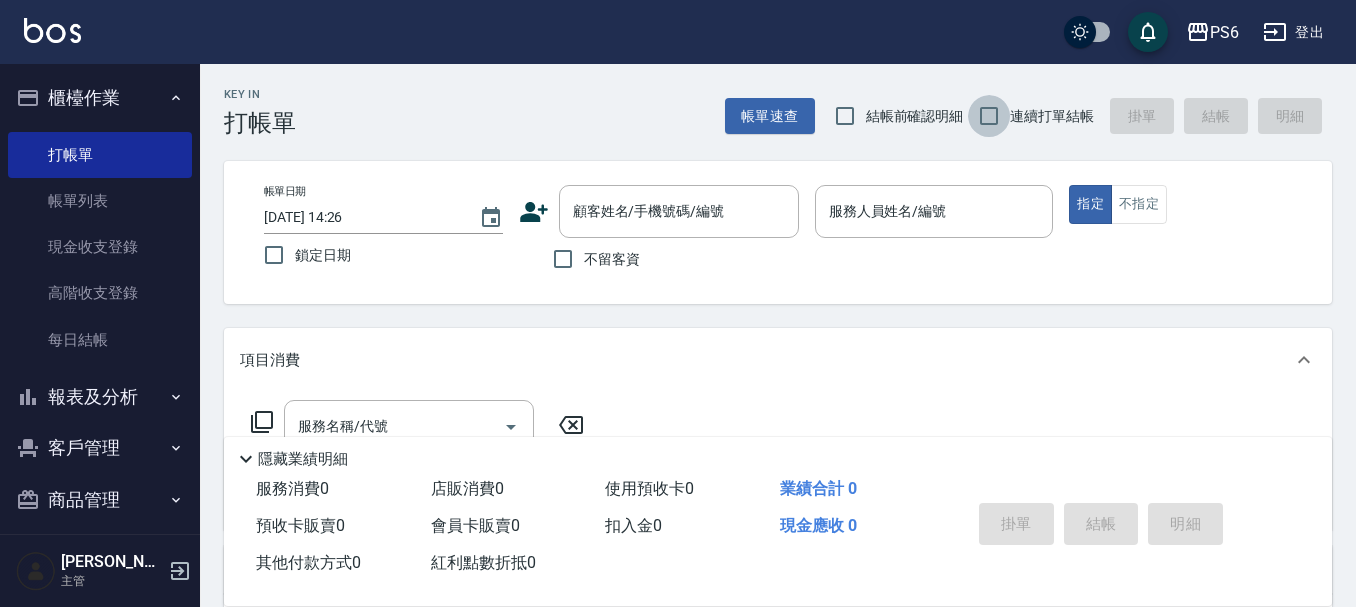 click on "連續打單結帳" at bounding box center [989, 116] 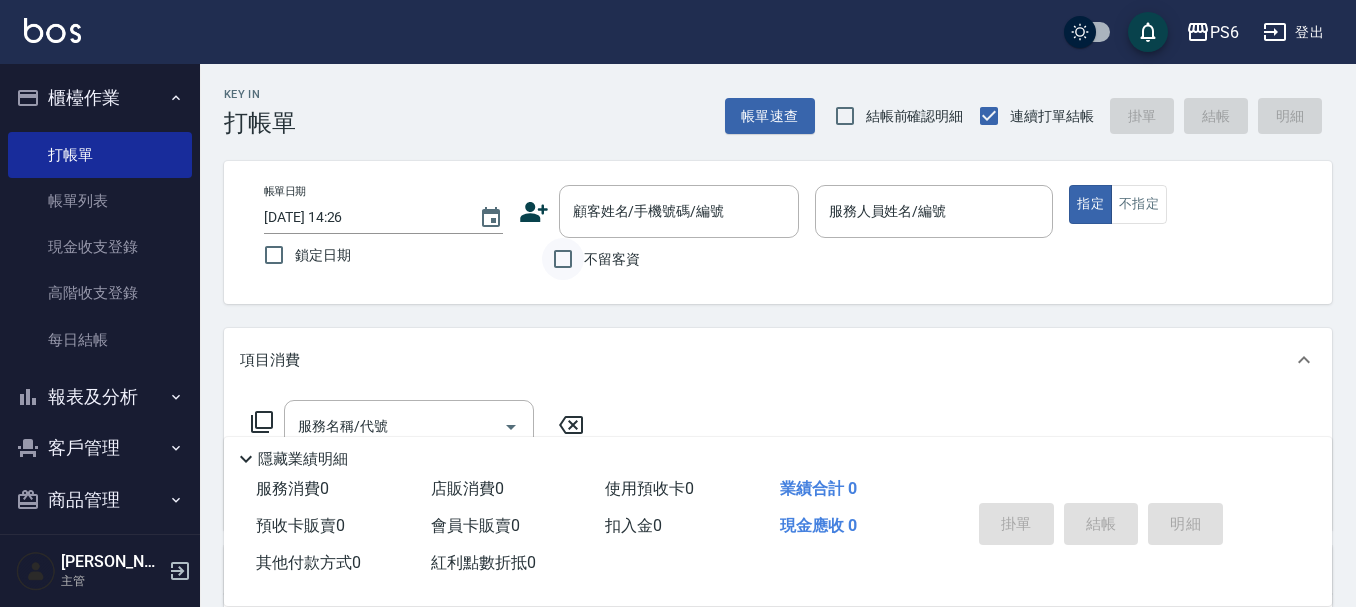 click on "不留客資" at bounding box center [563, 259] 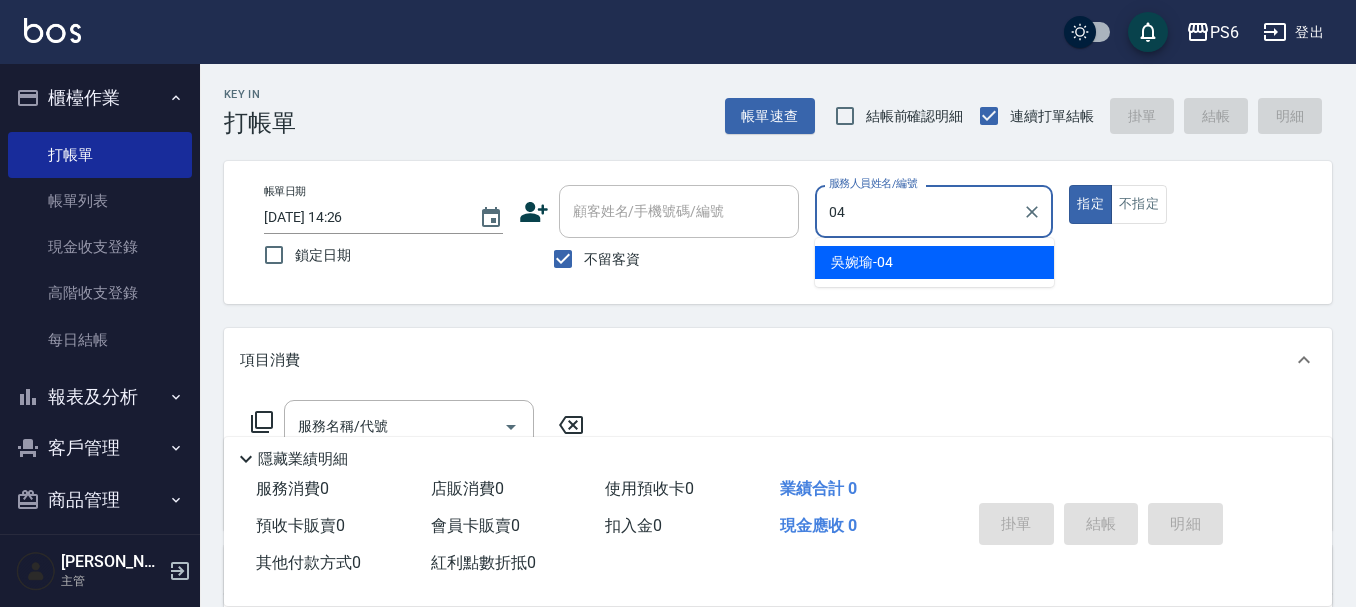 type on "[PERSON_NAME]-04" 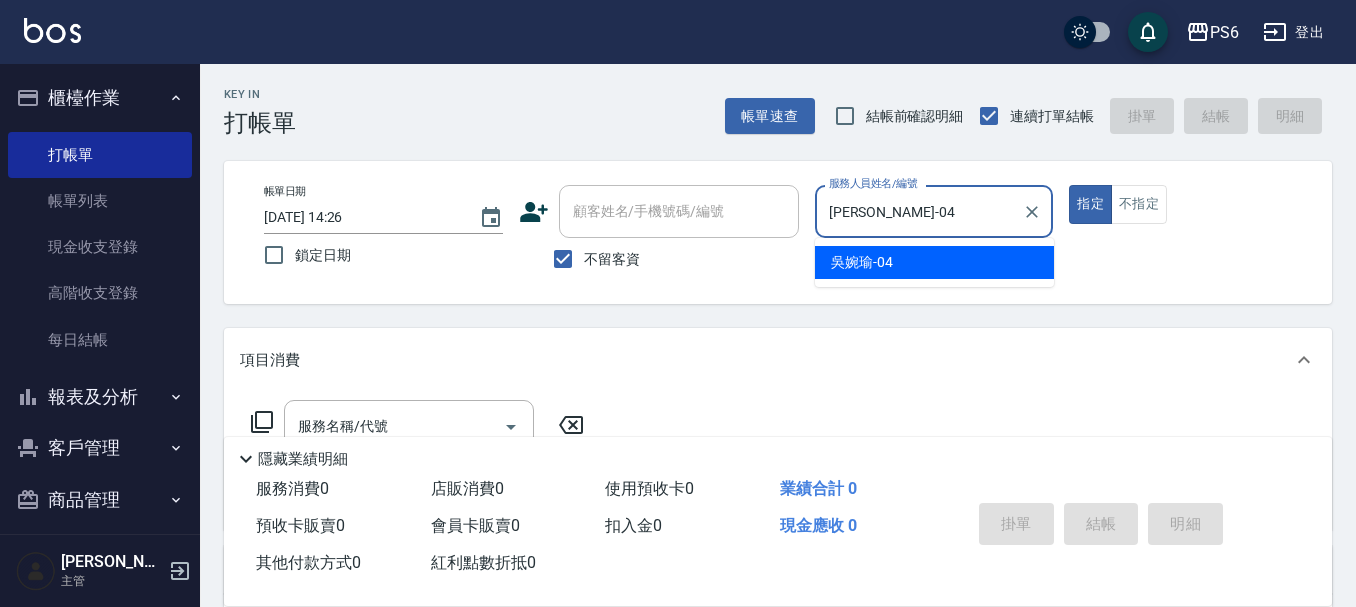 type on "true" 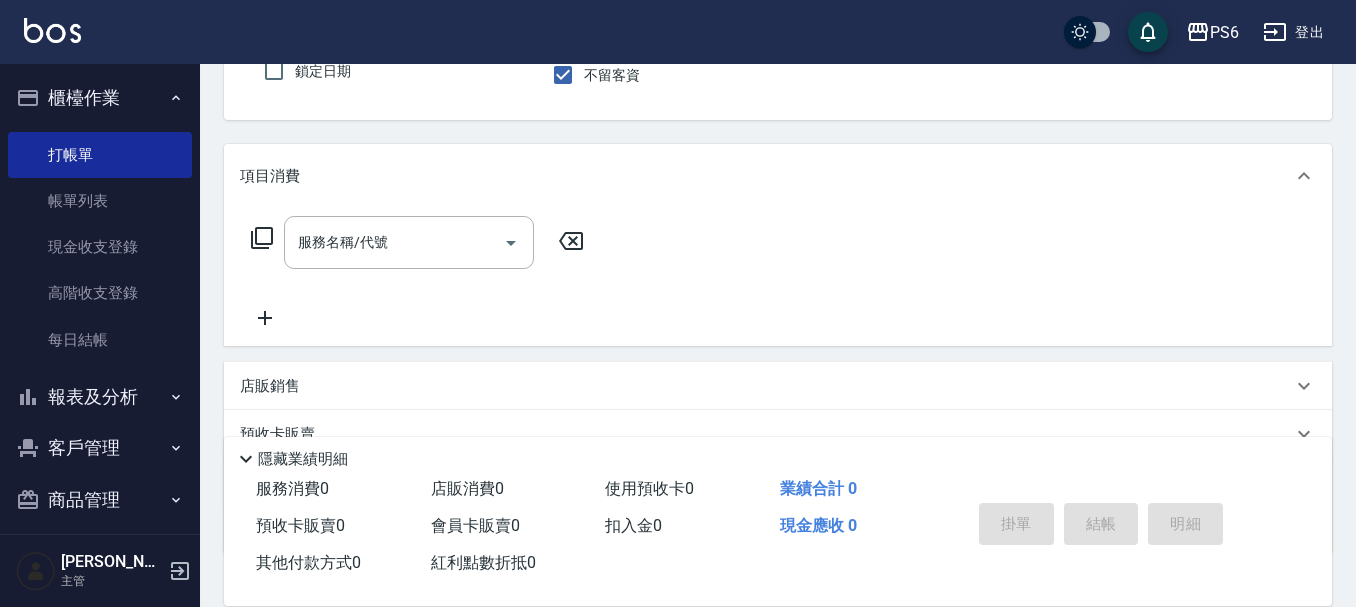 scroll, scrollTop: 200, scrollLeft: 0, axis: vertical 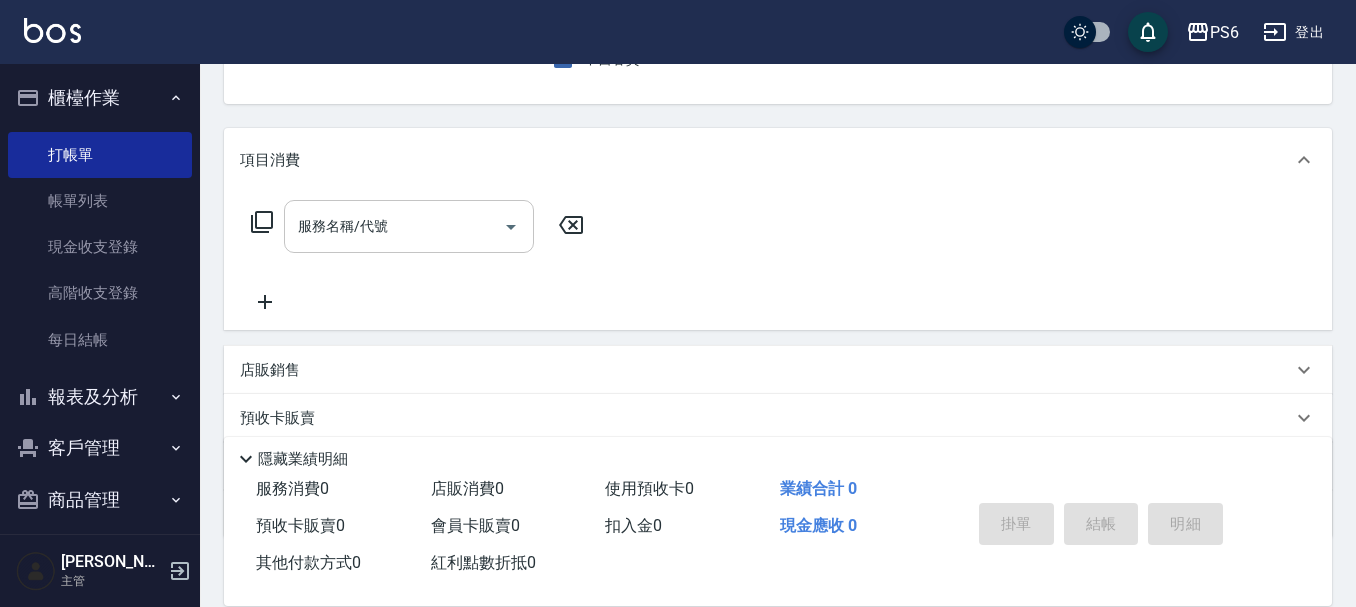 click on "服務名稱/代號" at bounding box center [409, 226] 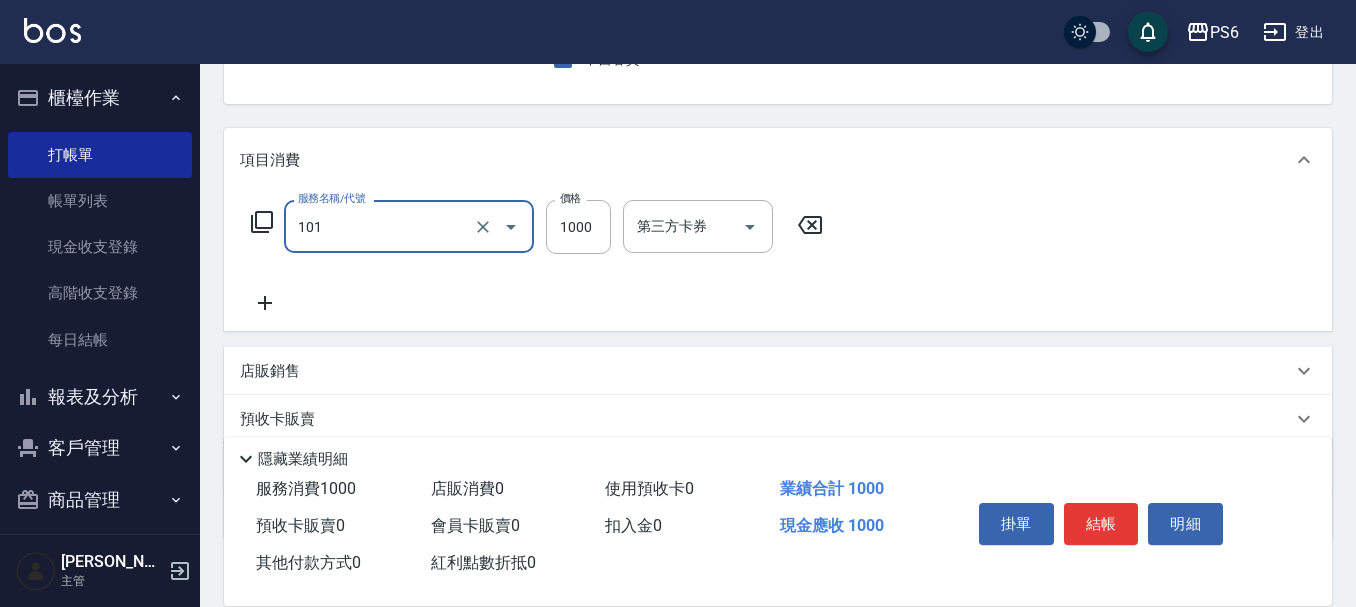 type on "頭皮基礎養護(101)" 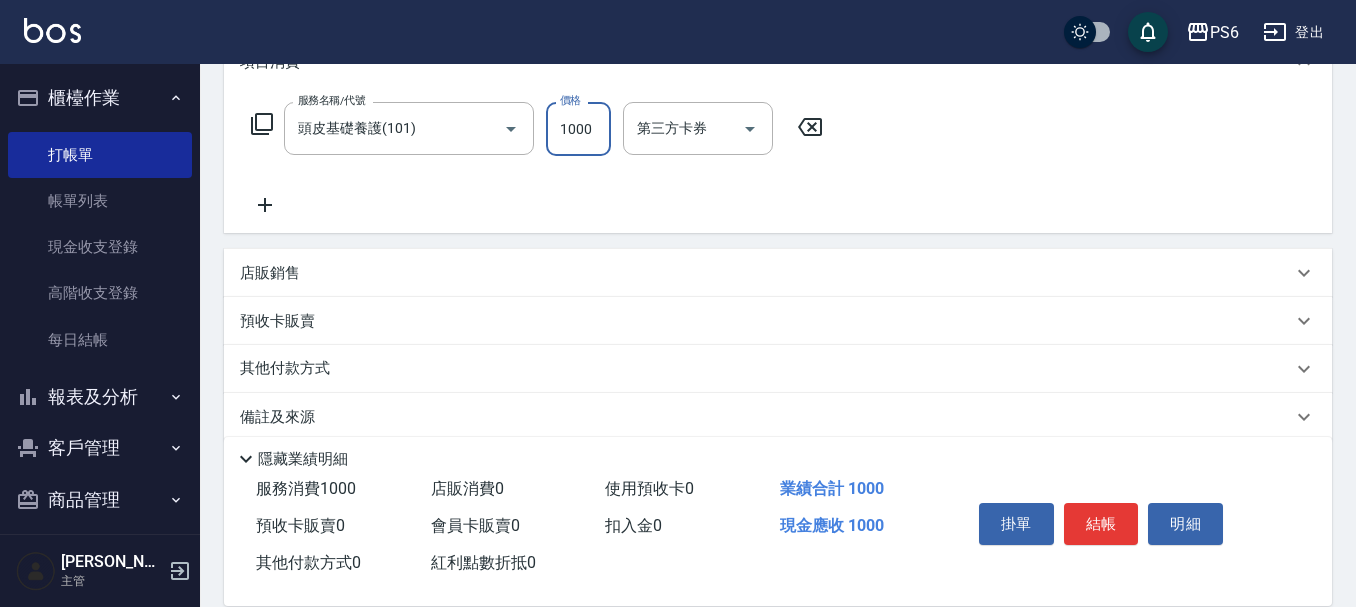 scroll, scrollTop: 324, scrollLeft: 0, axis: vertical 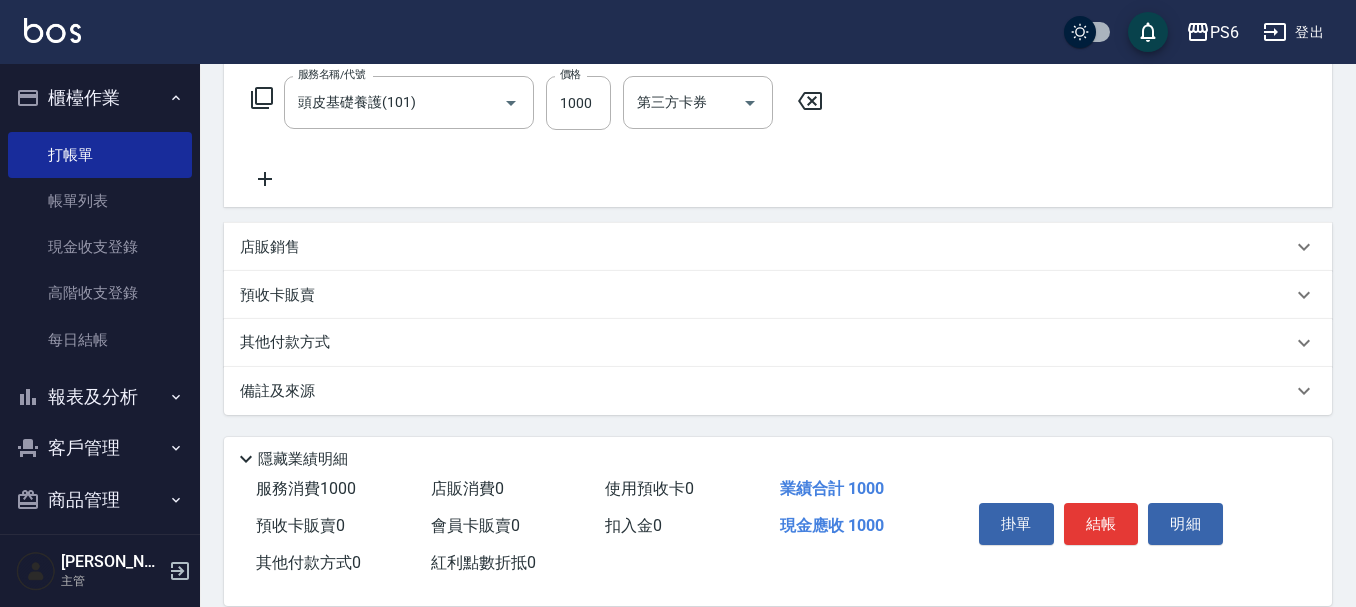 click 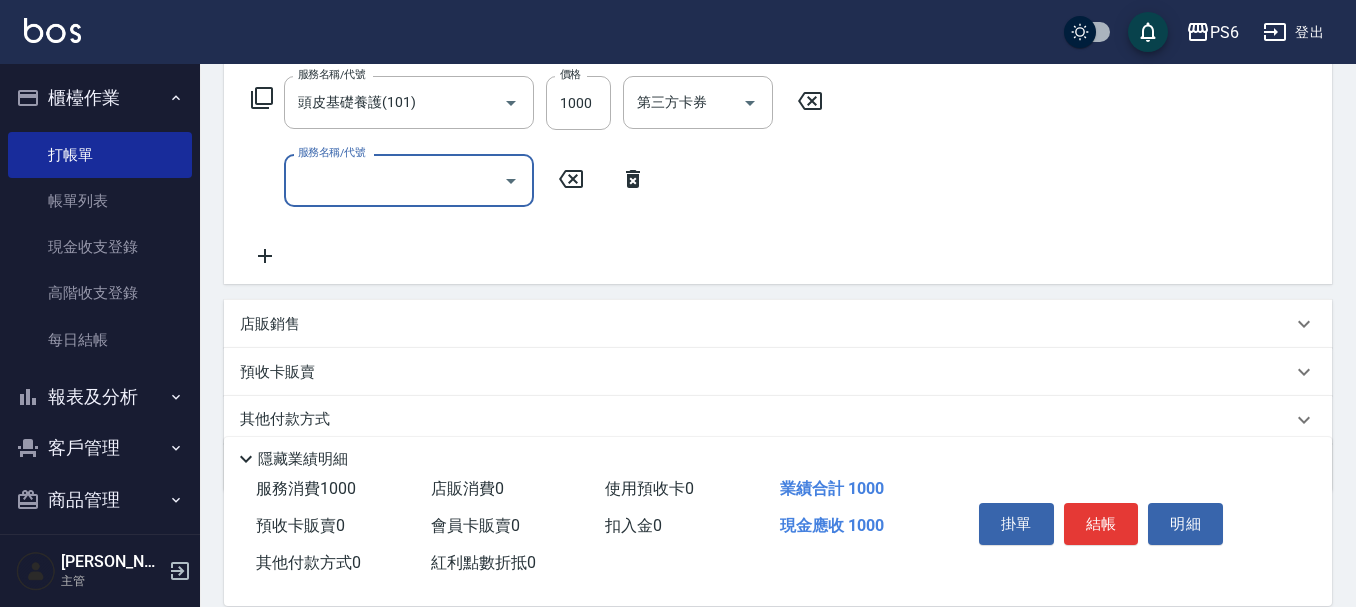 click on "服務名稱/代號" at bounding box center [394, 180] 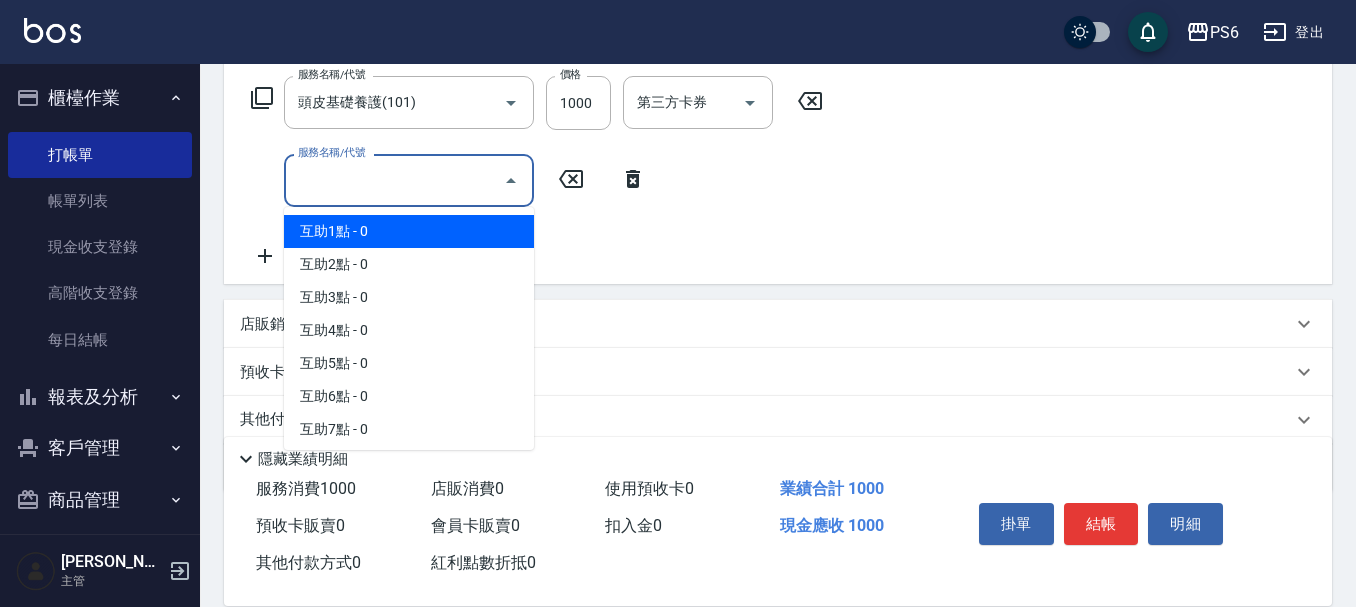 click on "互助1點 - 0" at bounding box center [409, 231] 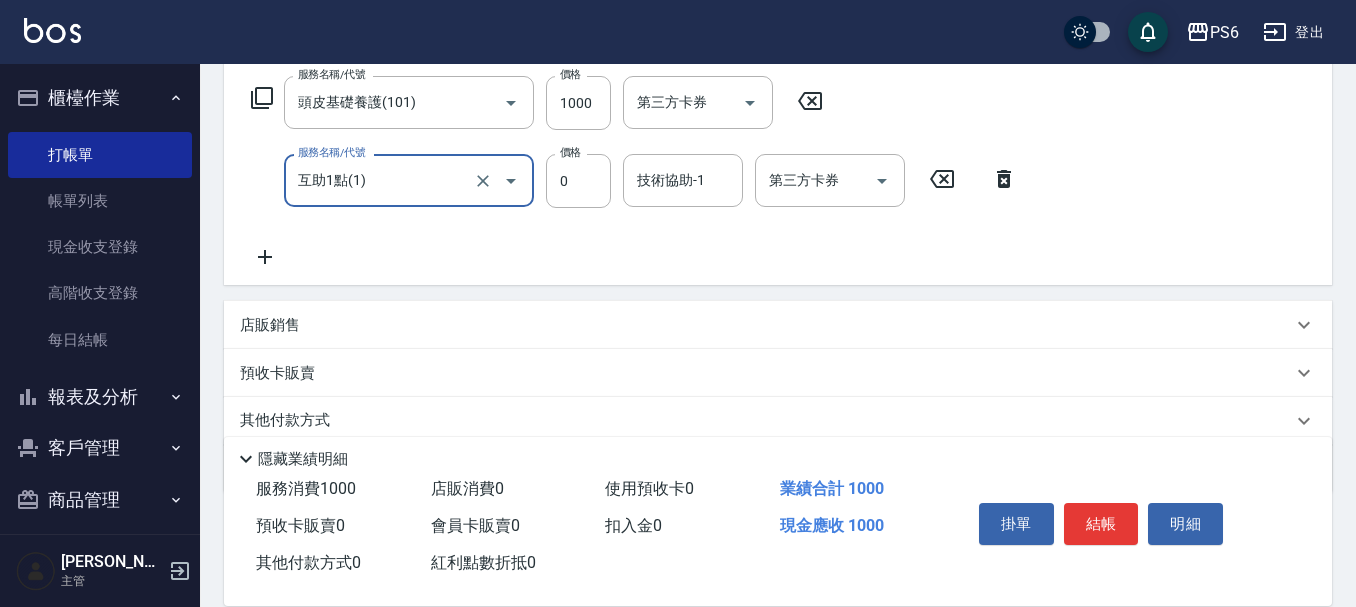 click on "技術協助-1 技術協助-1" at bounding box center (683, 180) 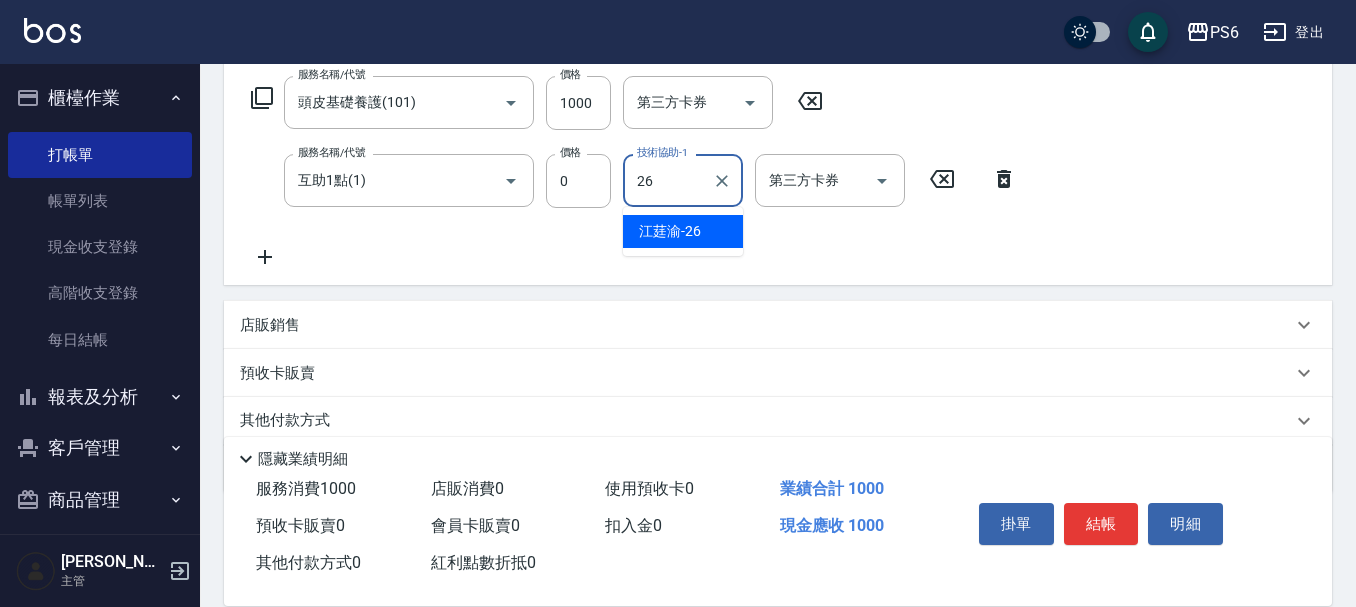 type on "[PERSON_NAME]-26" 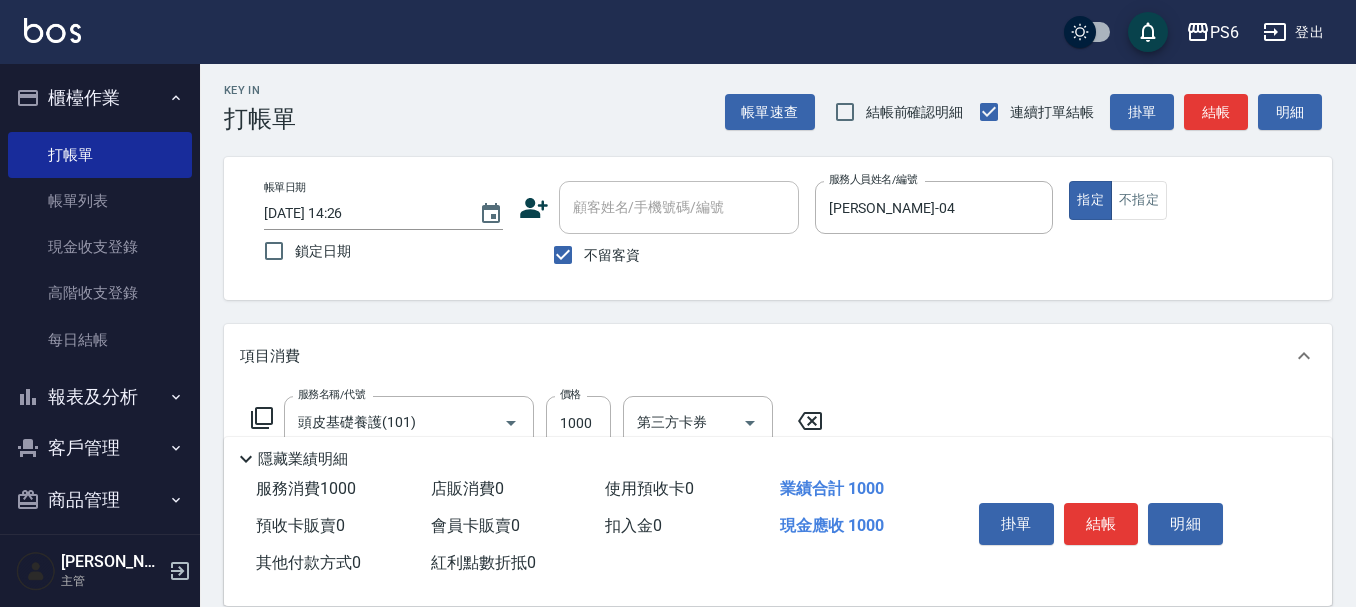 scroll, scrollTop: 0, scrollLeft: 0, axis: both 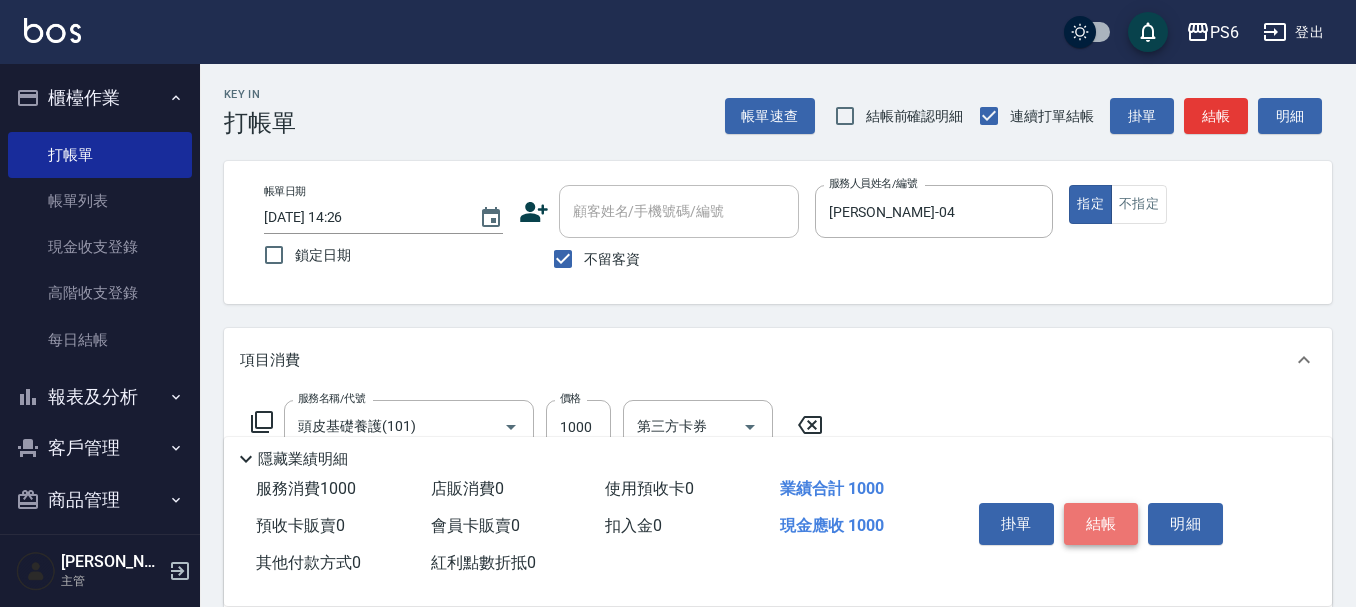 click on "結帳" at bounding box center [1101, 524] 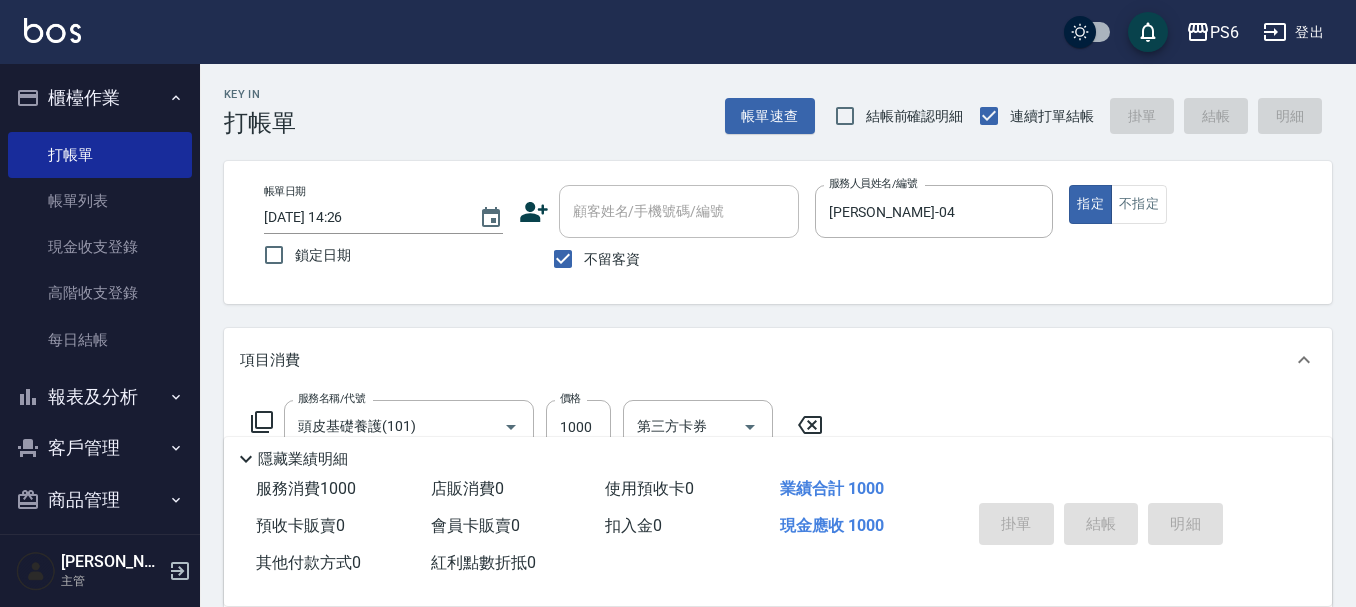 type on "[DATE] 15:25" 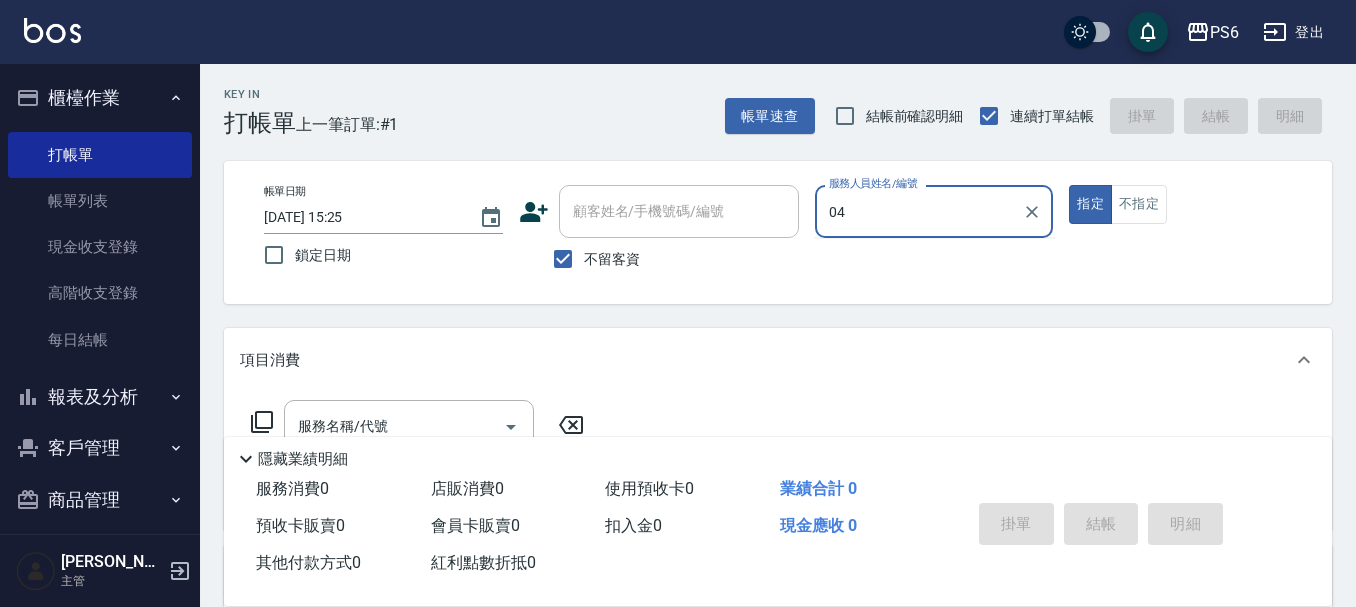type on "[PERSON_NAME]-04" 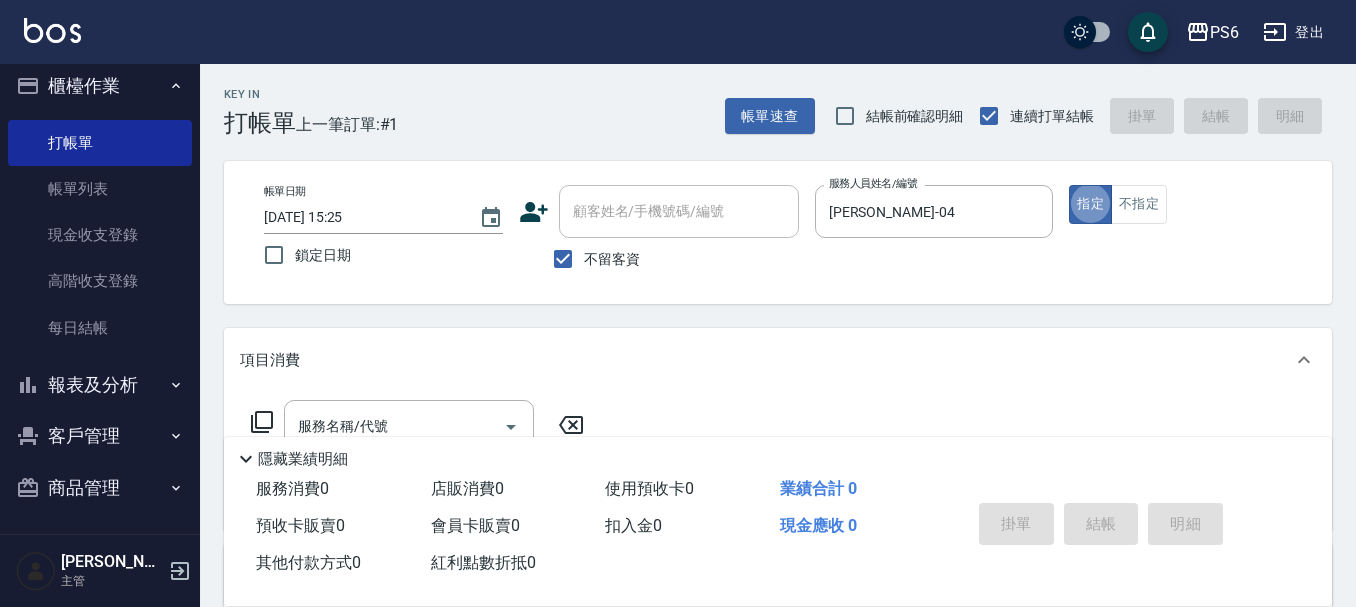 scroll, scrollTop: 15, scrollLeft: 0, axis: vertical 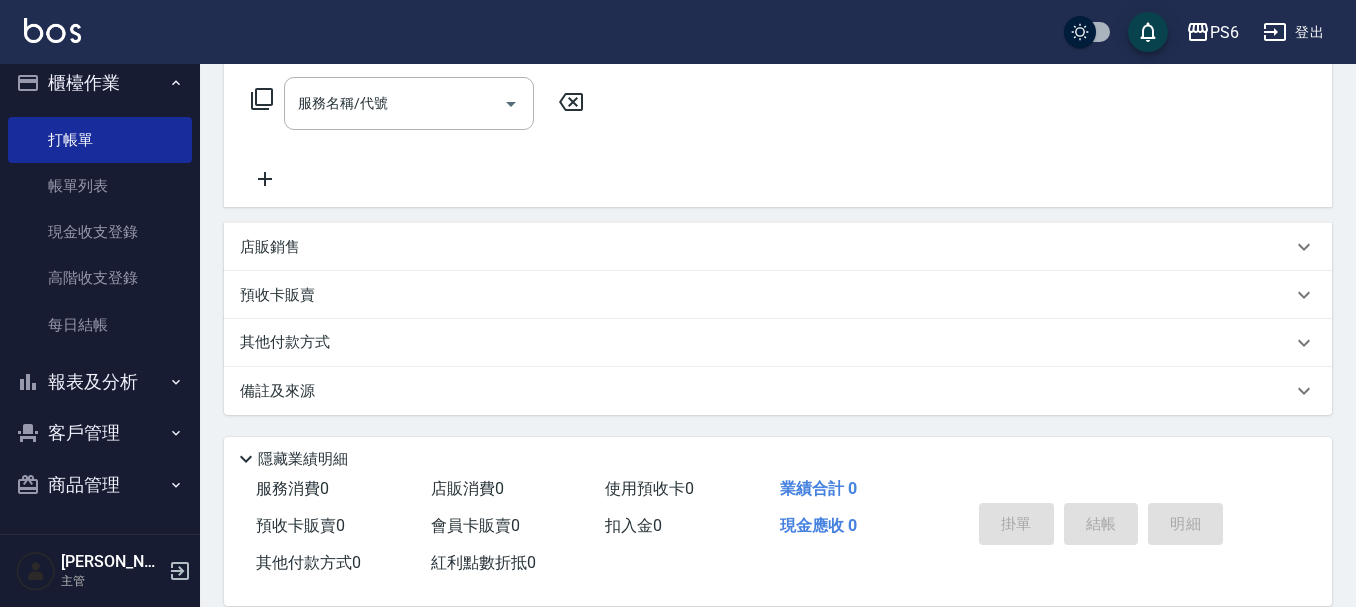 click on "店販銷售" at bounding box center (766, 247) 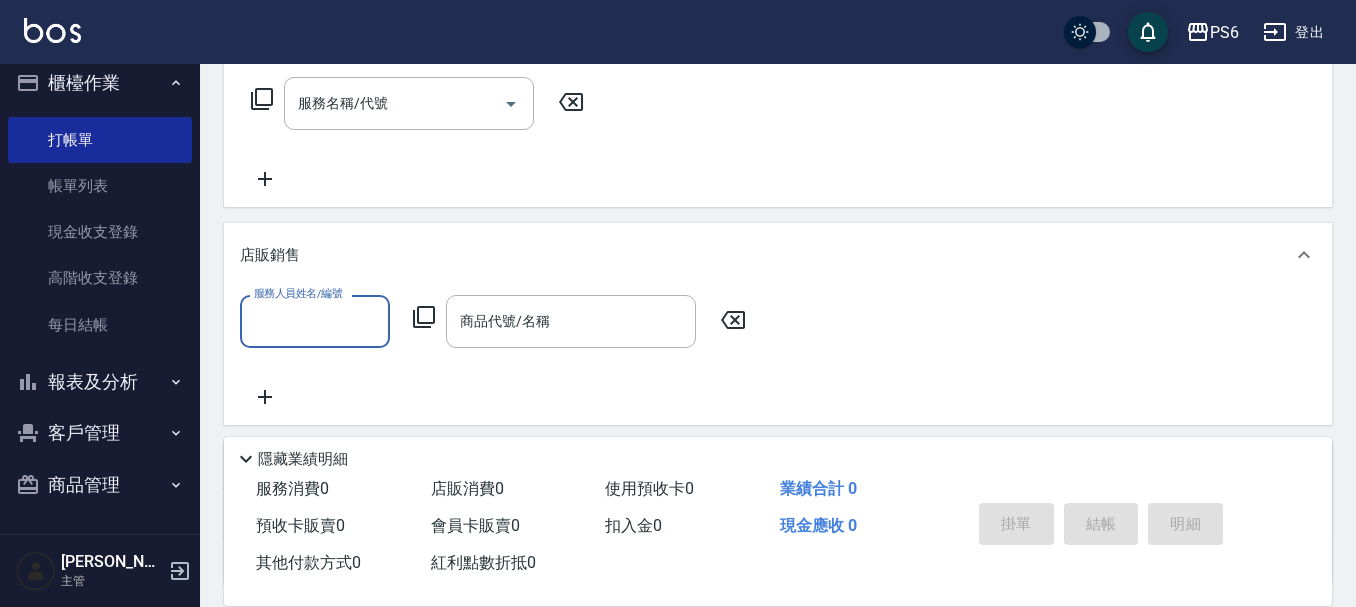 scroll, scrollTop: 0, scrollLeft: 0, axis: both 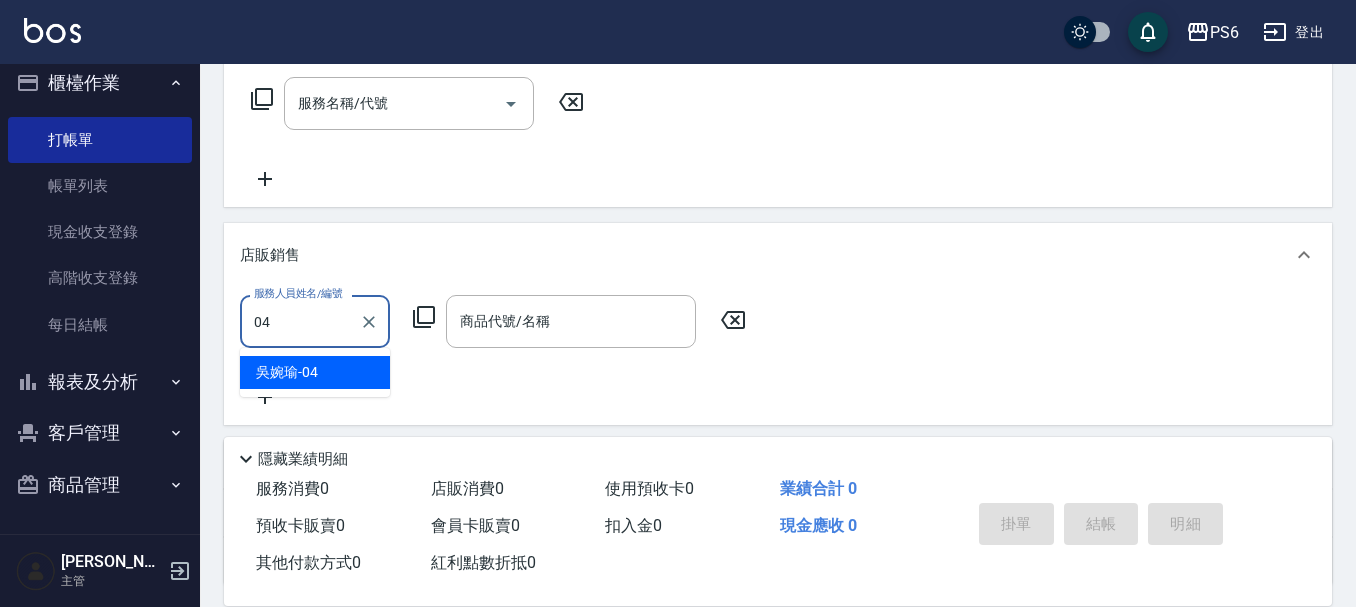 type on "[PERSON_NAME]-04" 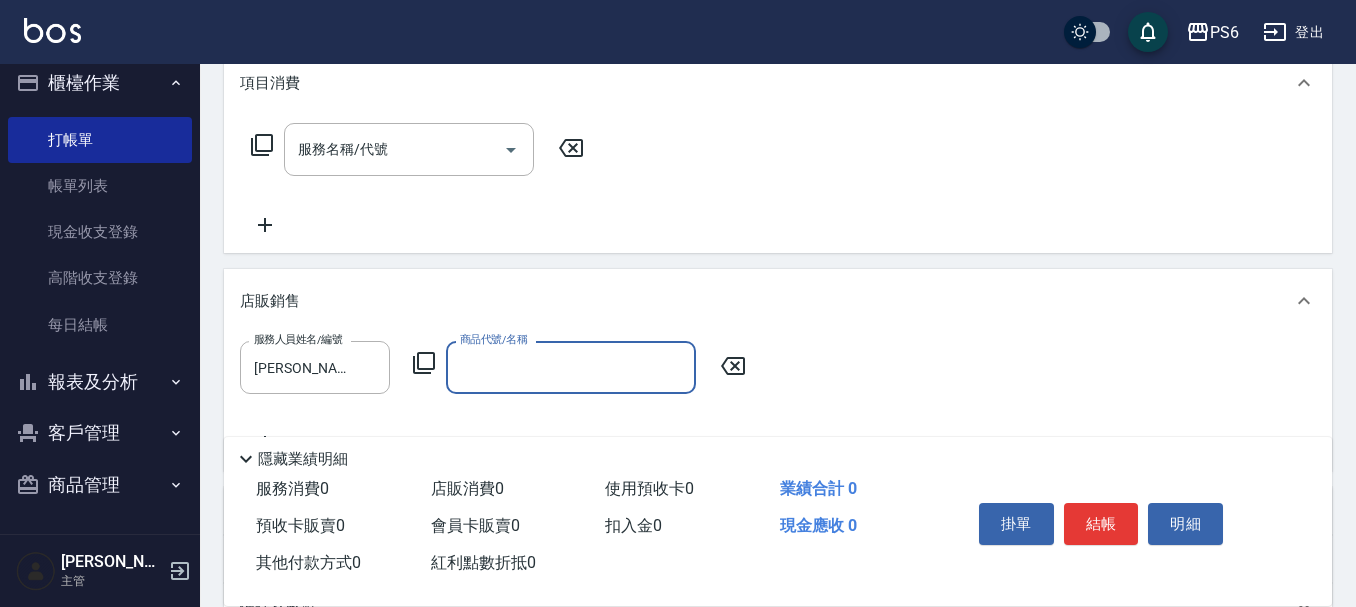 scroll, scrollTop: 323, scrollLeft: 0, axis: vertical 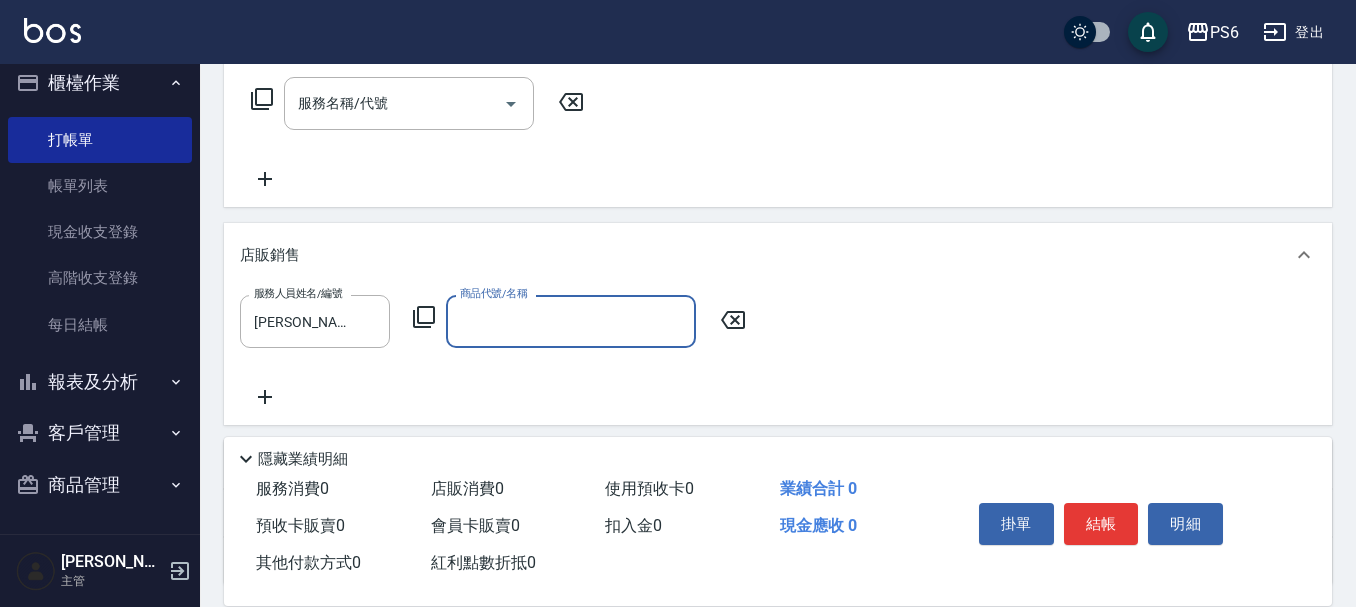 click 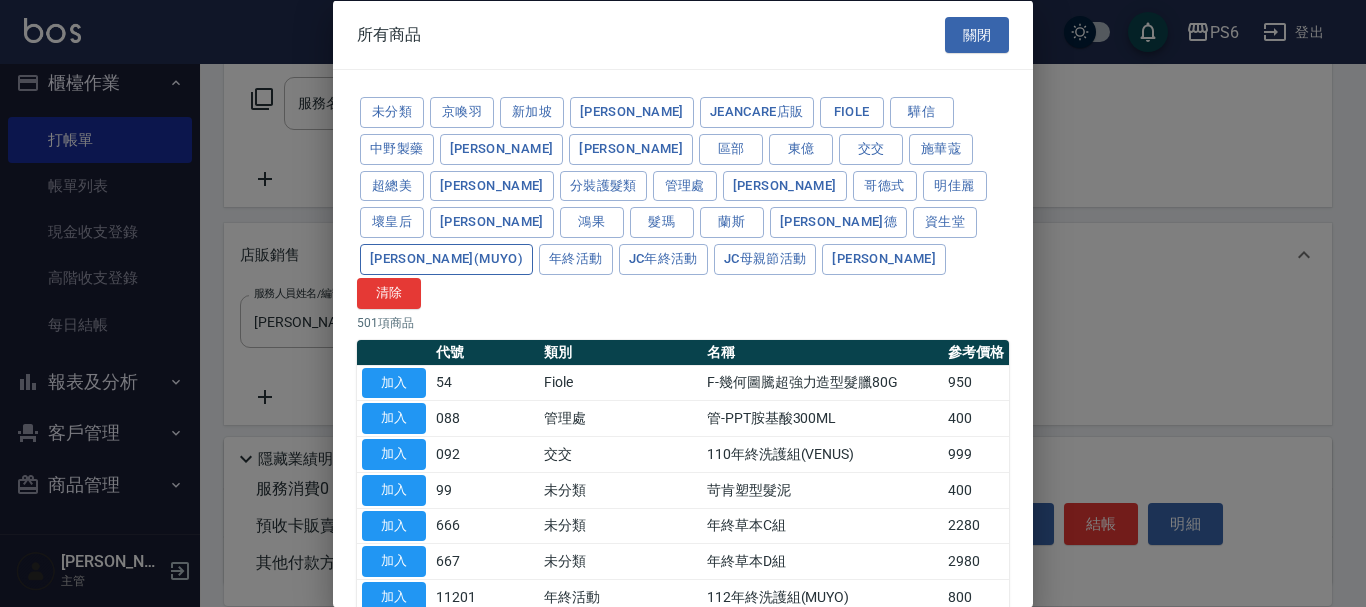 click on "[PERSON_NAME](MUYO)" at bounding box center [446, 259] 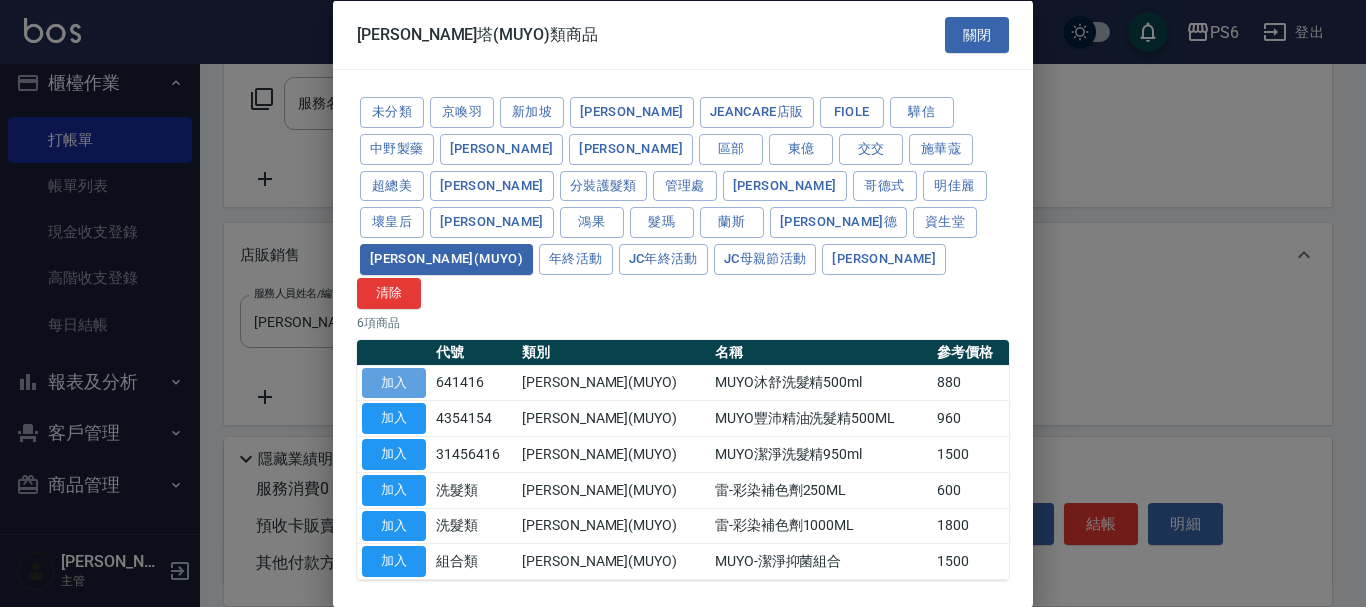 click on "加入" at bounding box center (394, 382) 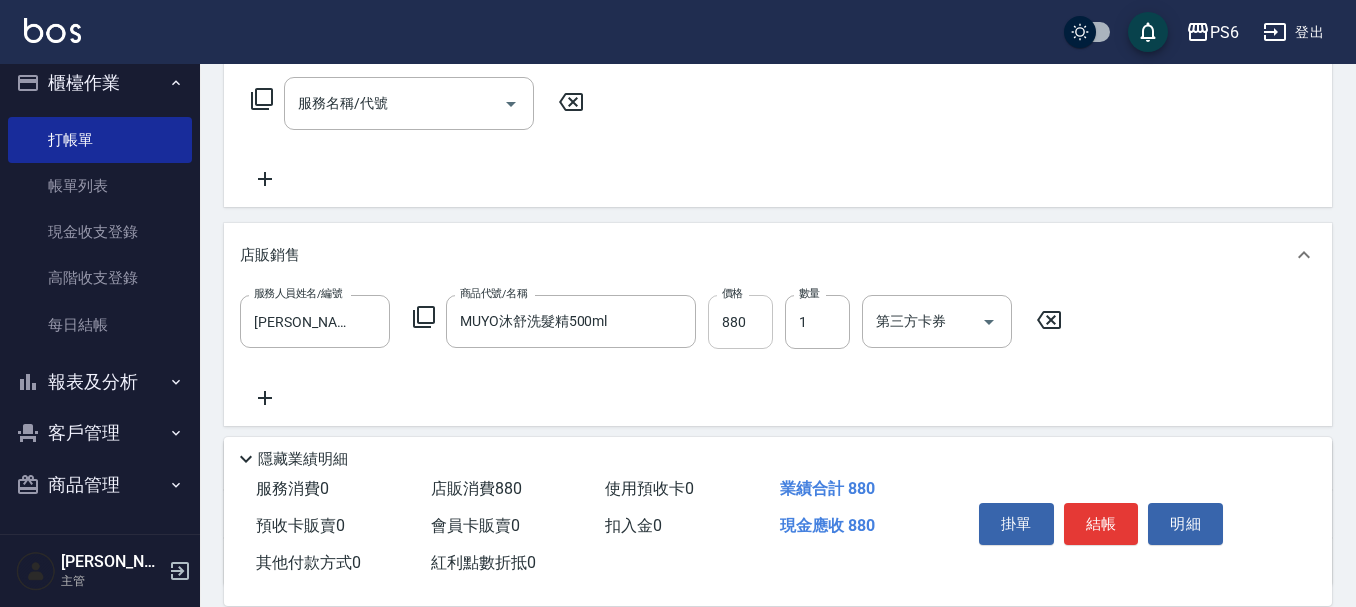 click on "880" at bounding box center [740, 322] 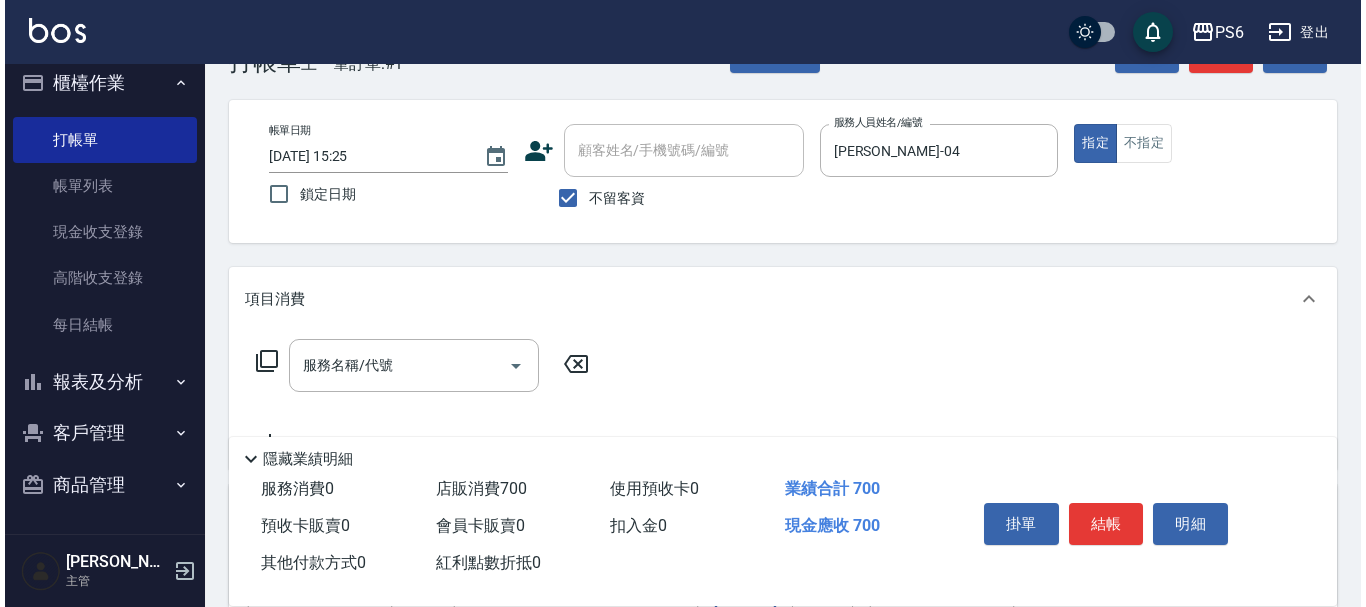 scroll, scrollTop: 0, scrollLeft: 0, axis: both 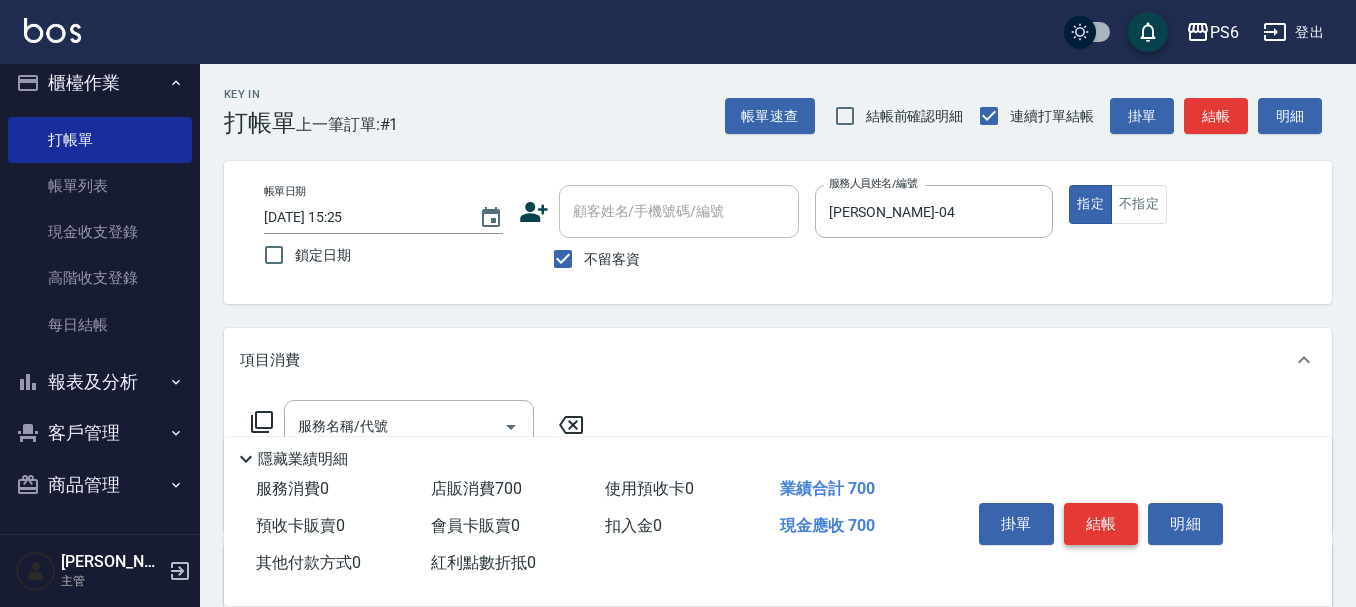 type on "700" 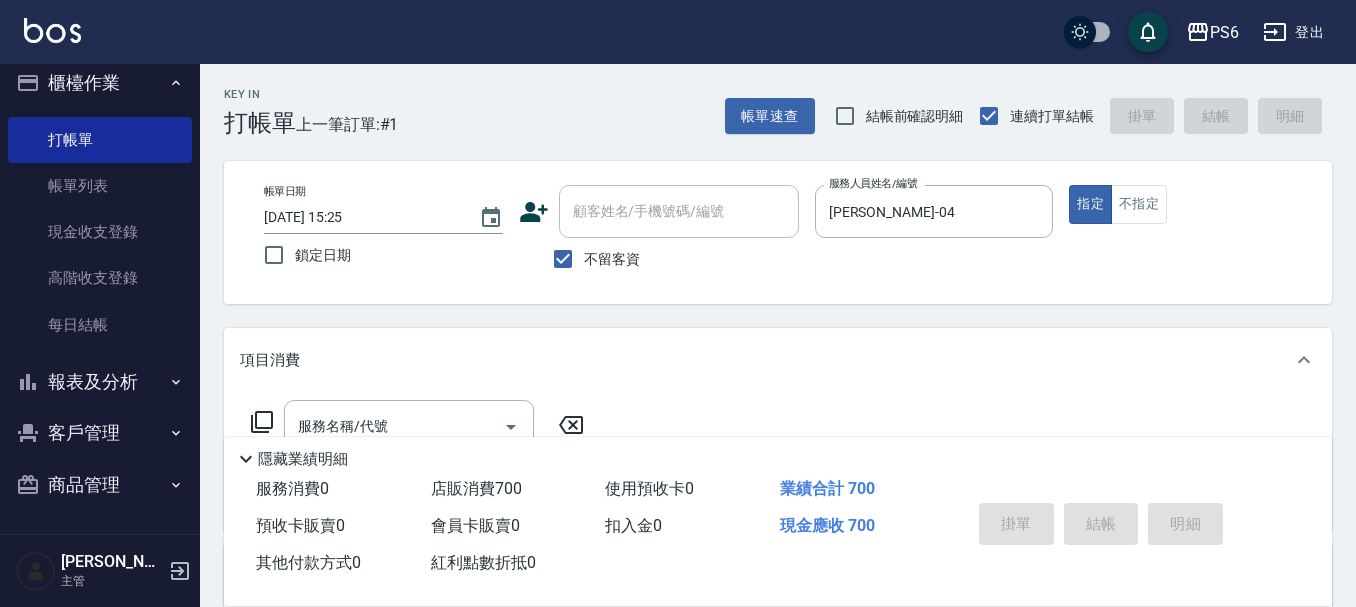 type 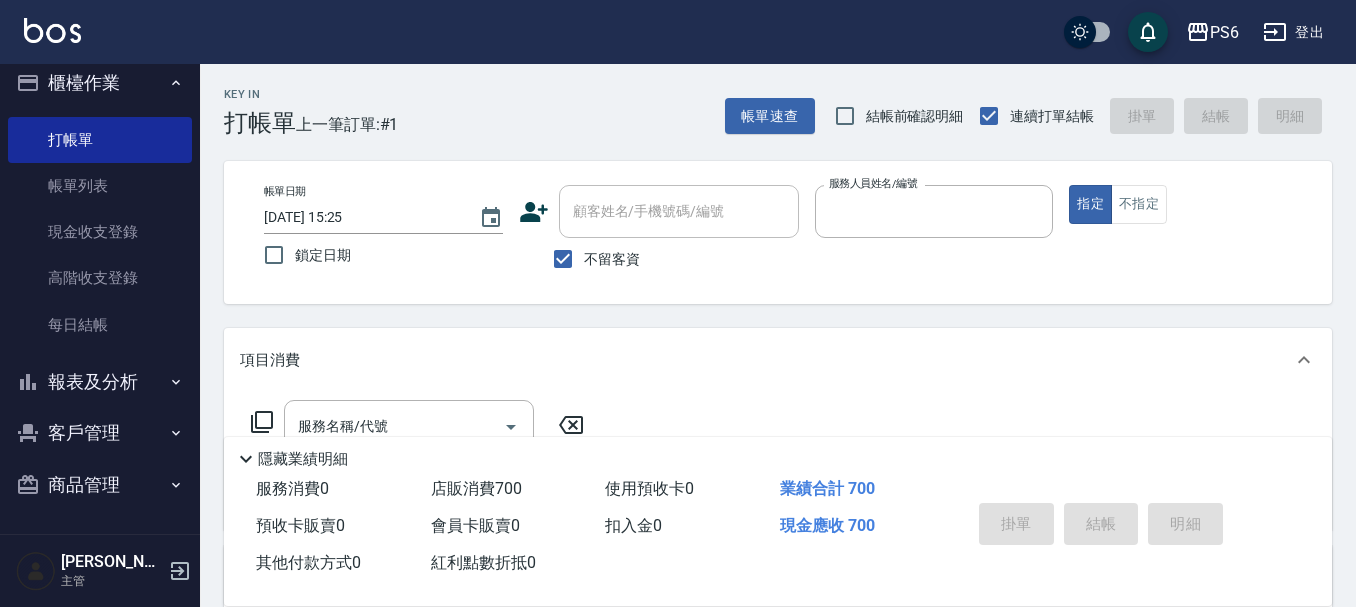 type 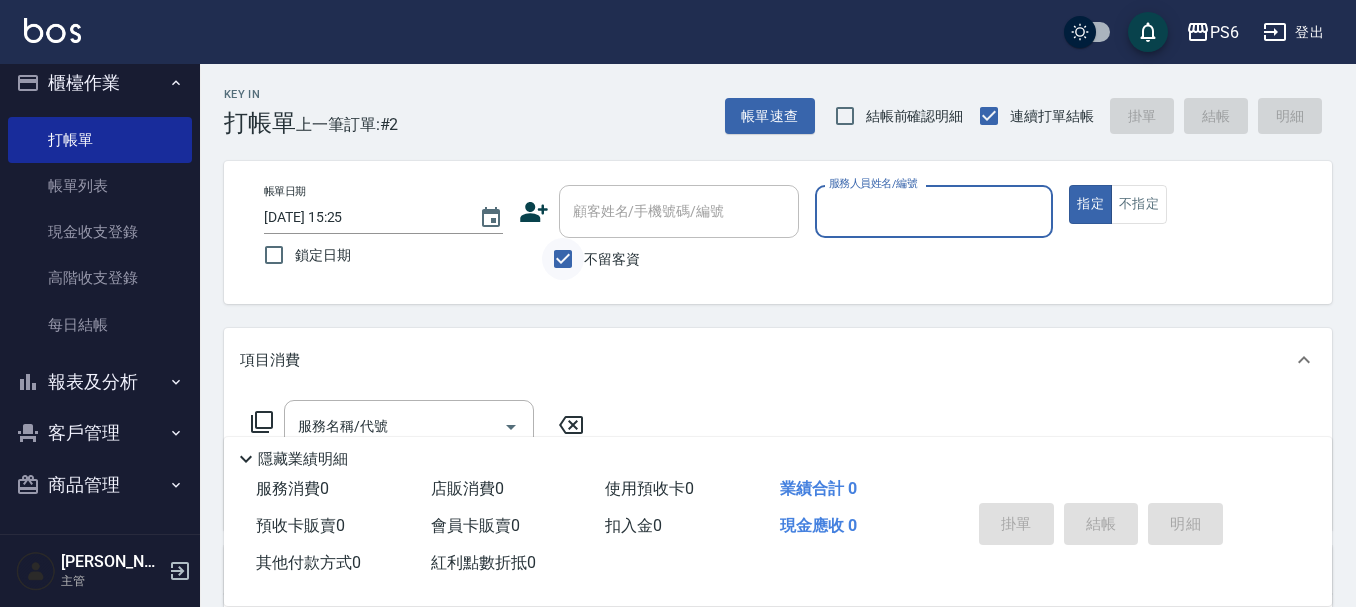 click on "不留客資" at bounding box center (563, 259) 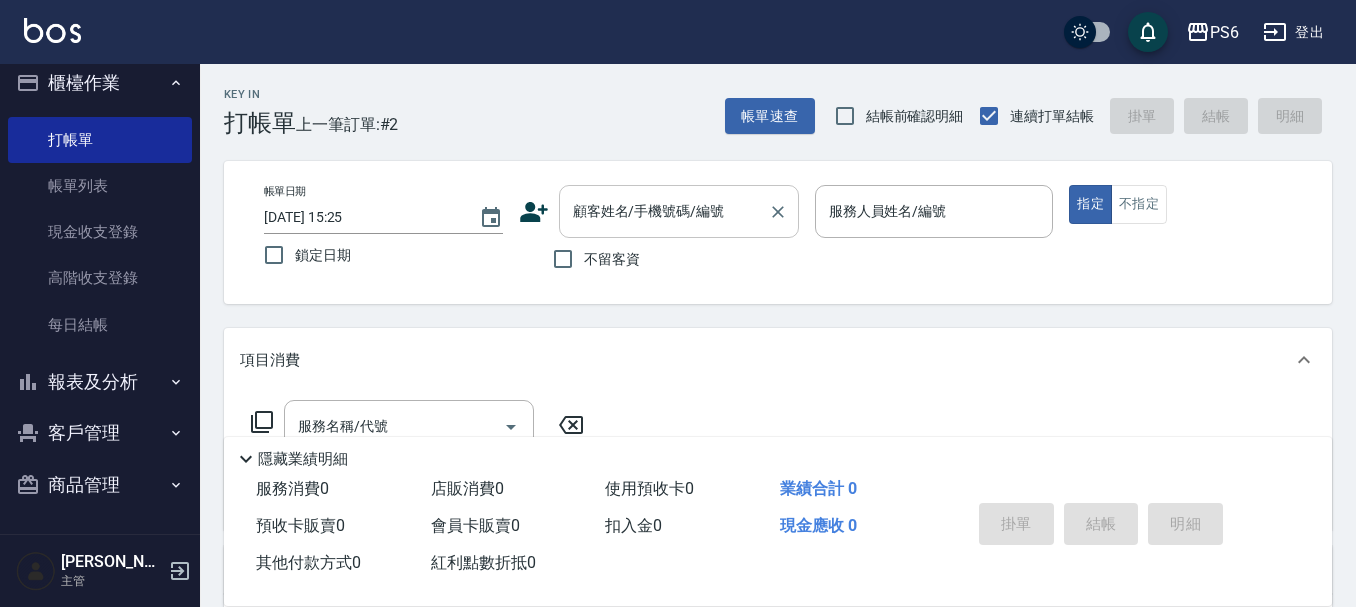 click on "顧客姓名/手機號碼/編號" at bounding box center (679, 211) 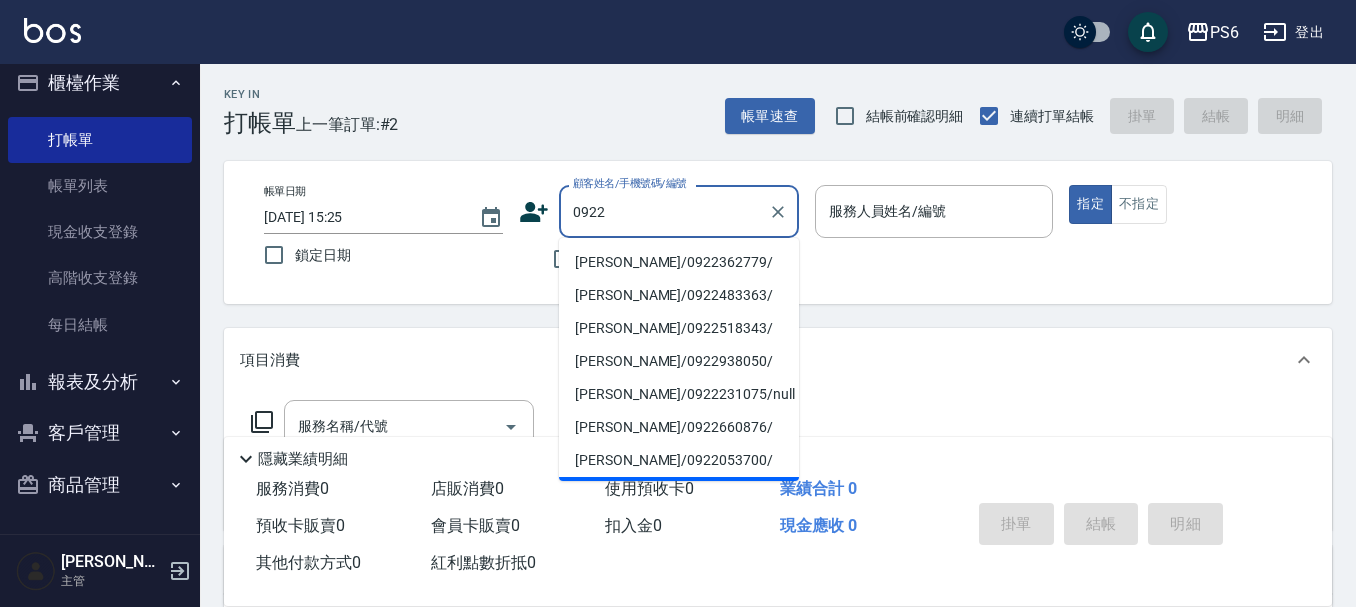 type on "0922" 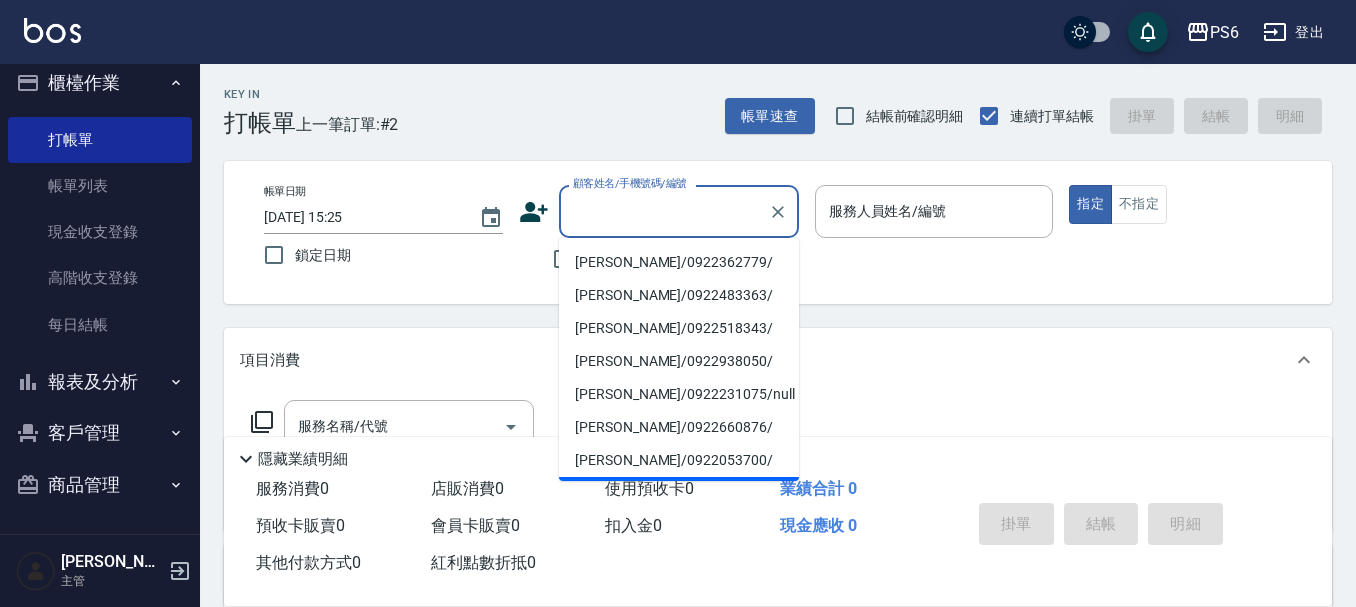 click 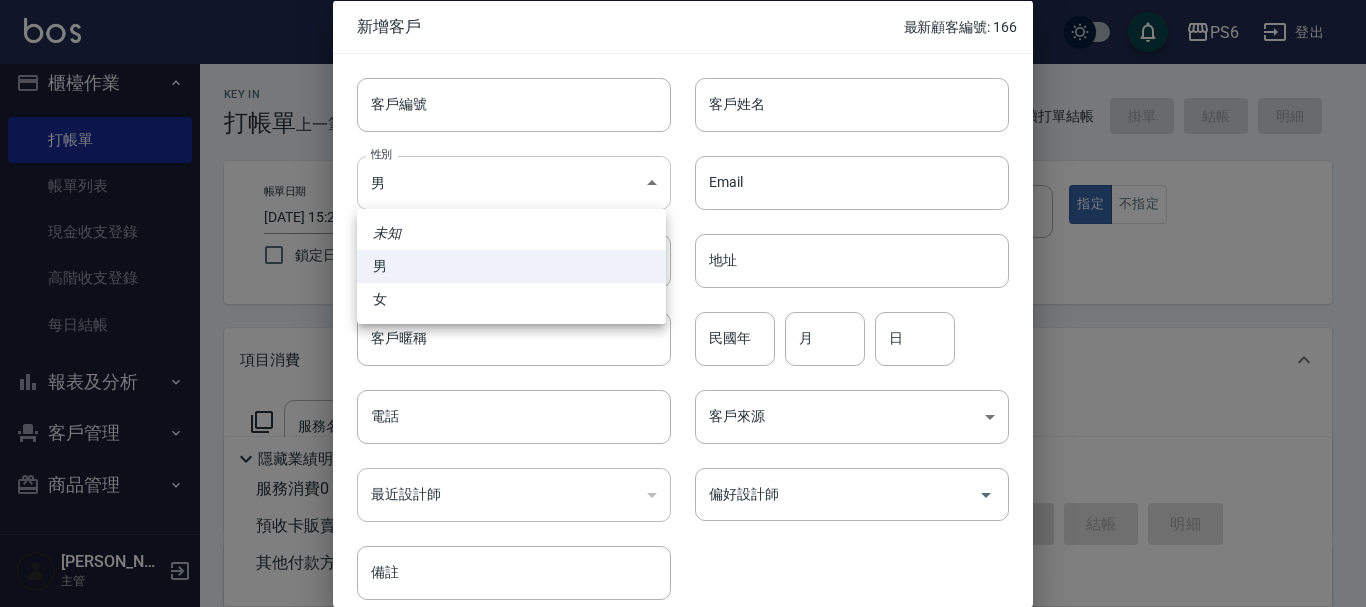 click on "PS6 登出 櫃檯作業 打帳單 帳單列表 現金收支登錄 高階收支登錄 每日結帳 報表及分析 報表目錄 店家日報表 互助日報表 互助排行榜 互助點數明細 設計師業績表 設計師日報表 設計師業績分析表 設計師抽成報表 設計師排行榜 單一服務項目查詢 顧客入金餘額表 顧客卡券餘額表 每日非現金明細 每日收支明細 收支分類明細表 非現金明細對帳單 客戶管理 客戶列表 卡券管理 入金管理 商品管理 商品列表 廠商列表 [PERSON_NAME] 主管 Key In 打帳單 上一筆訂單:#2 帳單速查 結帳前確認明細 連續打單結帳 掛單 結帳 明細 帳單日期 [DATE] 15:25 鎖定日期 顧客姓名/手機號碼/編號 顧客姓名/手機號碼/編號 不留客資 服務人員姓名/編號 服務人員姓名/編號 指定 不指定 項目消費 服務名稱/代號 服務名稱/代號 店販銷售 服務人員姓名/編號 服務人員姓名/編號 商品代號/名稱 商品代號/名稱 0" at bounding box center [683, 489] 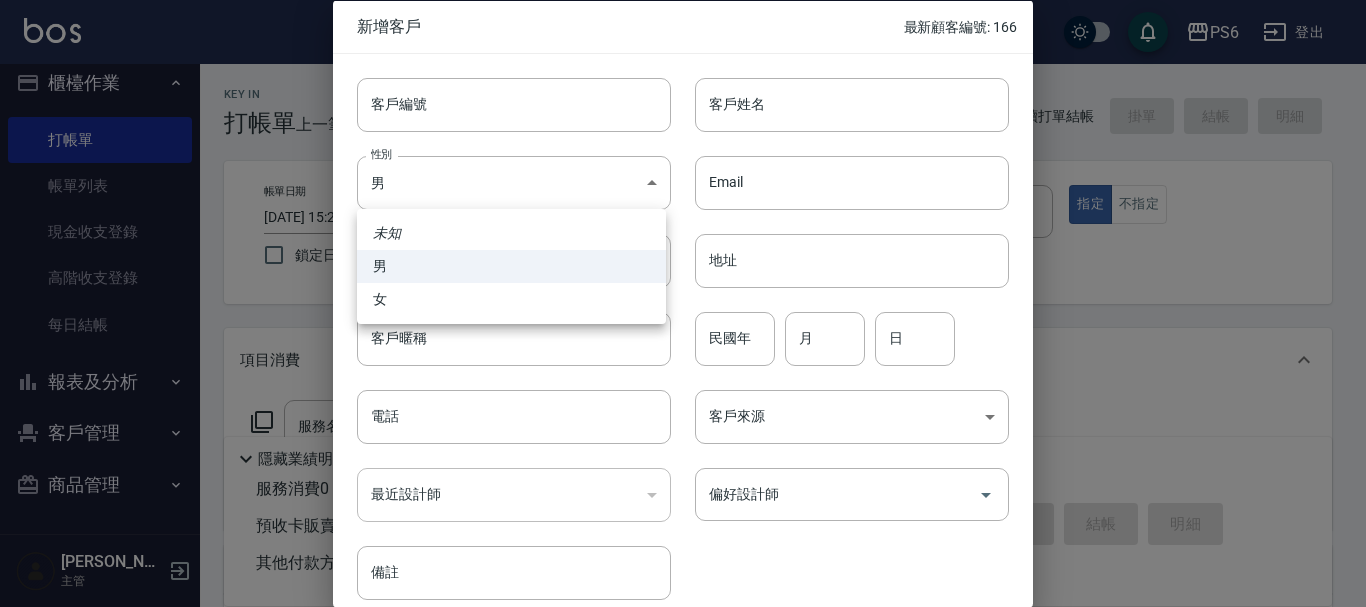click on "女" at bounding box center [511, 299] 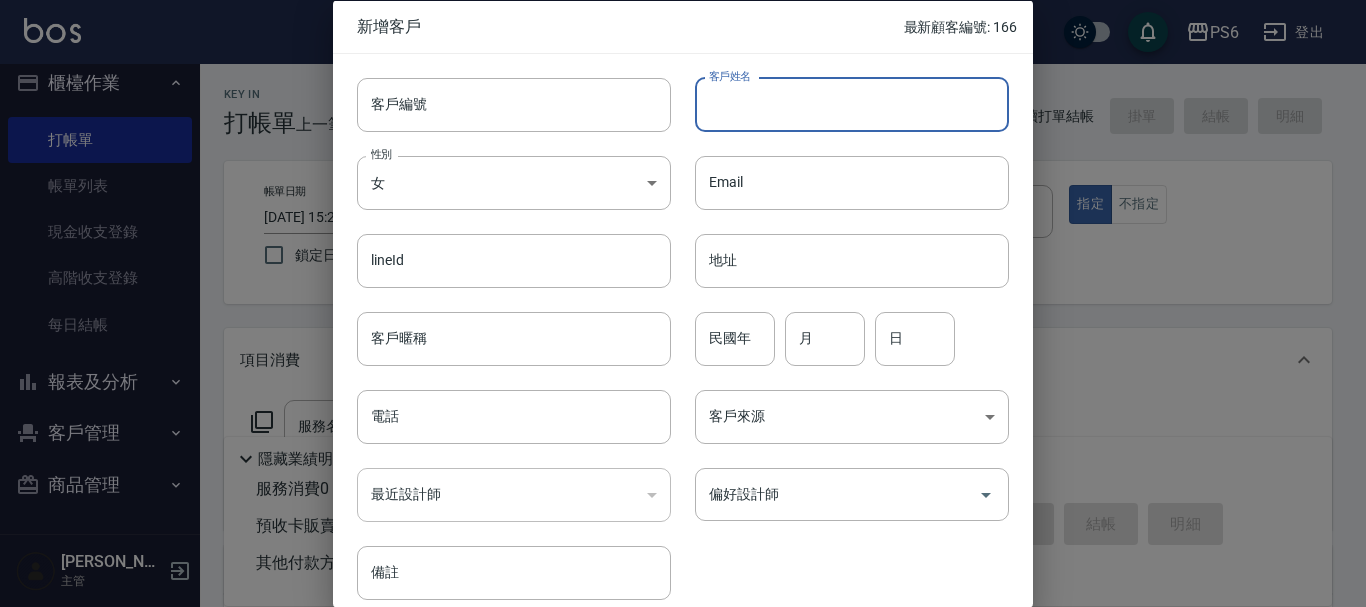 click on "客戶姓名" at bounding box center [852, 104] 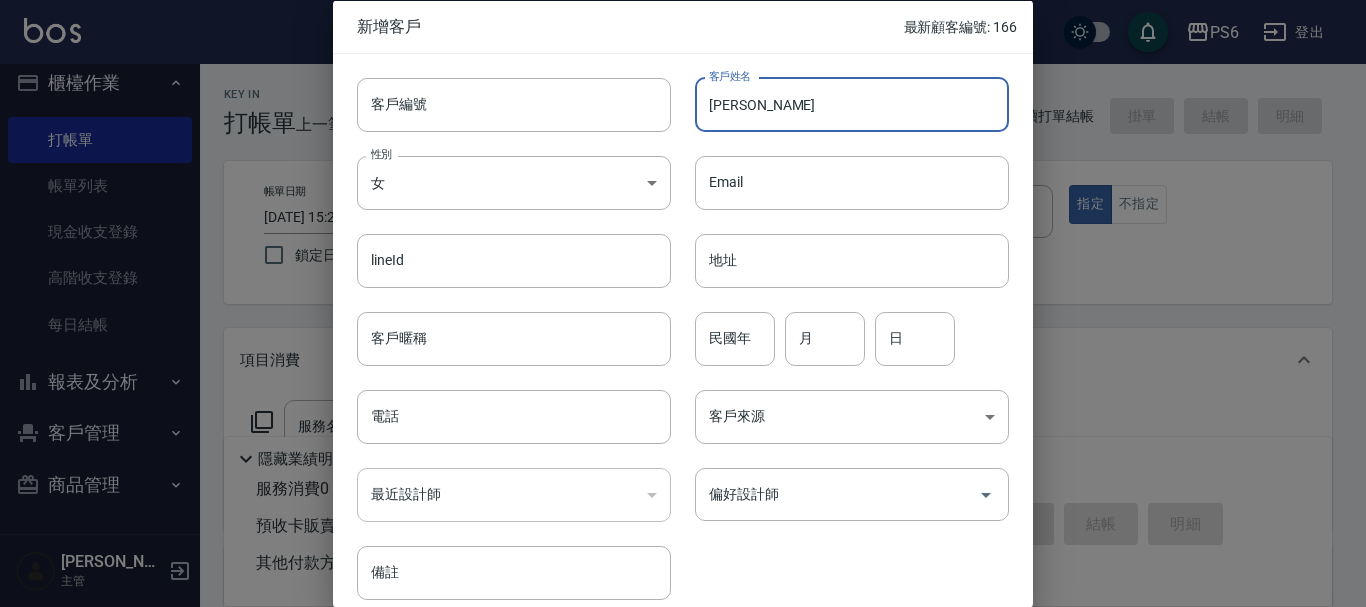 click on "[PERSON_NAME]" at bounding box center (852, 104) 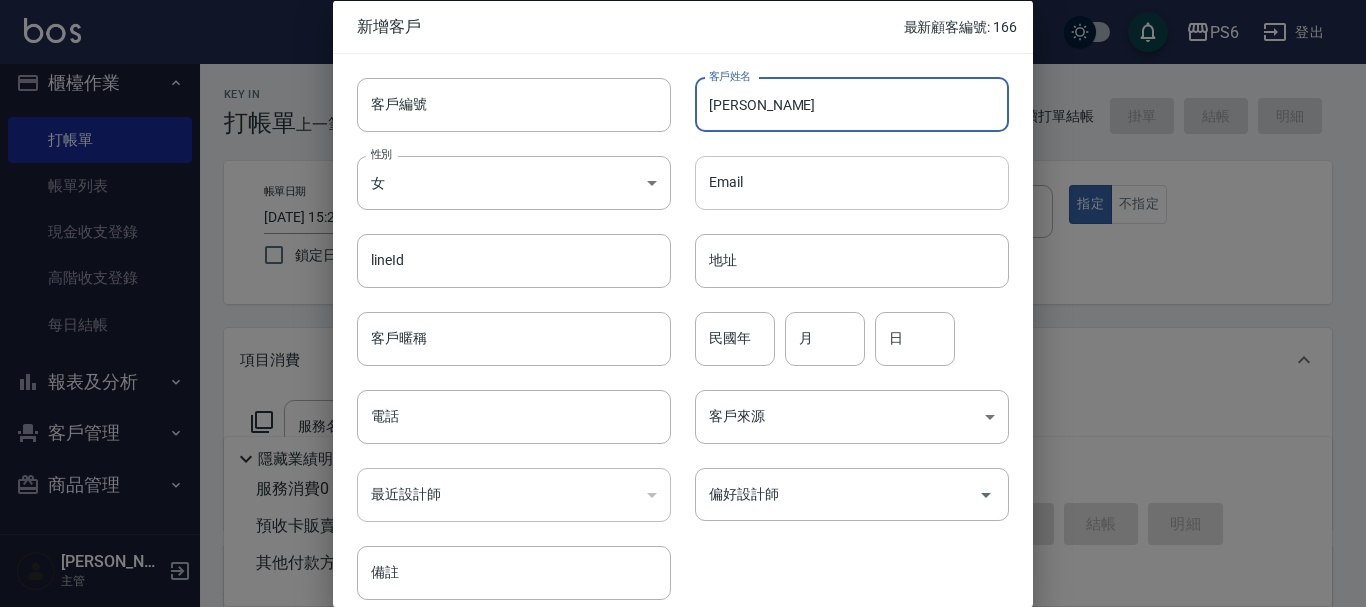 type on "[PERSON_NAME]" 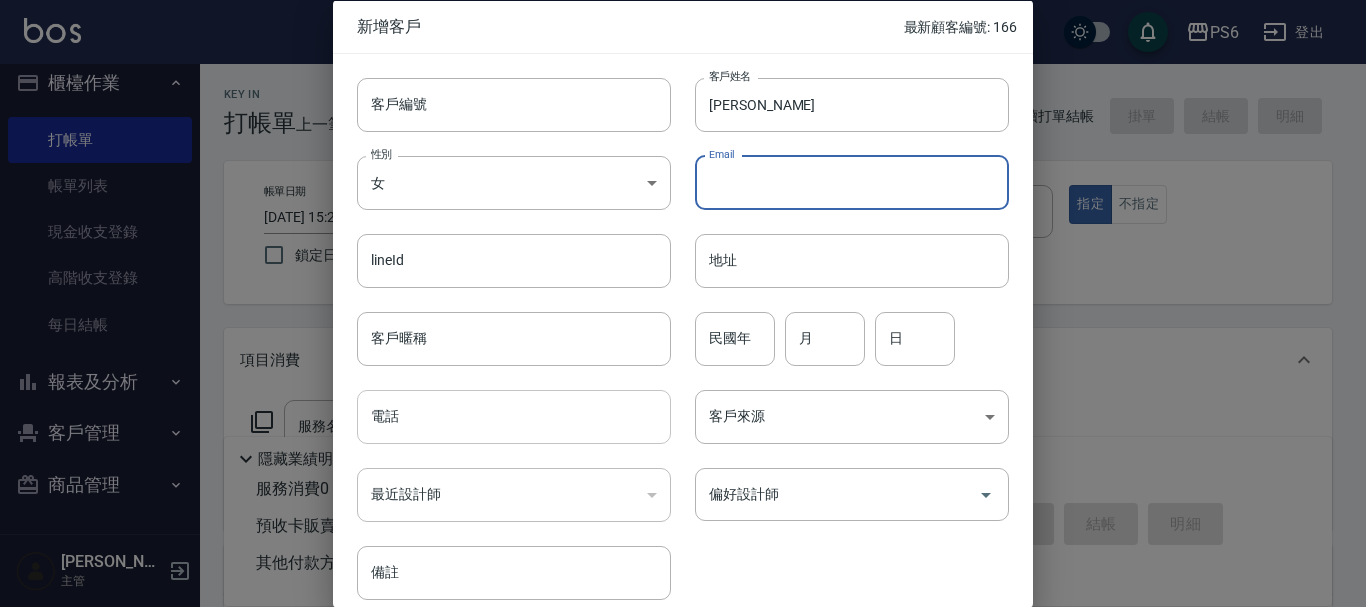 click on "電話" at bounding box center [514, 417] 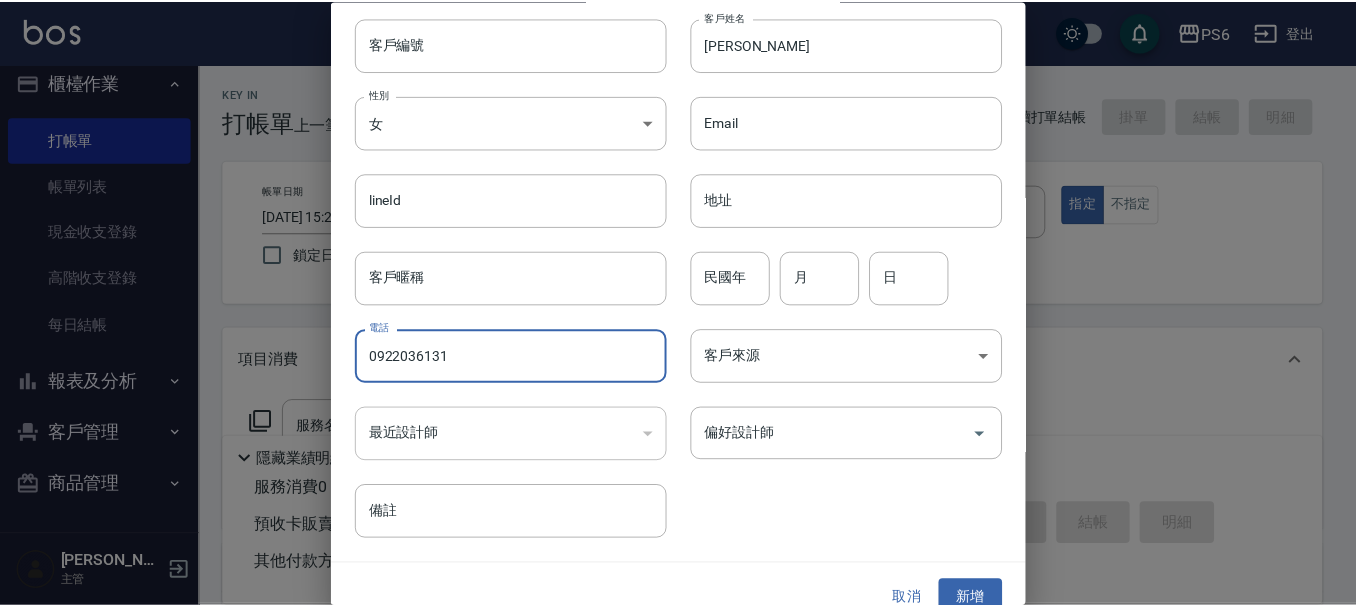 scroll, scrollTop: 86, scrollLeft: 0, axis: vertical 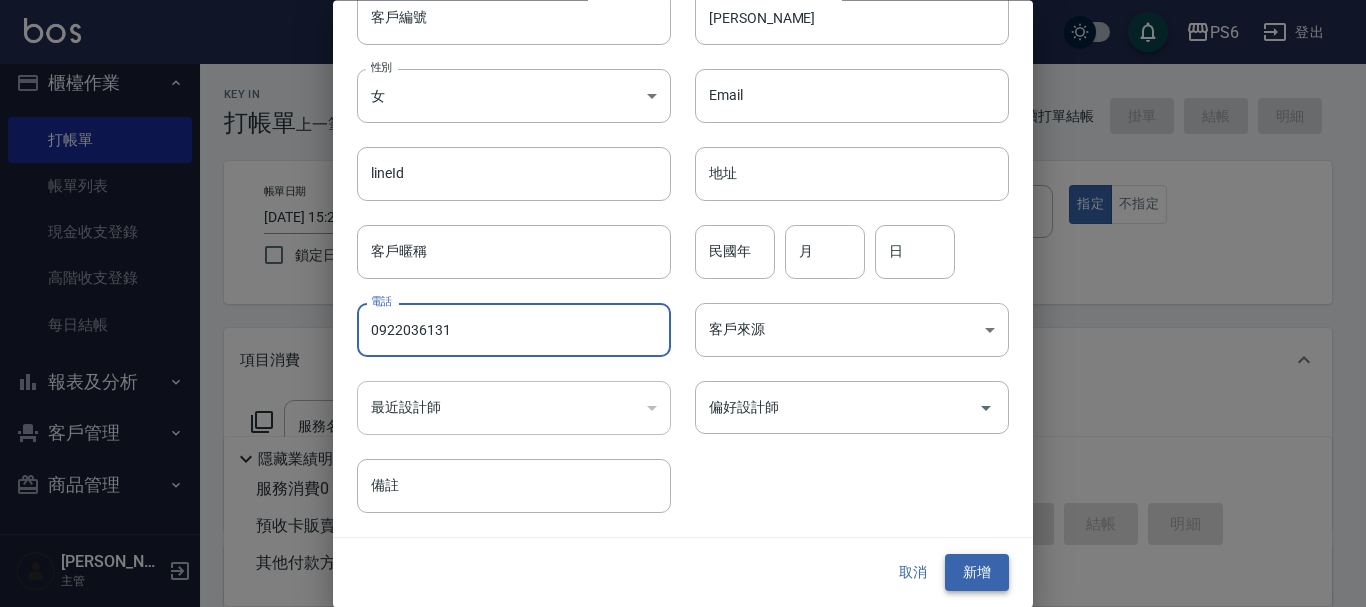 type on "0922036131" 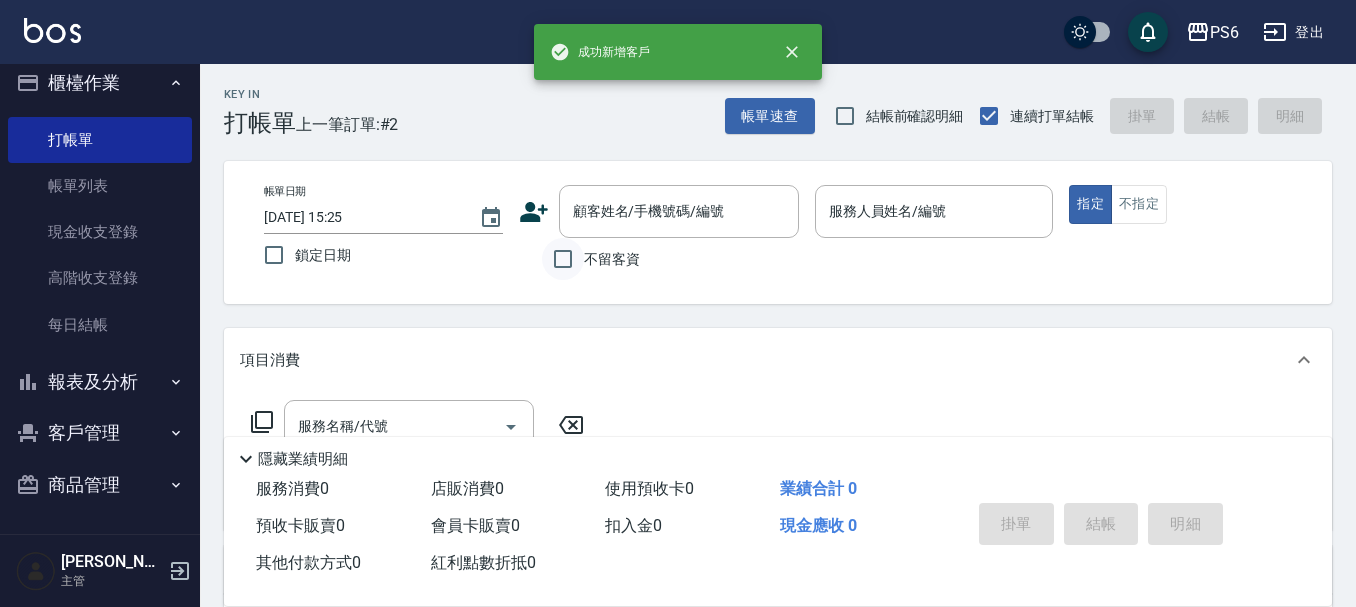 click on "不留客資" at bounding box center (563, 259) 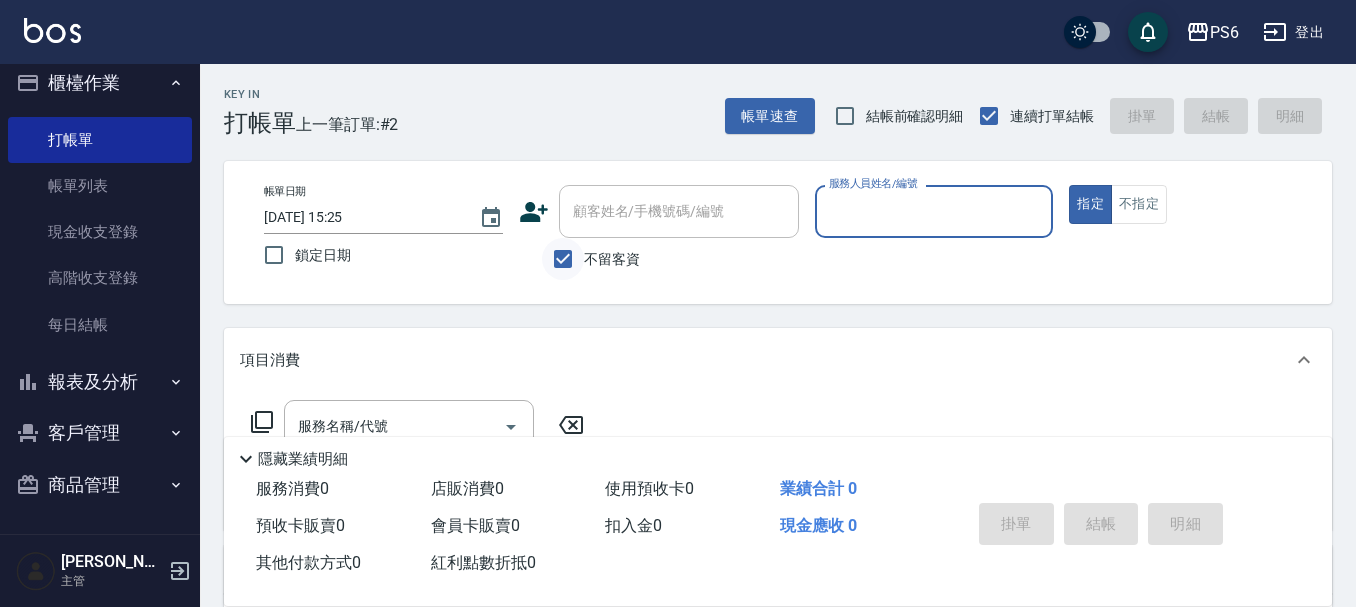 click on "不留客資" at bounding box center [563, 259] 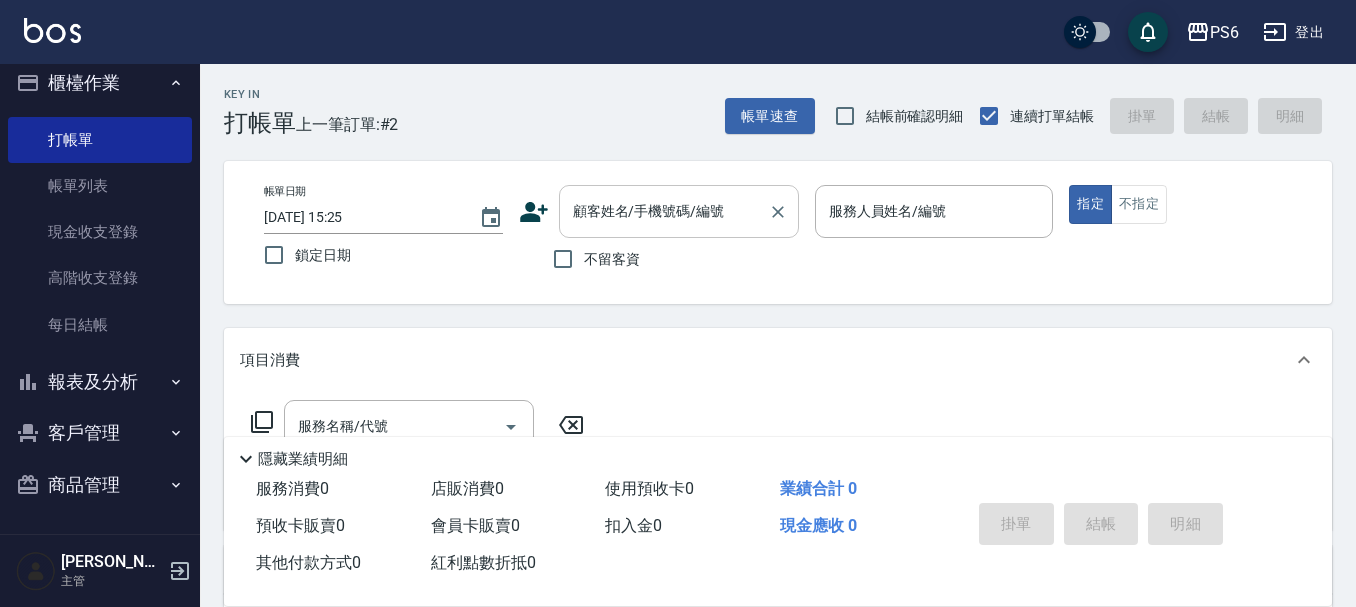 click on "顧客姓名/手機號碼/編號 顧客姓名/手機號碼/編號" at bounding box center [679, 211] 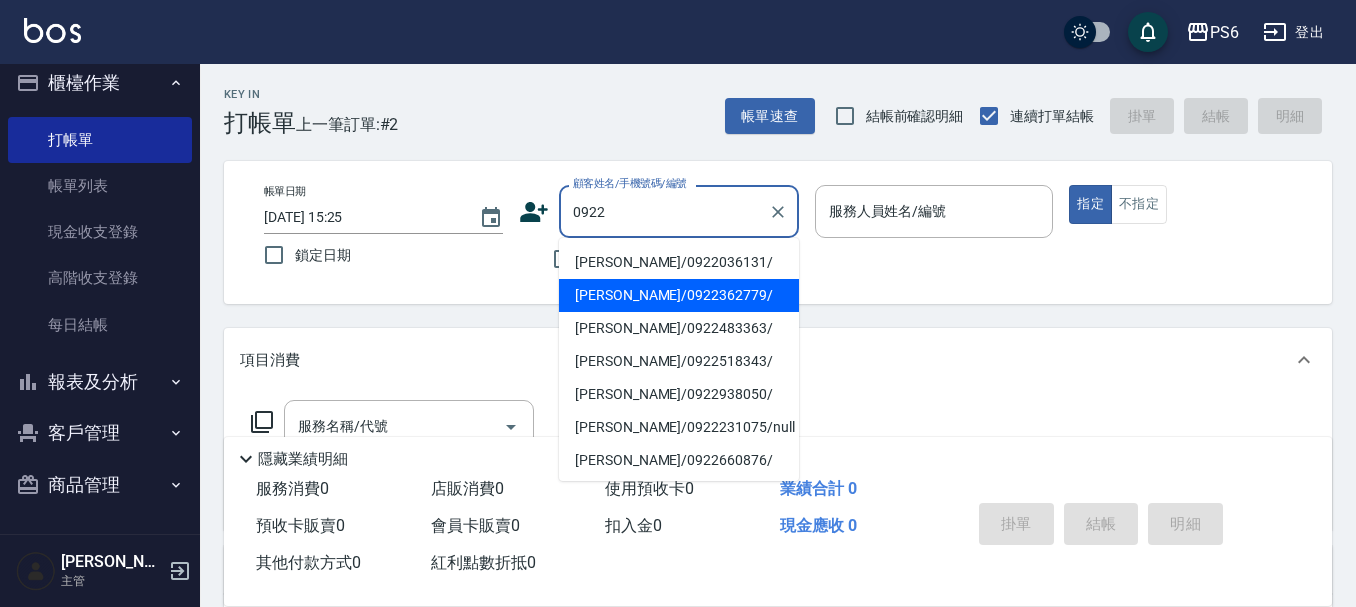 click on "[PERSON_NAME]/0922036131/" at bounding box center [679, 262] 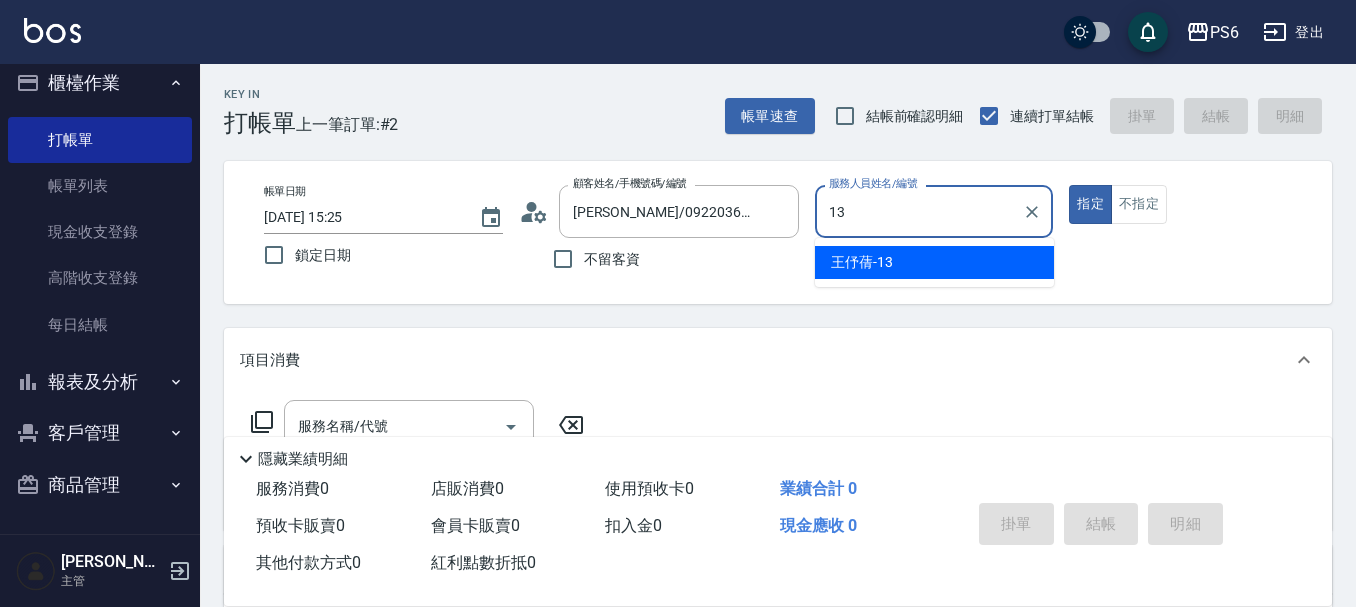 type on "[PERSON_NAME]-13" 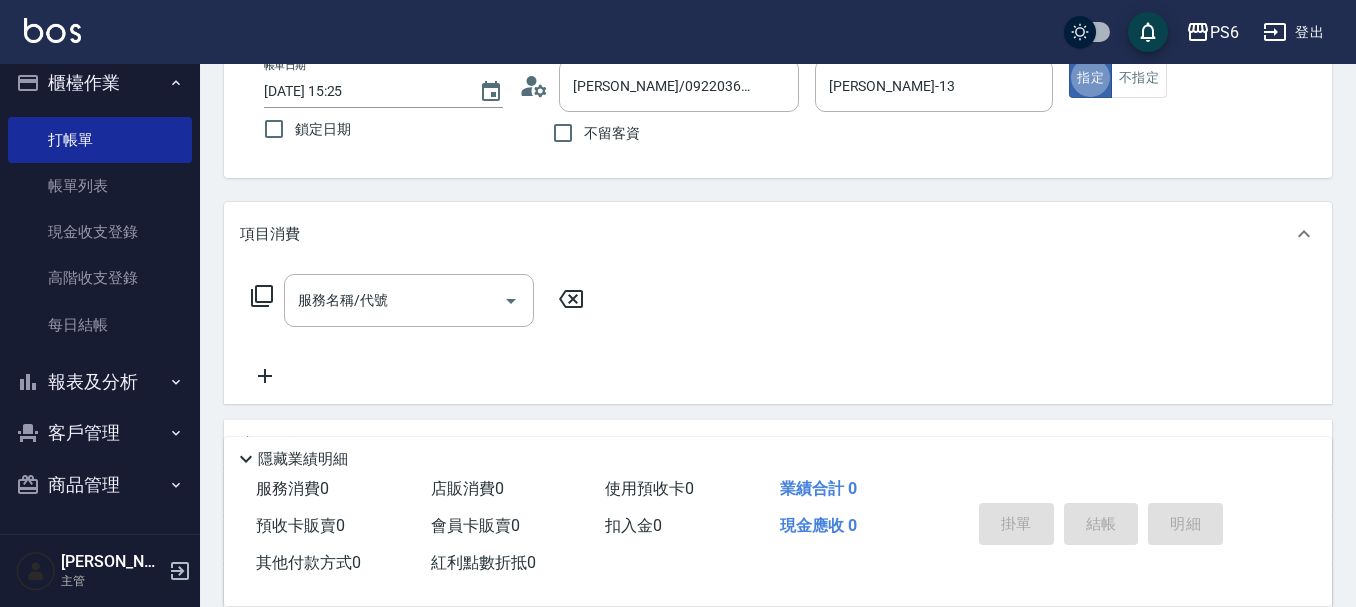 scroll, scrollTop: 300, scrollLeft: 0, axis: vertical 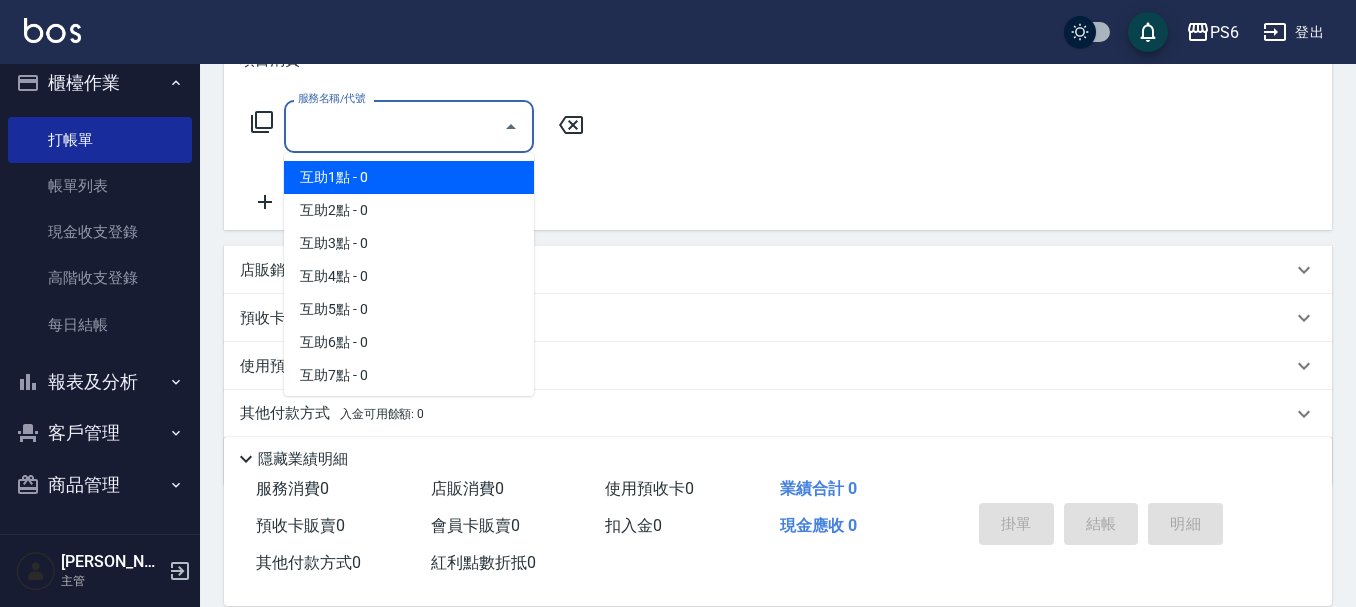 click on "服務名稱/代號" at bounding box center [394, 126] 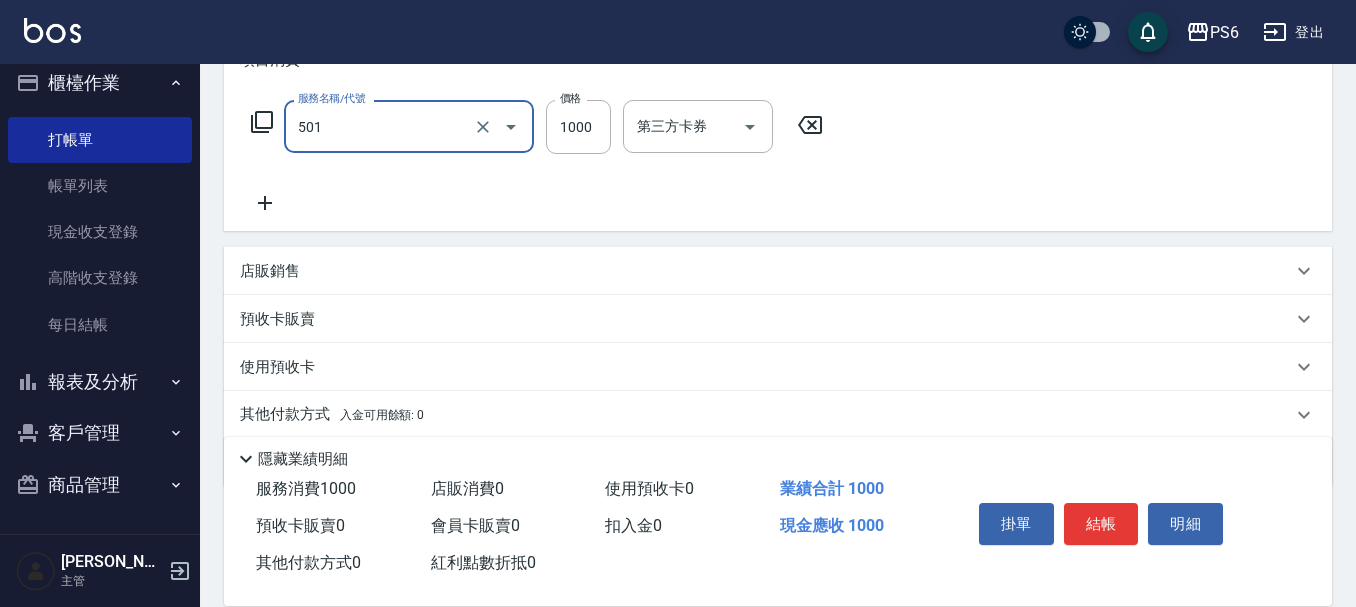 type on "局部染髮(501)" 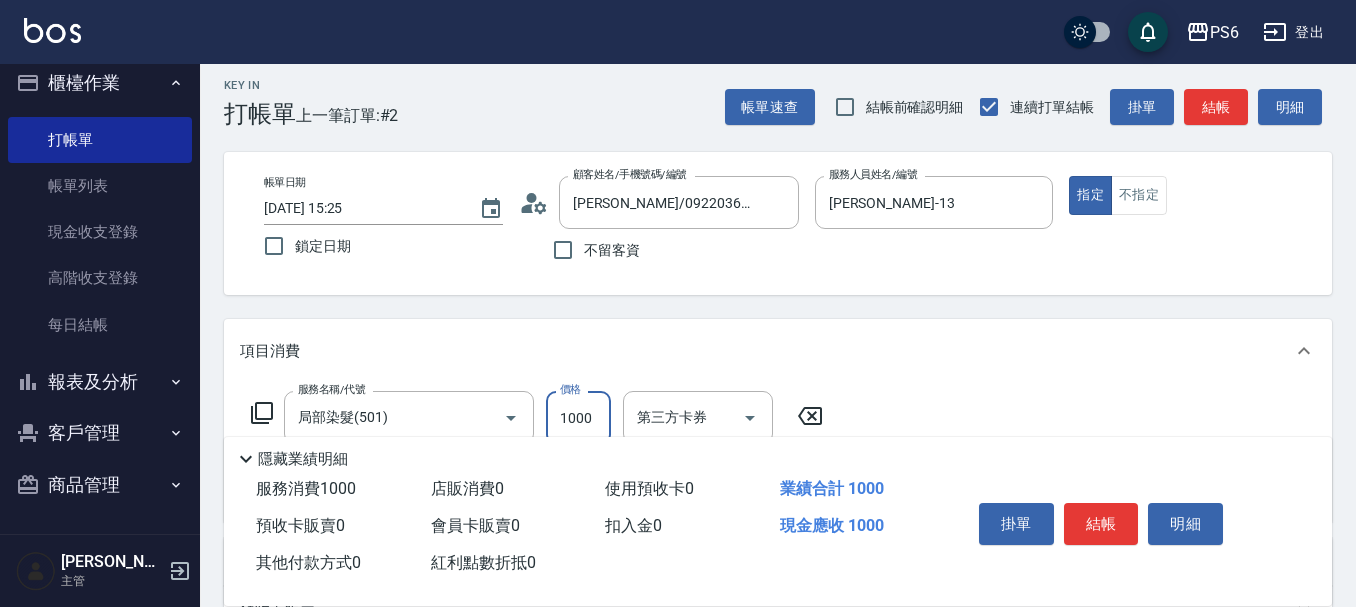 scroll, scrollTop: 0, scrollLeft: 0, axis: both 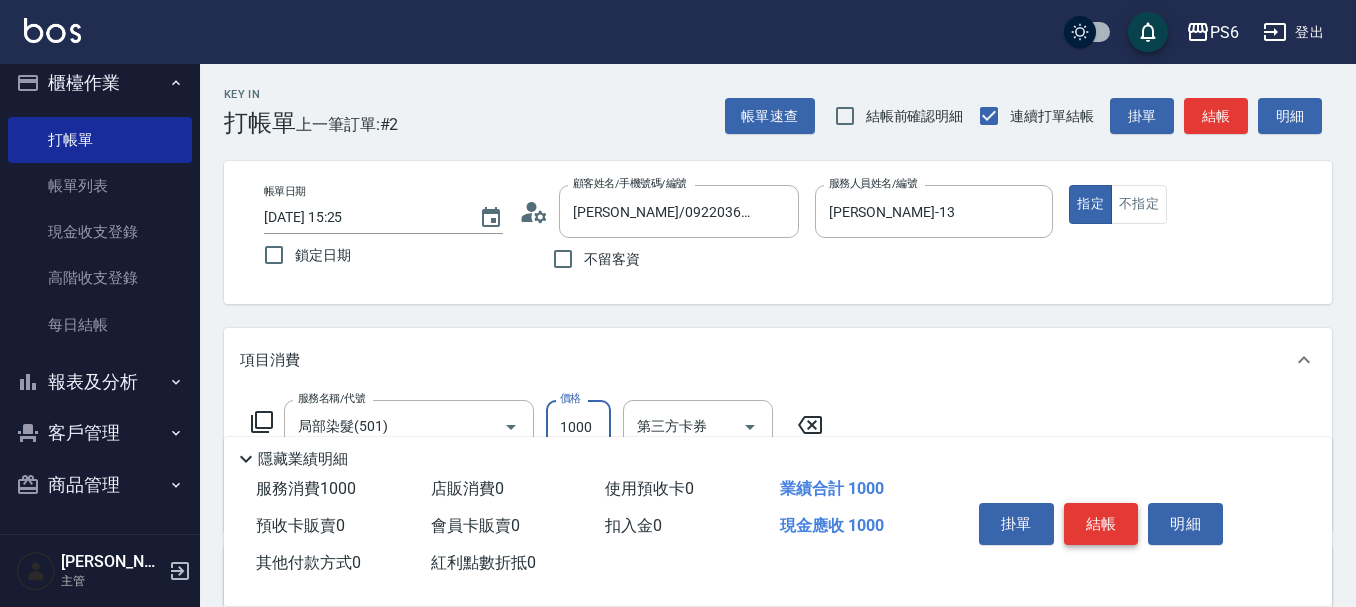 click on "結帳" at bounding box center (1101, 524) 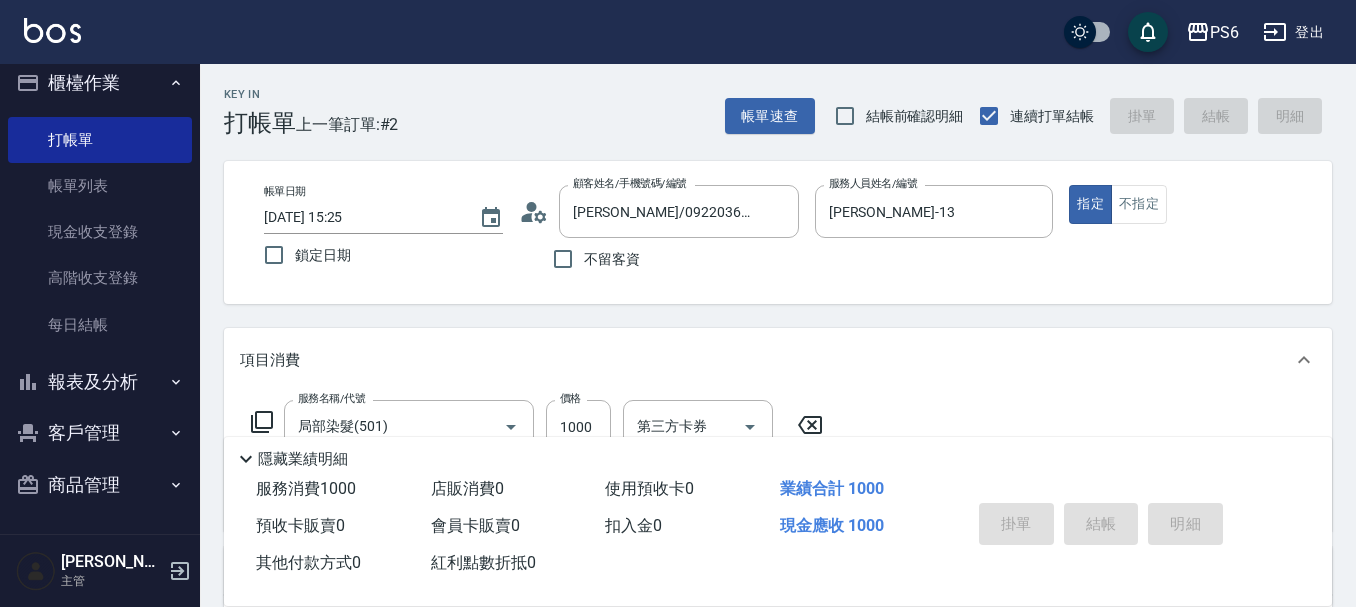 type on "[DATE] 15:26" 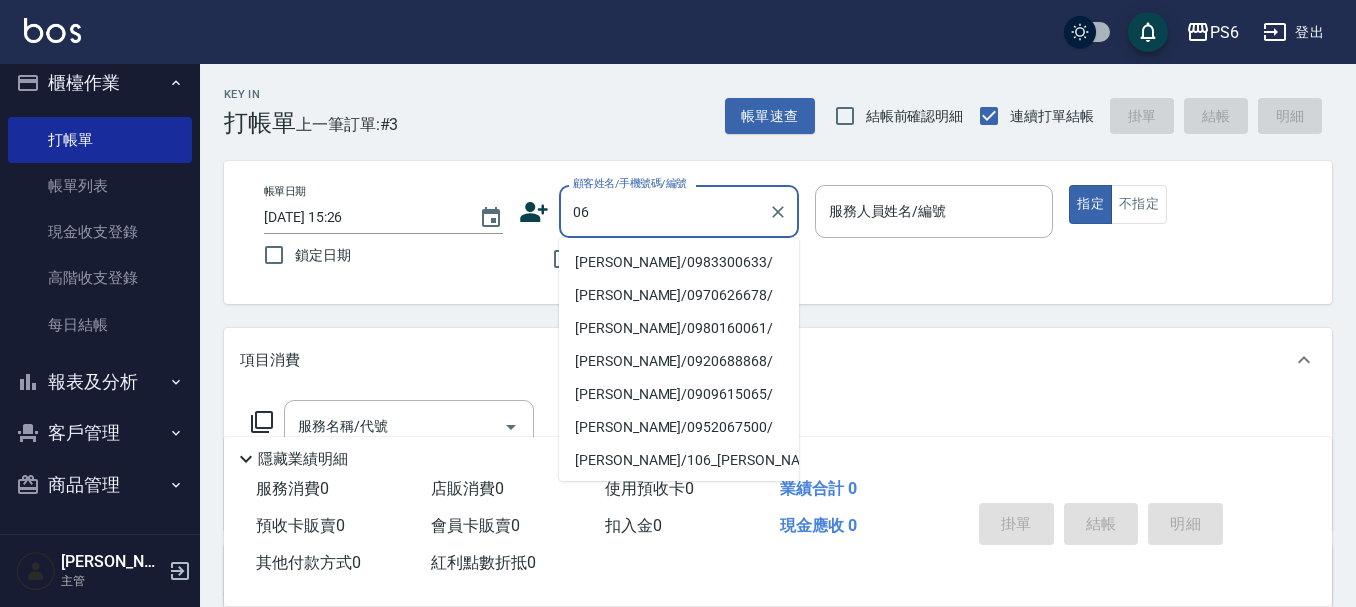 type on "0" 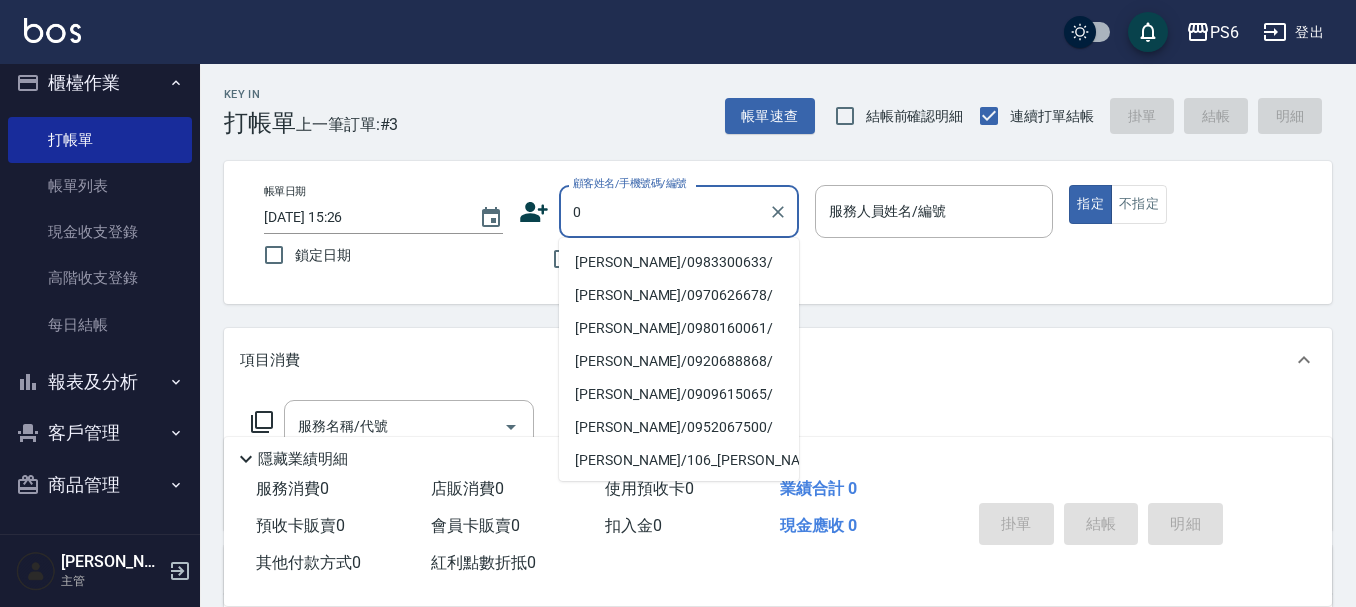 type 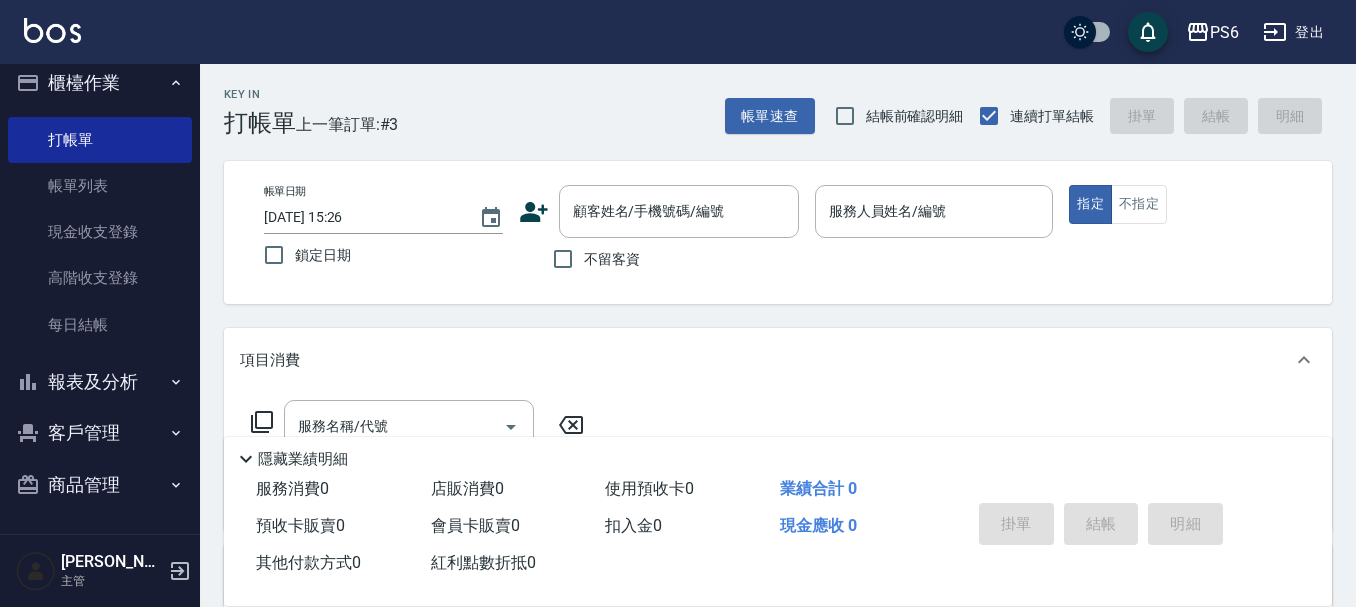 drag, startPoint x: 661, startPoint y: 129, endPoint x: 609, endPoint y: 163, distance: 62.1289 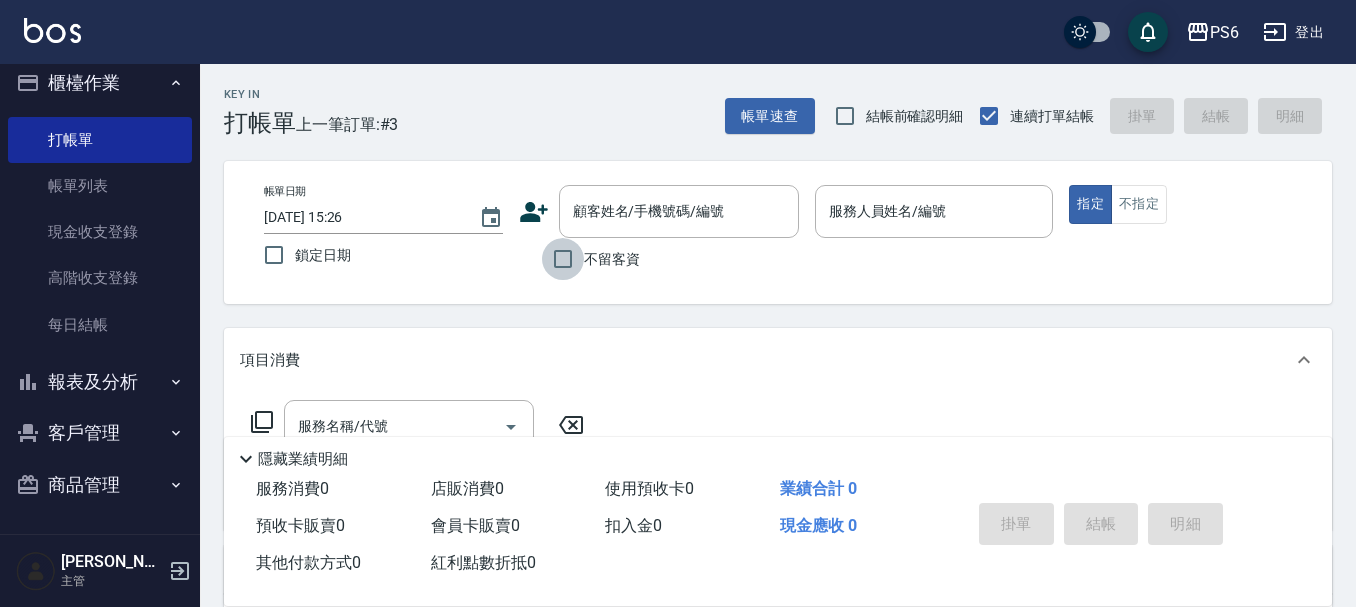 click on "不留客資" at bounding box center [563, 259] 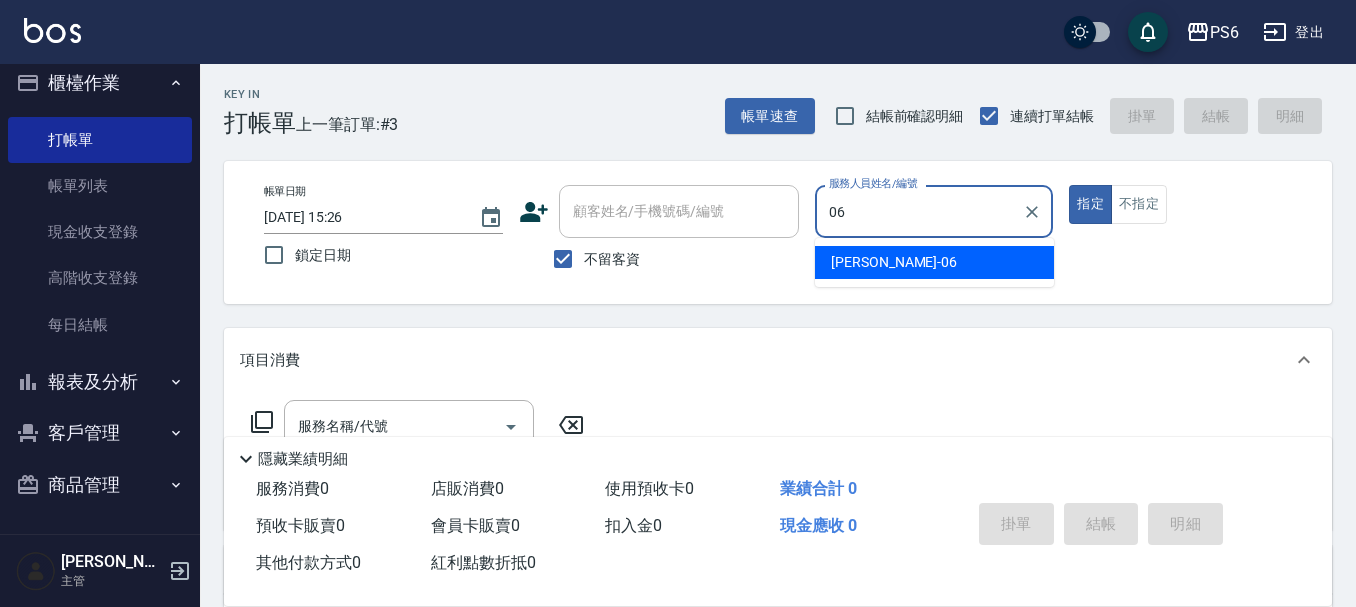 type on "[PERSON_NAME]-06" 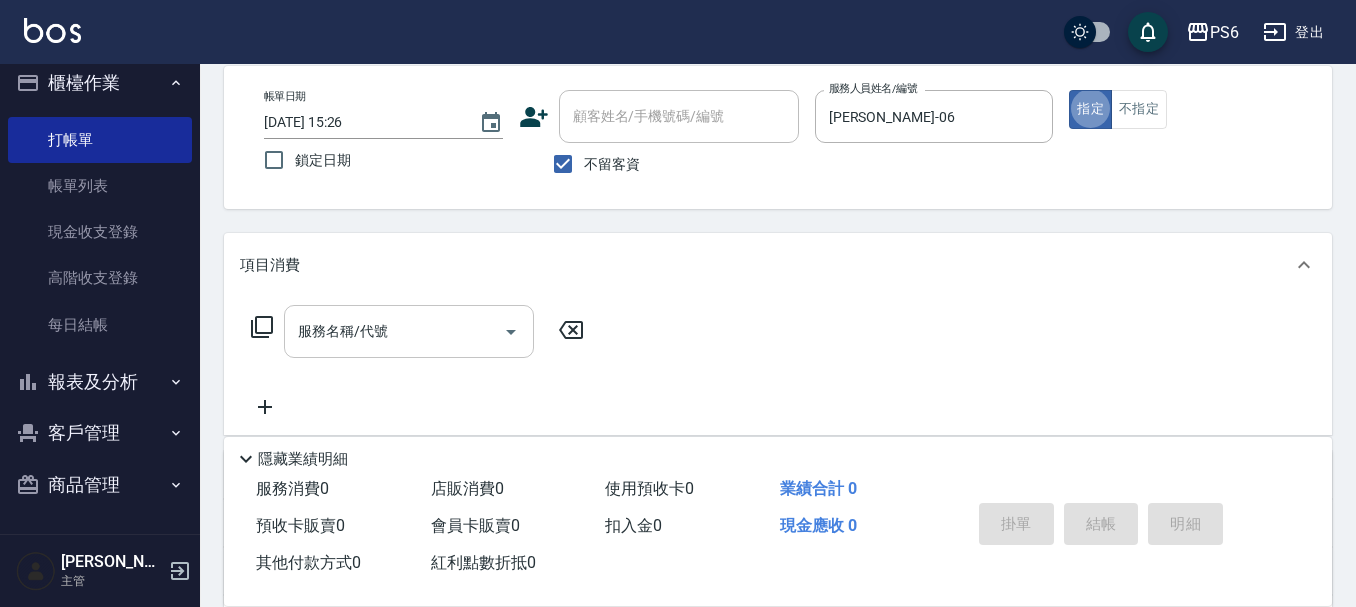 scroll, scrollTop: 100, scrollLeft: 0, axis: vertical 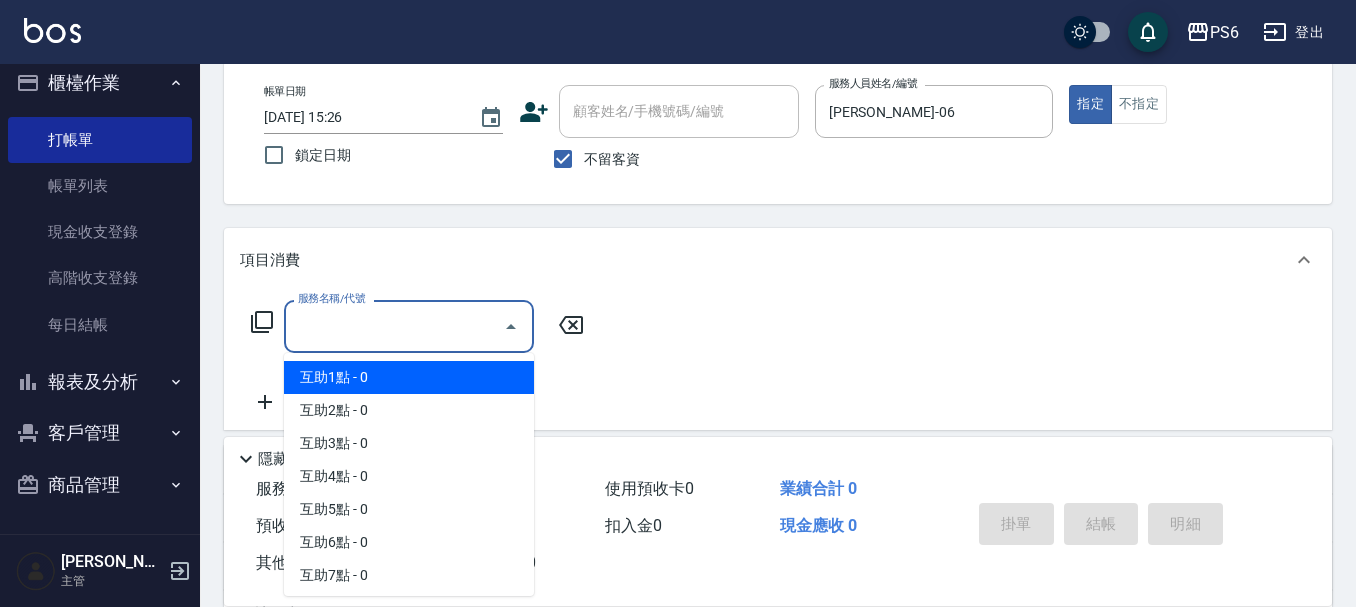 click on "服務名稱/代號" at bounding box center [394, 326] 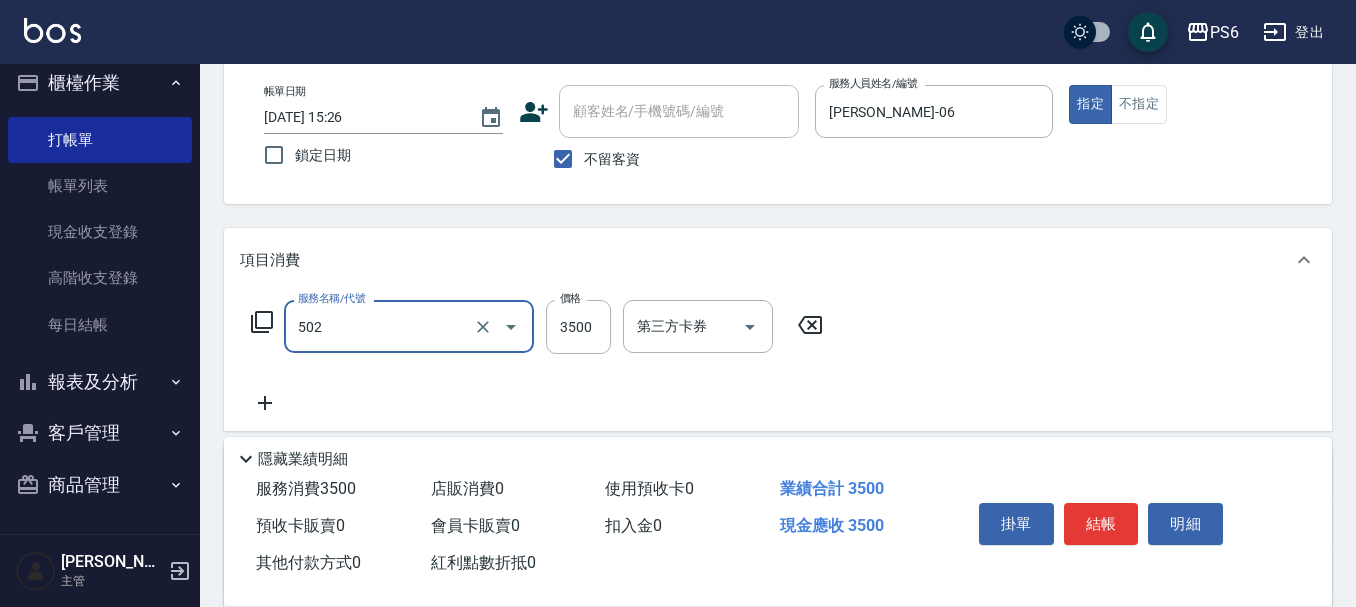 type on "水漾染髮(502)" 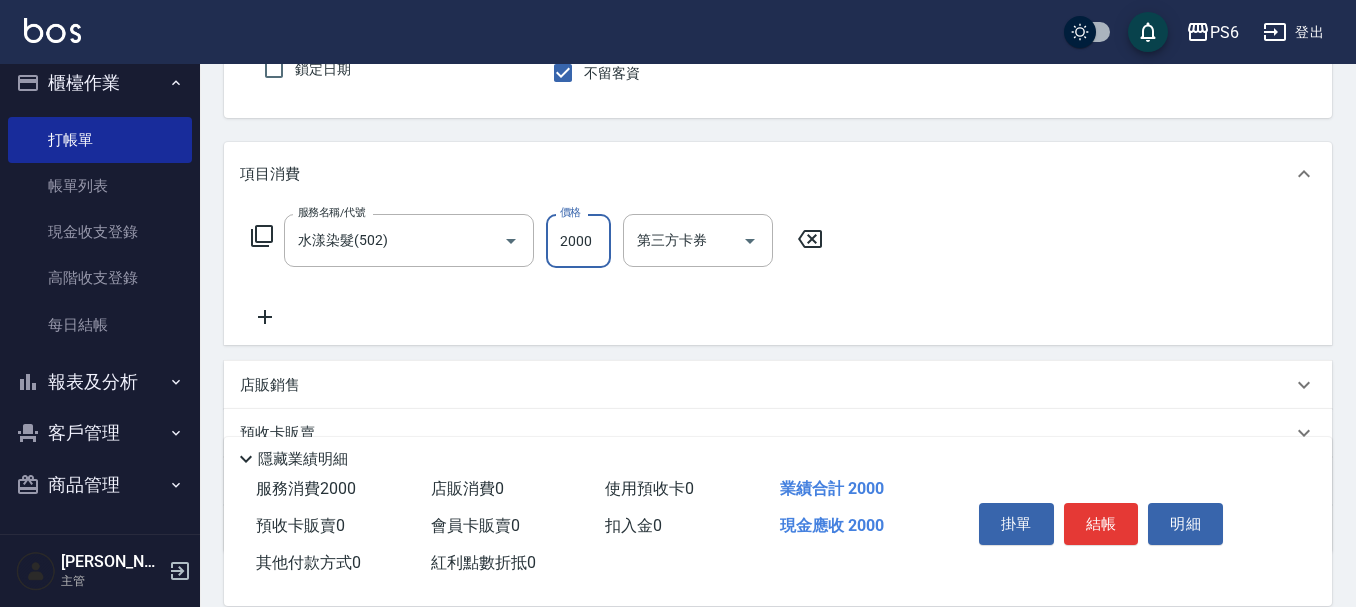 scroll, scrollTop: 300, scrollLeft: 0, axis: vertical 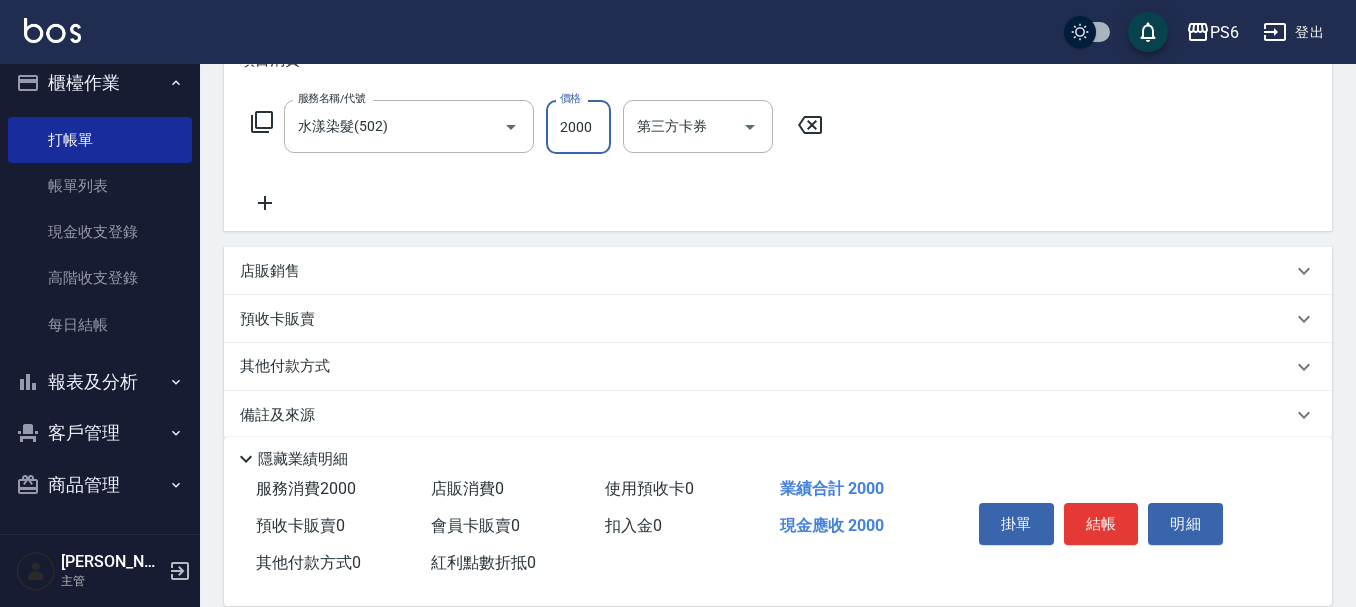 type on "2000" 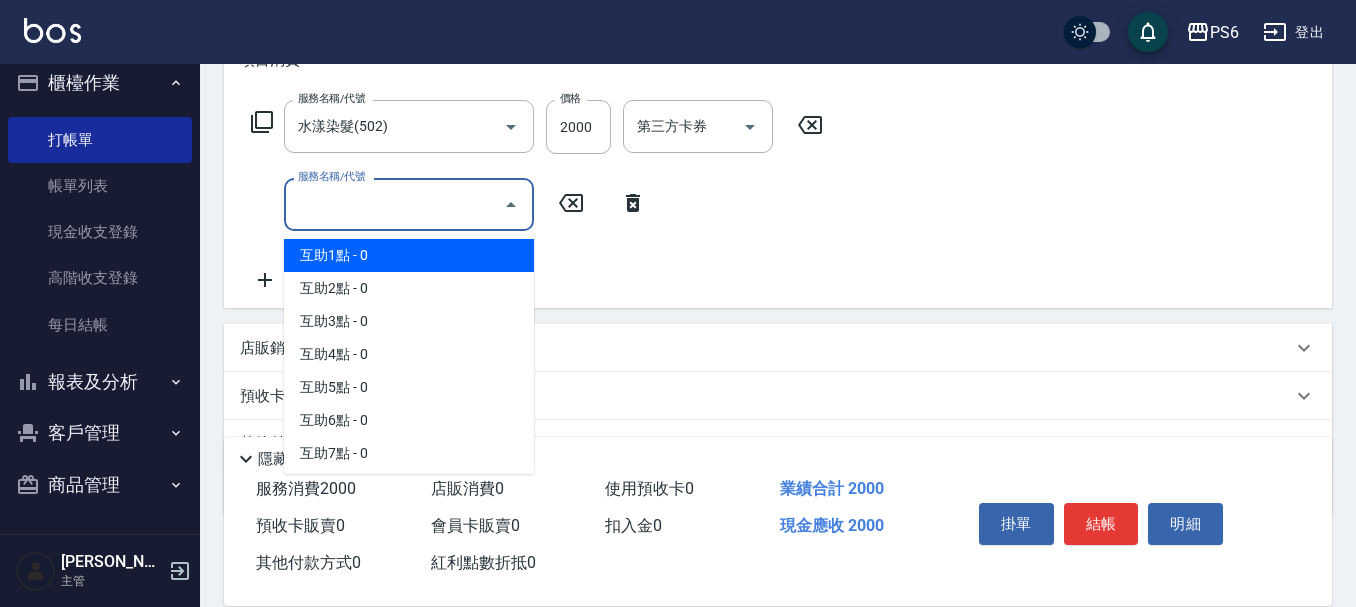 click on "服務名稱/代號" at bounding box center [394, 204] 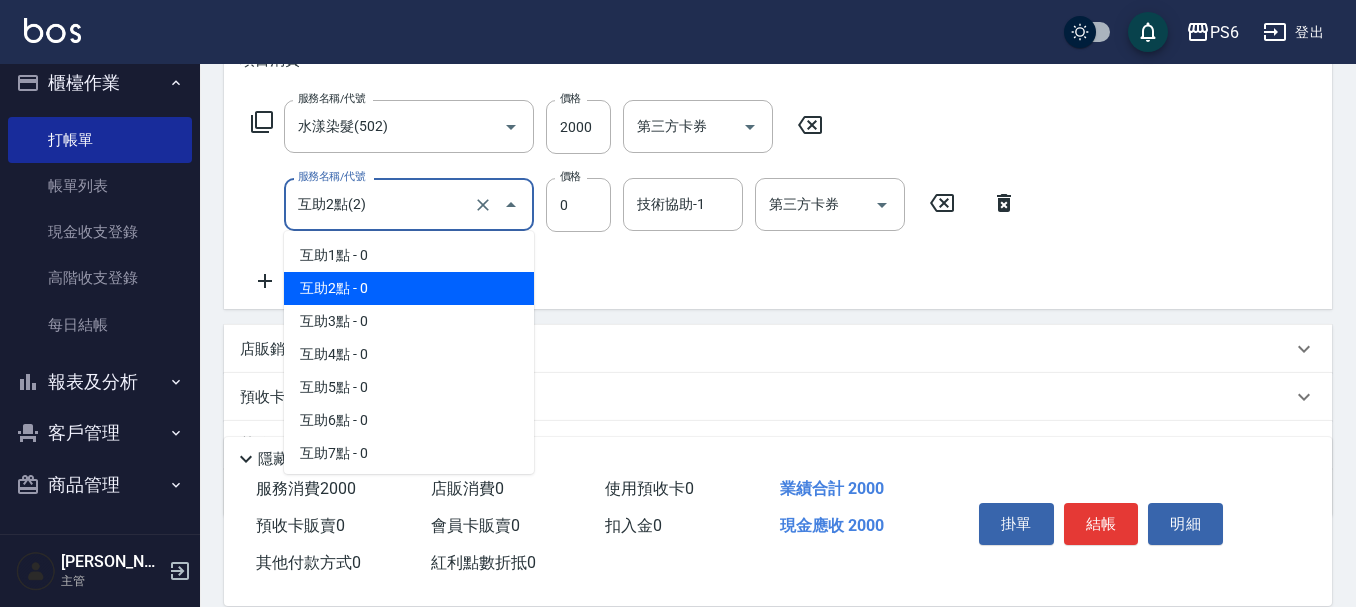 click on "互助2點(2)" at bounding box center [381, 204] 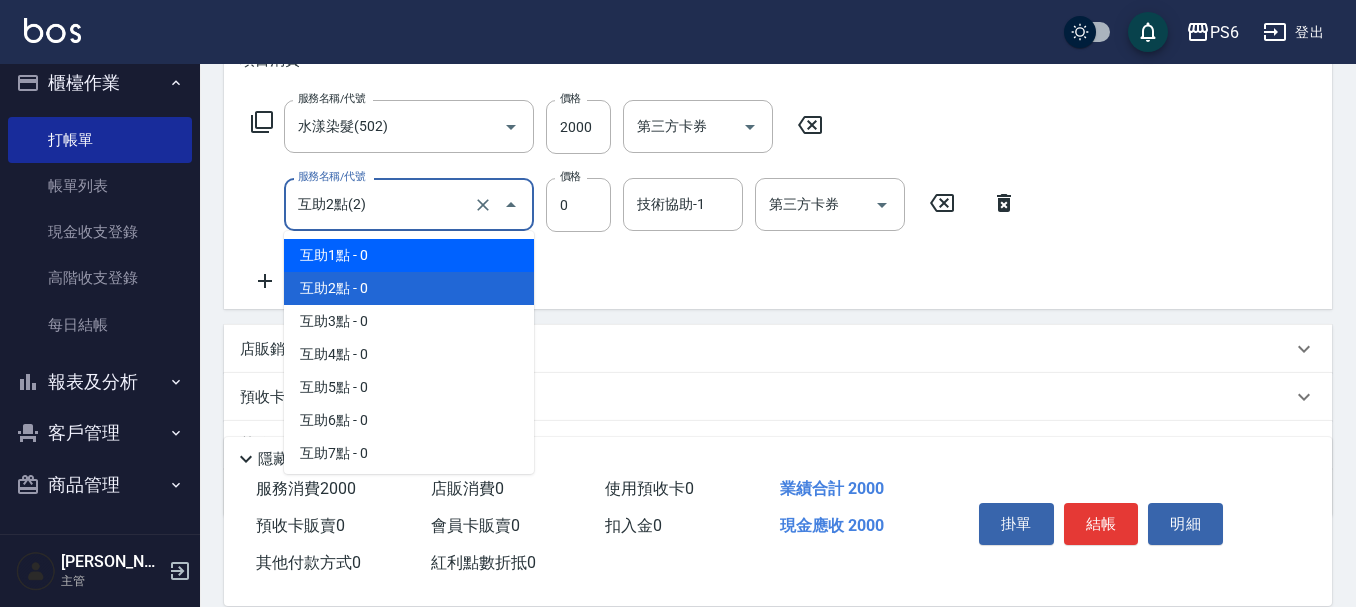 click on "互助1點 - 0" at bounding box center (409, 255) 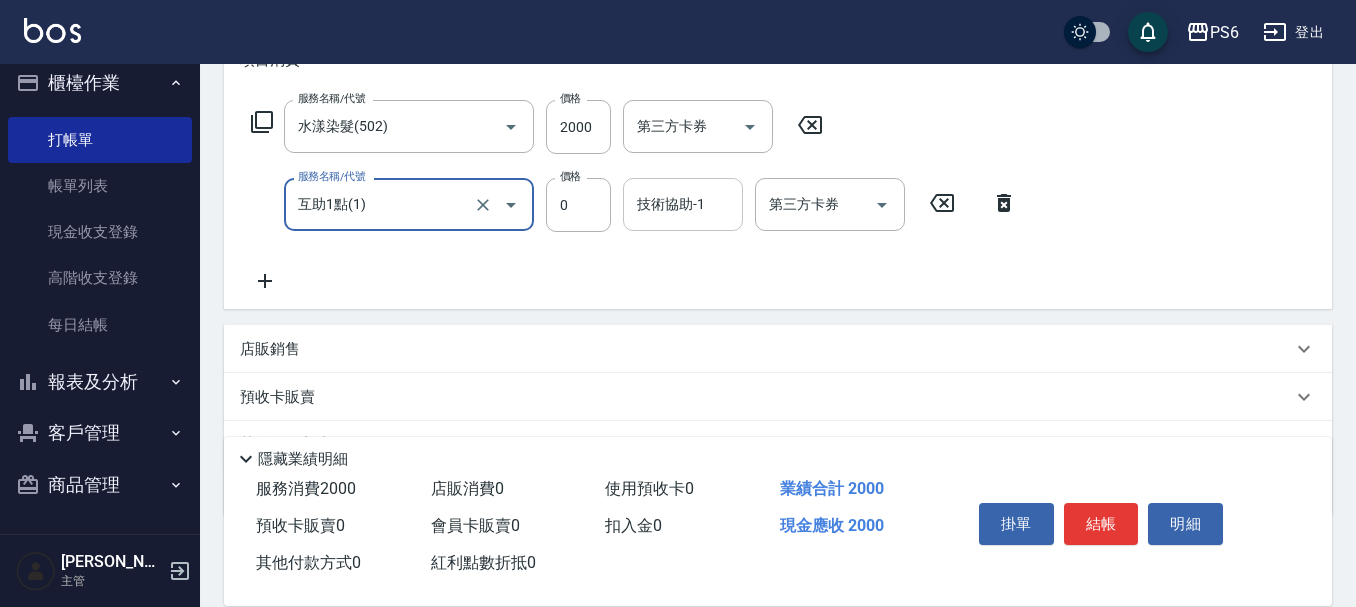 click on "技術協助-1 技術協助-1" at bounding box center [683, 204] 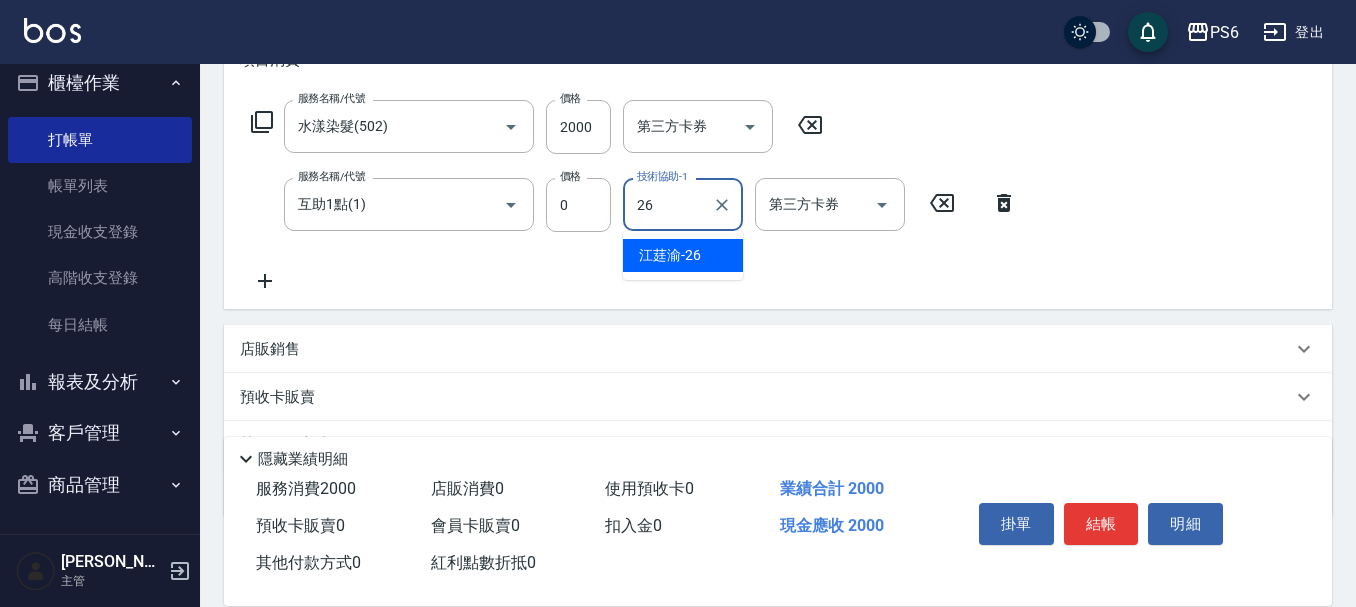 type on "[PERSON_NAME]-26" 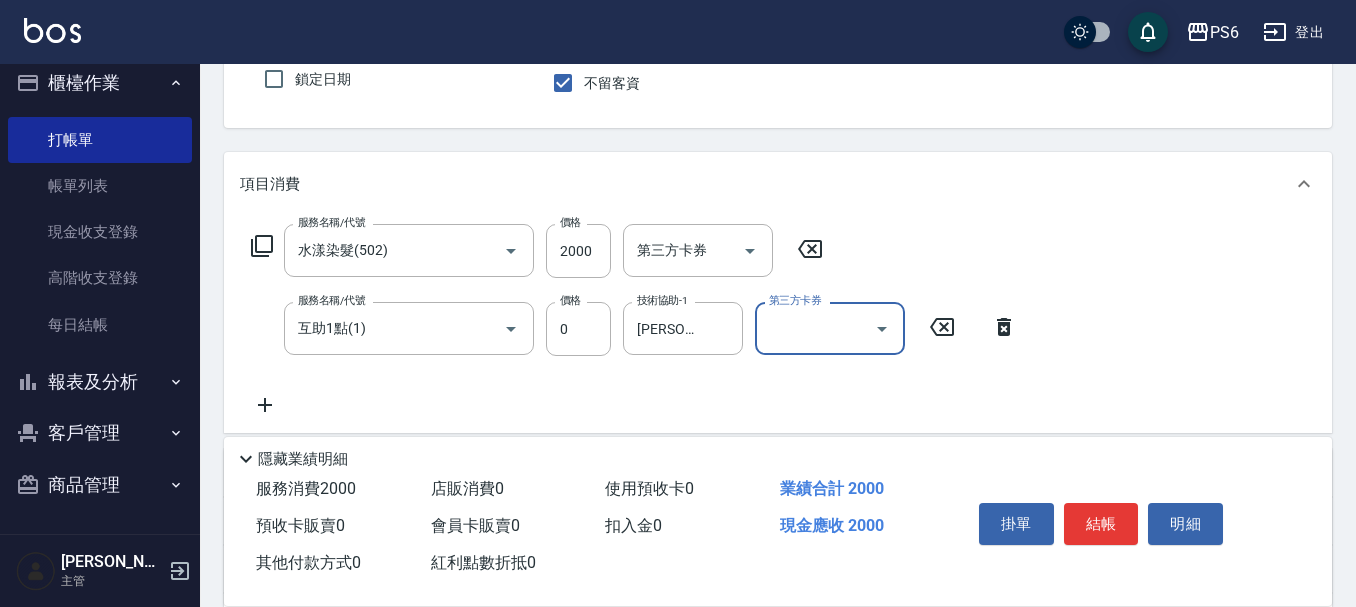 scroll, scrollTop: 0, scrollLeft: 0, axis: both 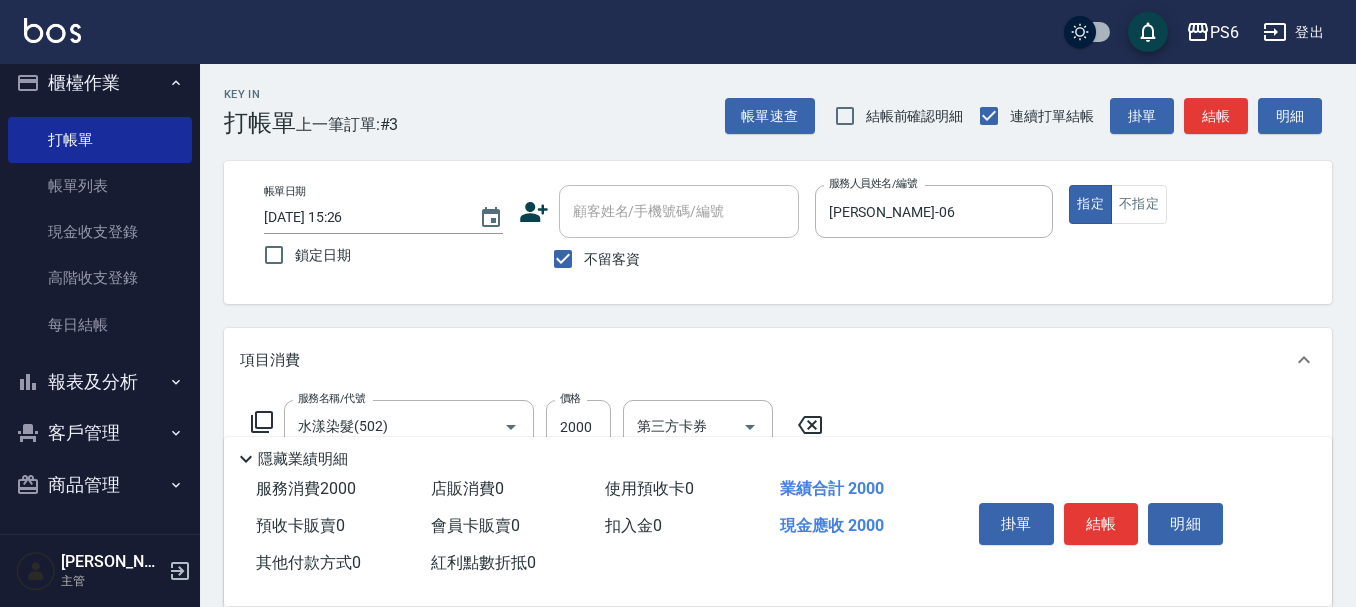 click on "結帳" at bounding box center (1101, 524) 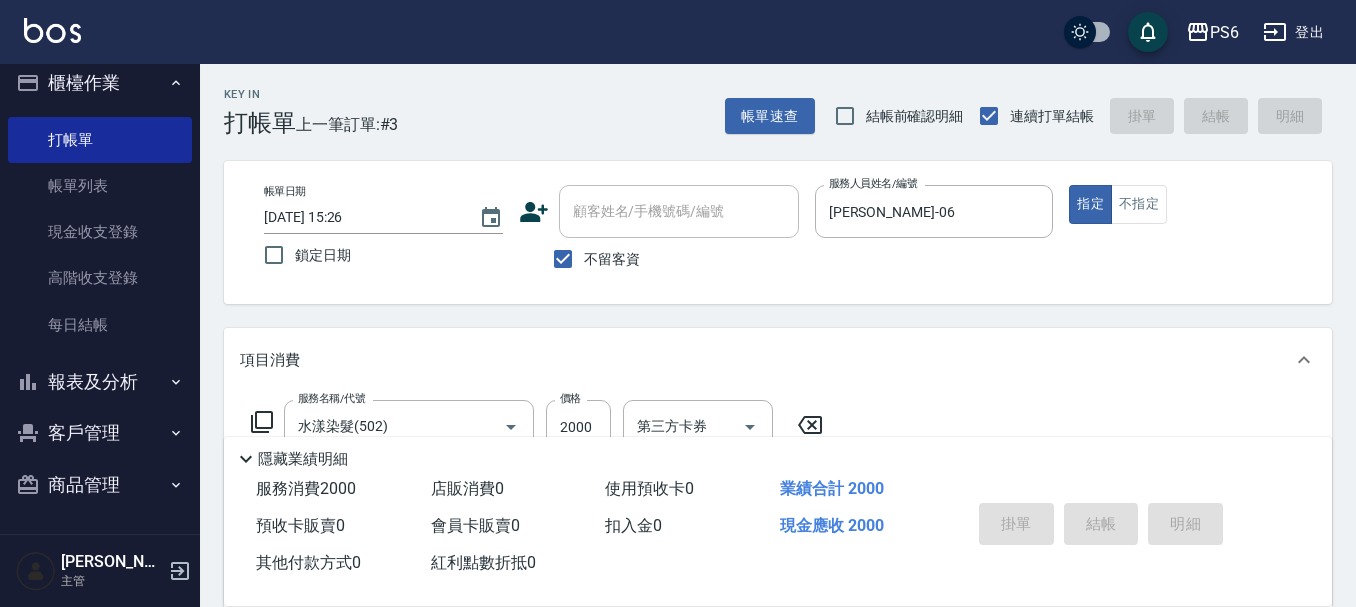 type 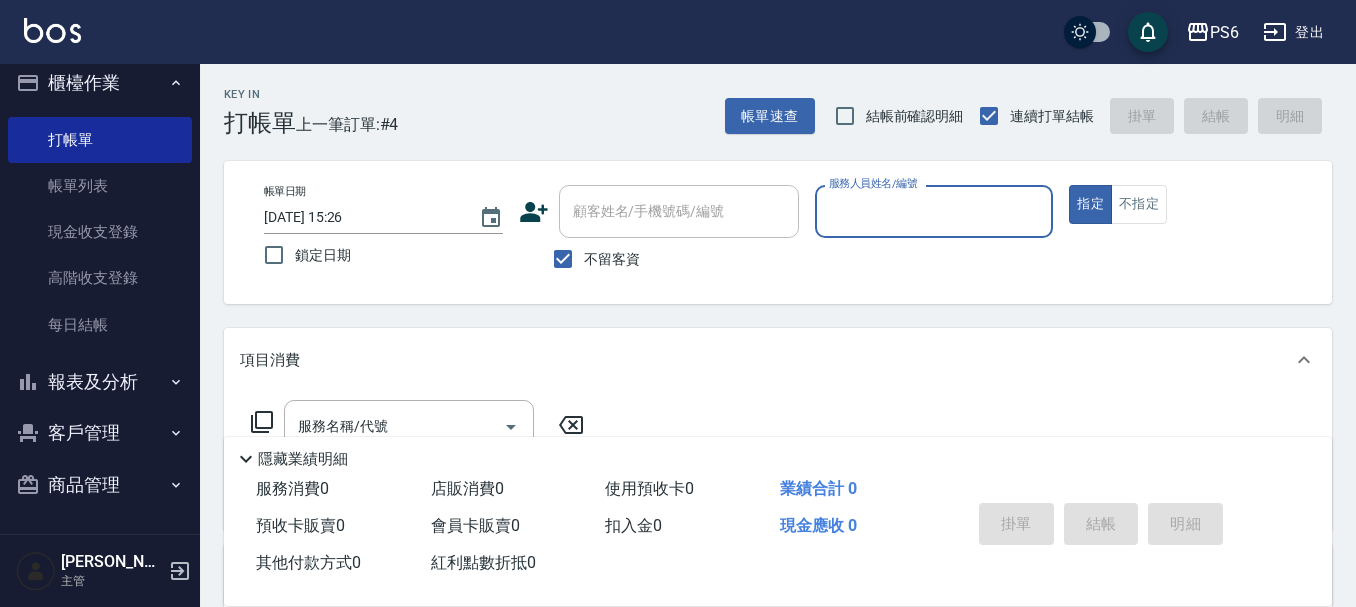drag, startPoint x: 564, startPoint y: 258, endPoint x: 583, endPoint y: 215, distance: 47.010635 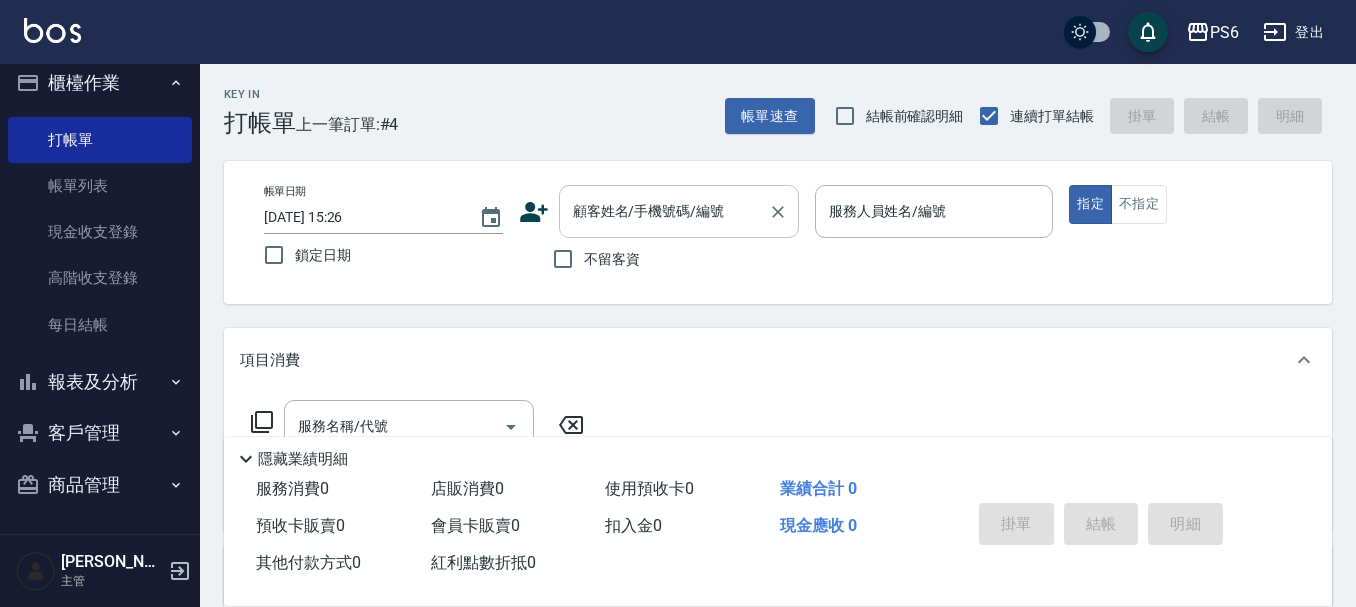 click on "顧客姓名/手機號碼/編號 顧客姓名/手機號碼/編號" at bounding box center [679, 211] 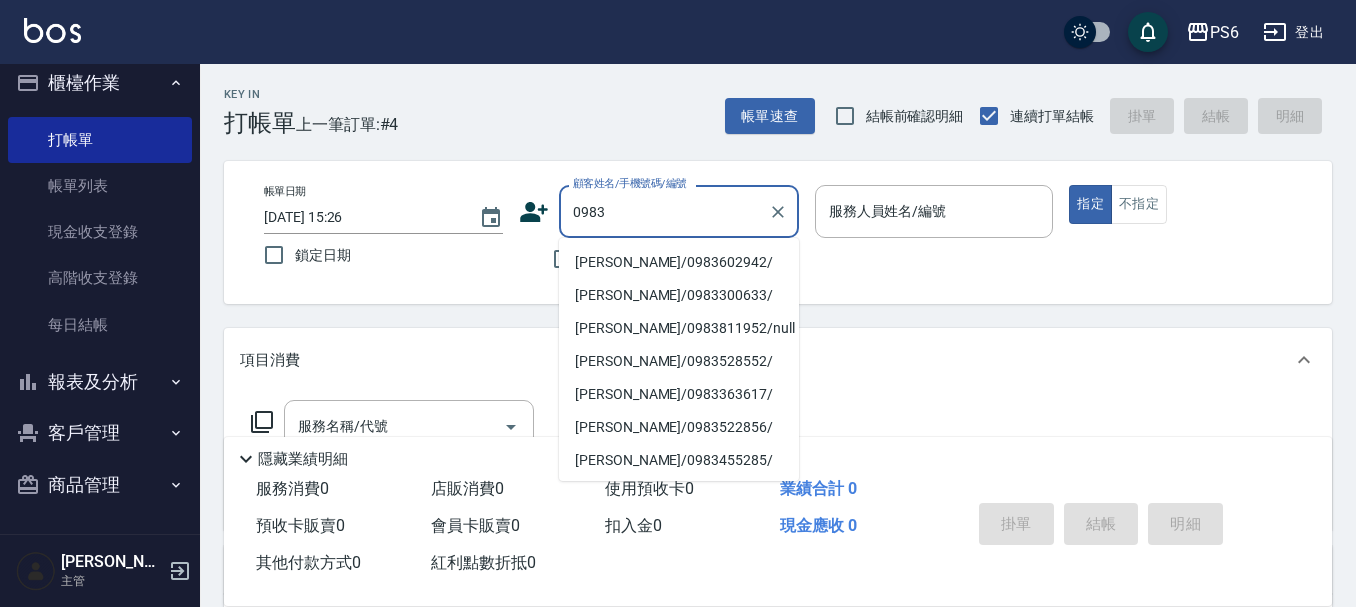 click on "[PERSON_NAME]/0983602942/" at bounding box center [679, 262] 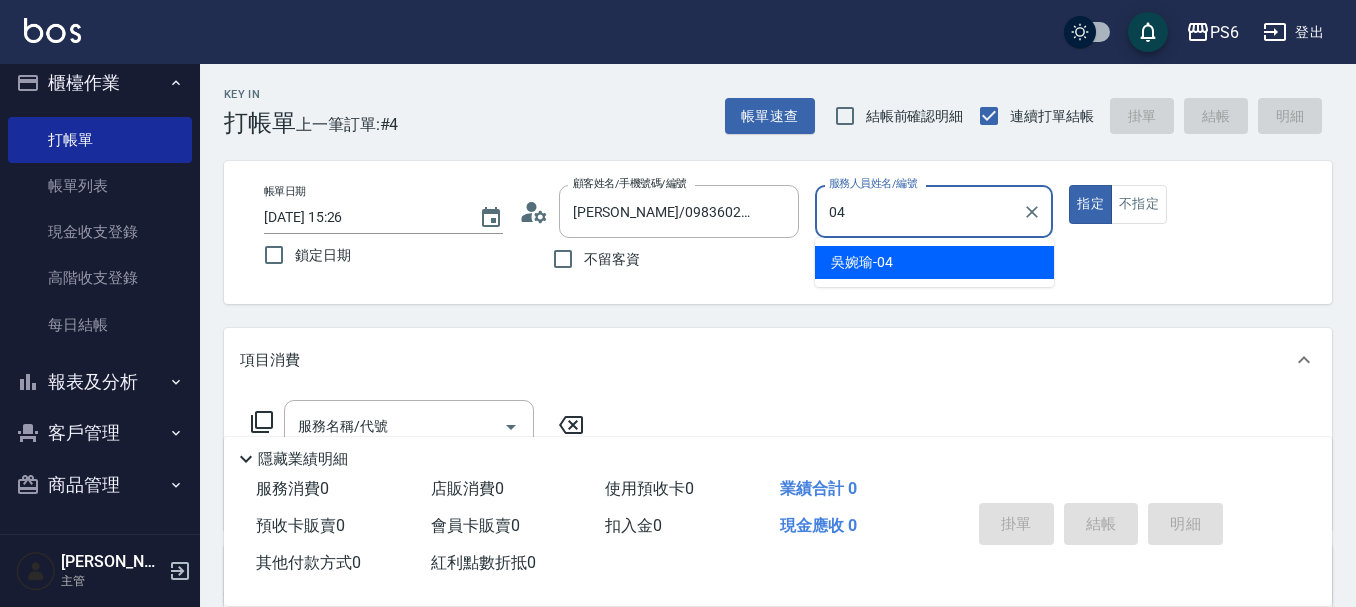 type on "[PERSON_NAME]-04" 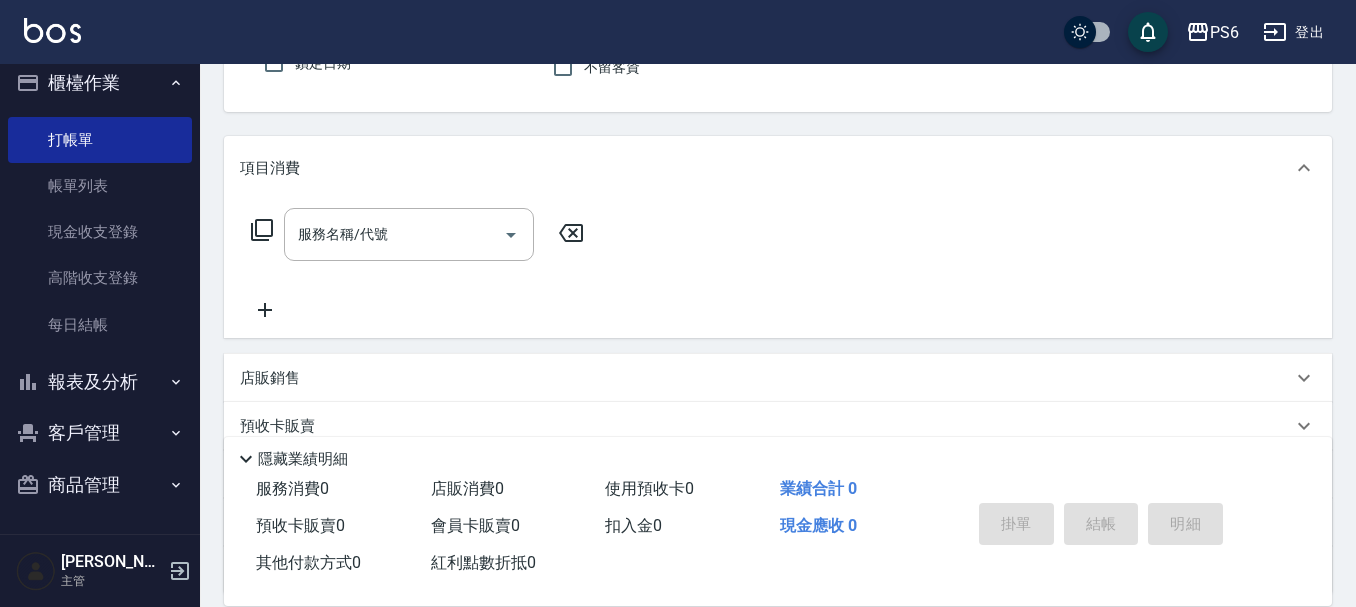 scroll, scrollTop: 200, scrollLeft: 0, axis: vertical 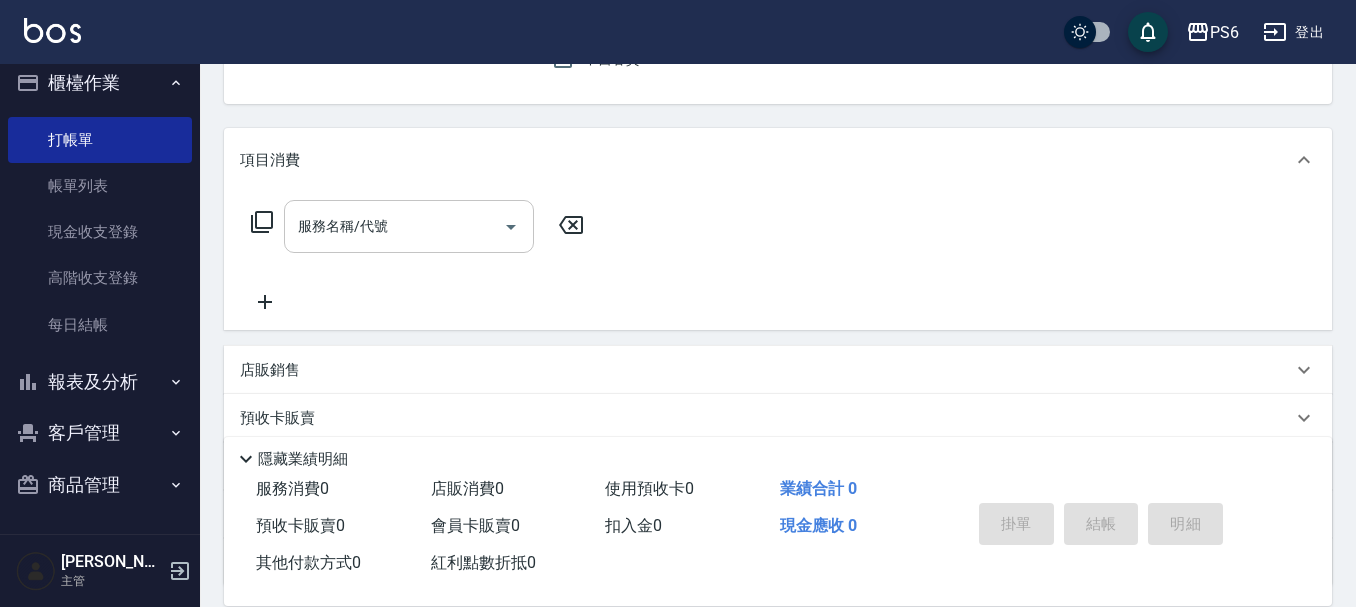 click on "服務名稱/代號" at bounding box center (394, 226) 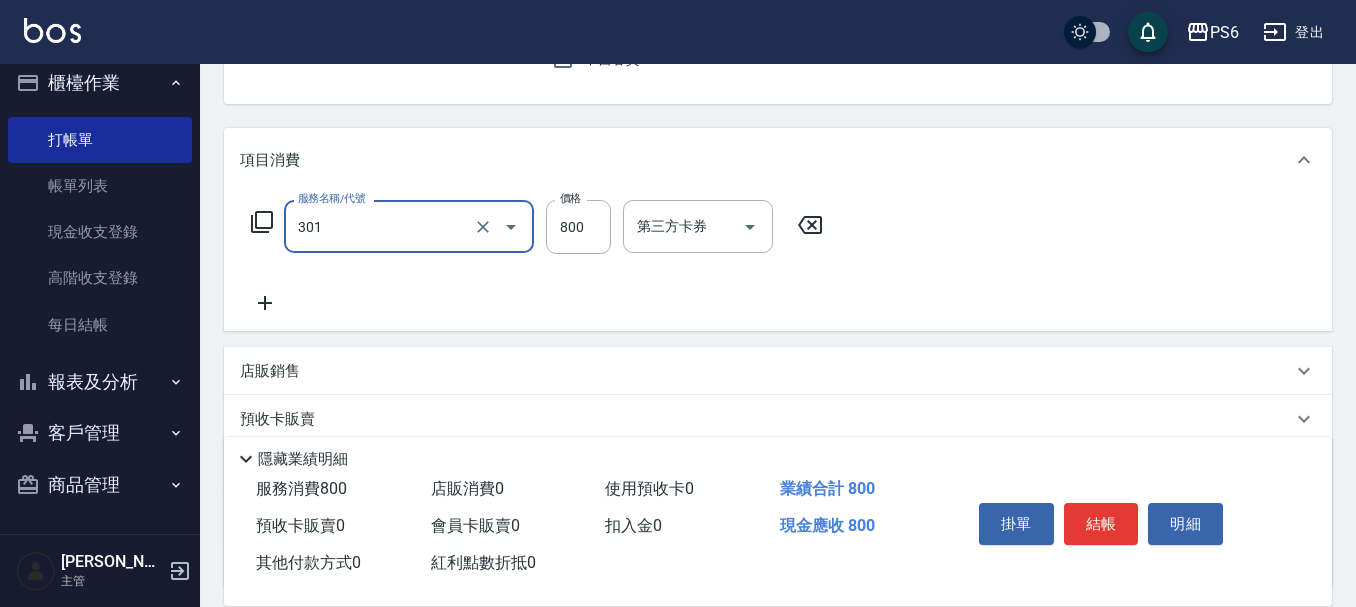 type on "局部燙髮(301)" 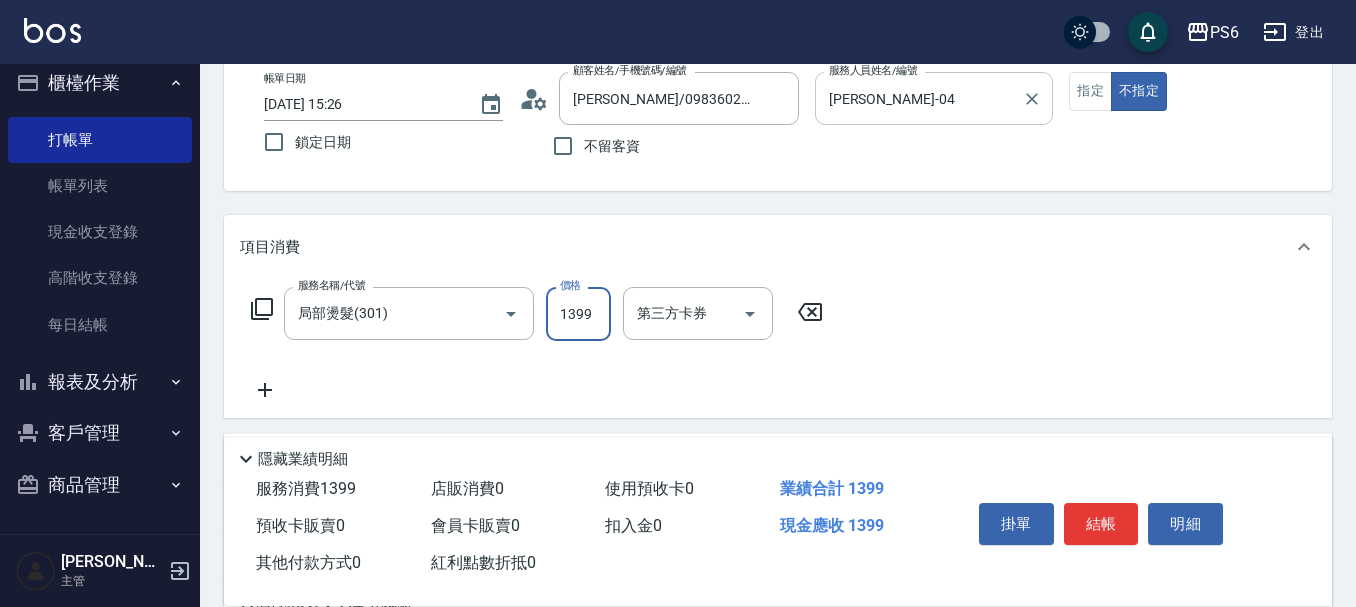 scroll, scrollTop: 0, scrollLeft: 0, axis: both 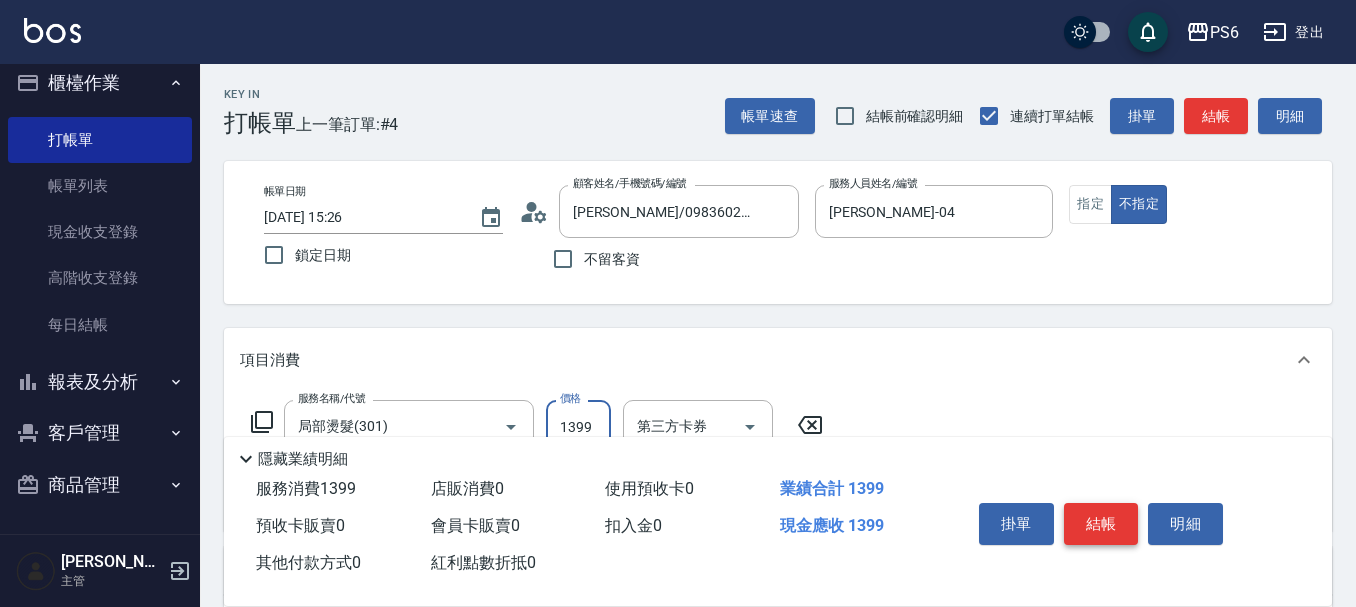 type on "1399" 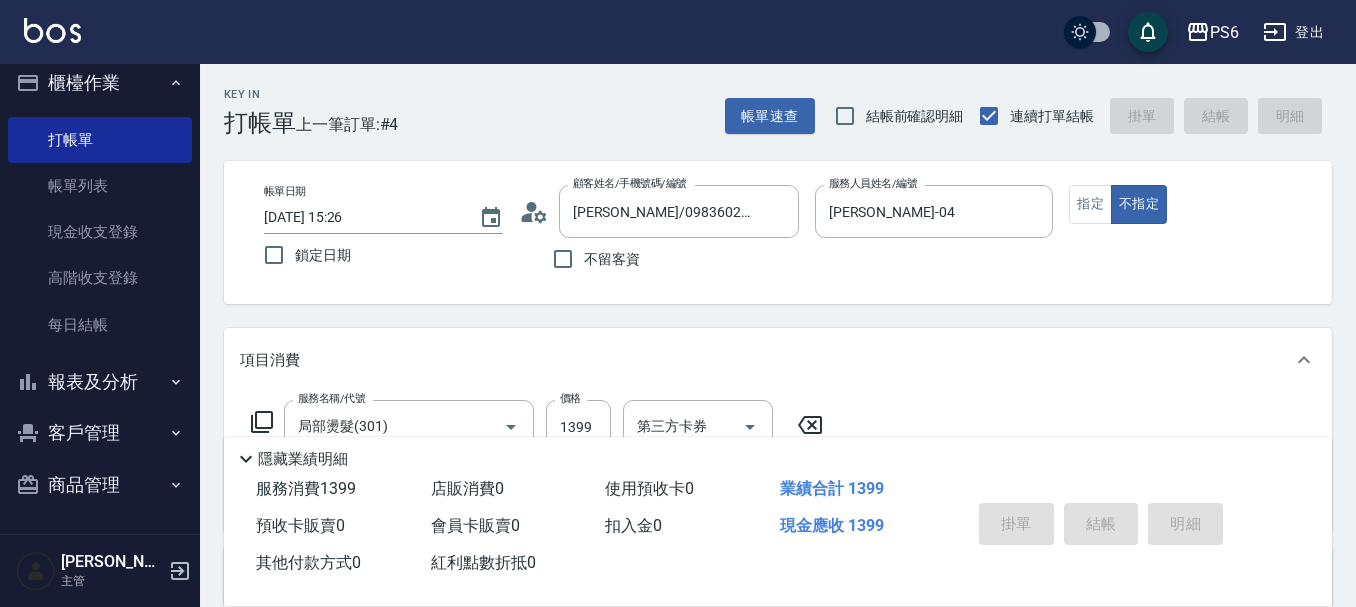 type on "[DATE] 15:27" 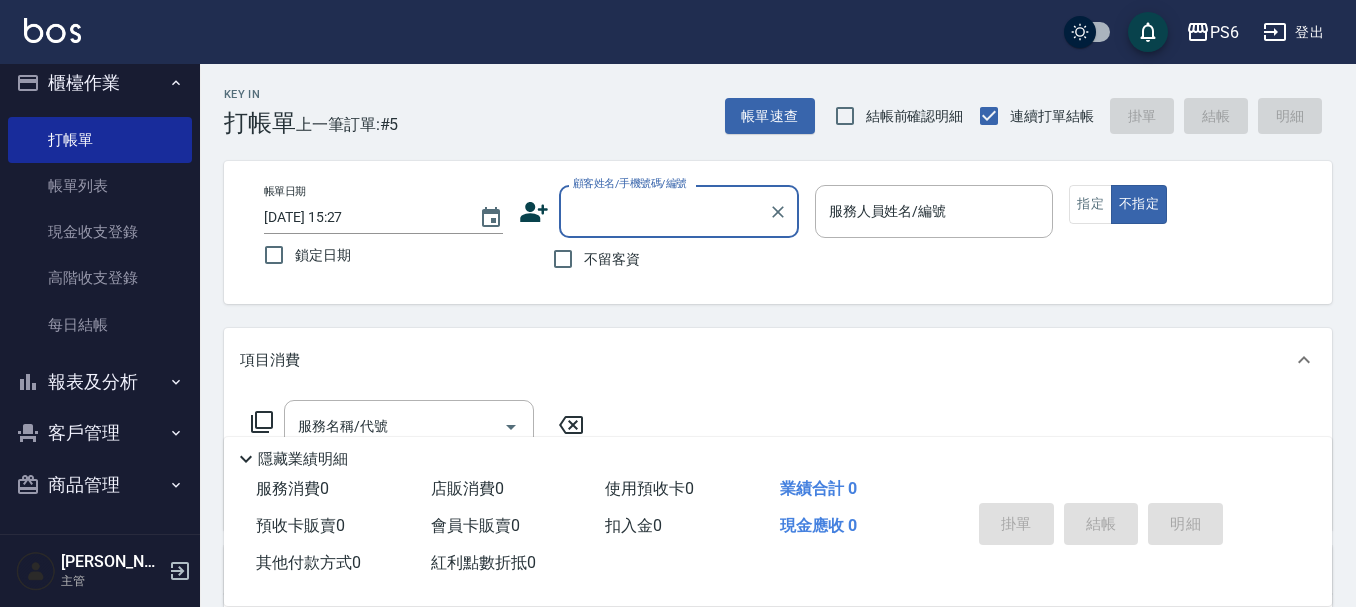 click on "顧客姓名/手機號碼/編號" at bounding box center [664, 211] 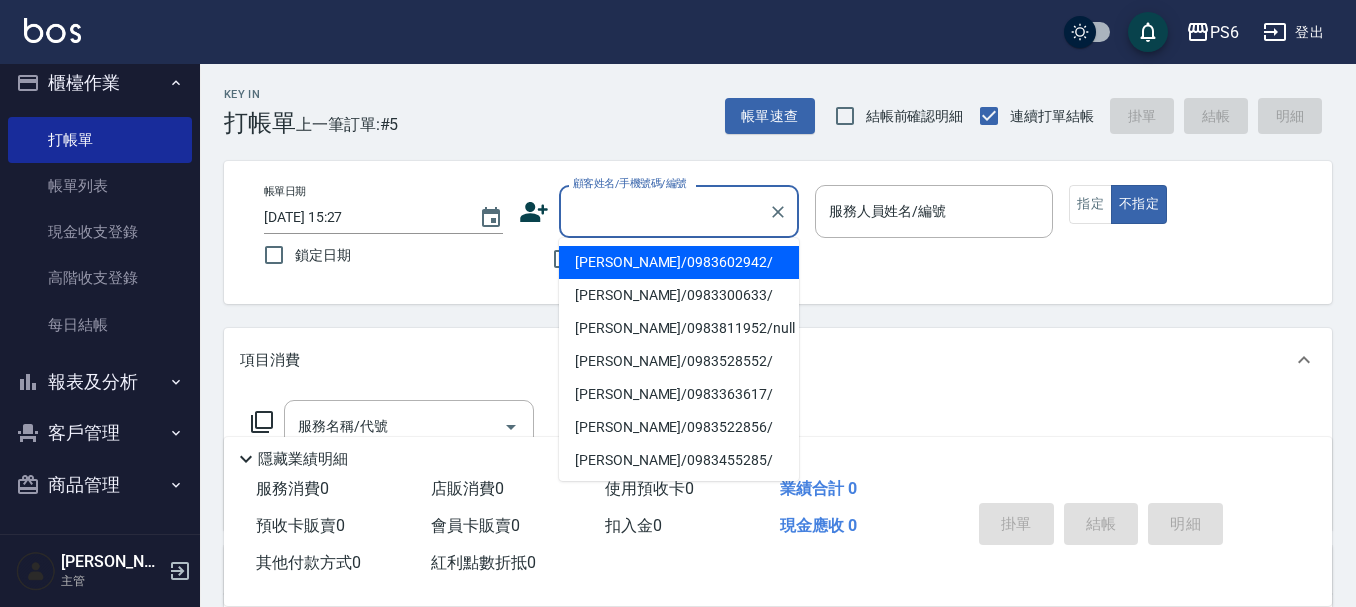 click on "[PERSON_NAME]/0983602942/" at bounding box center (679, 262) 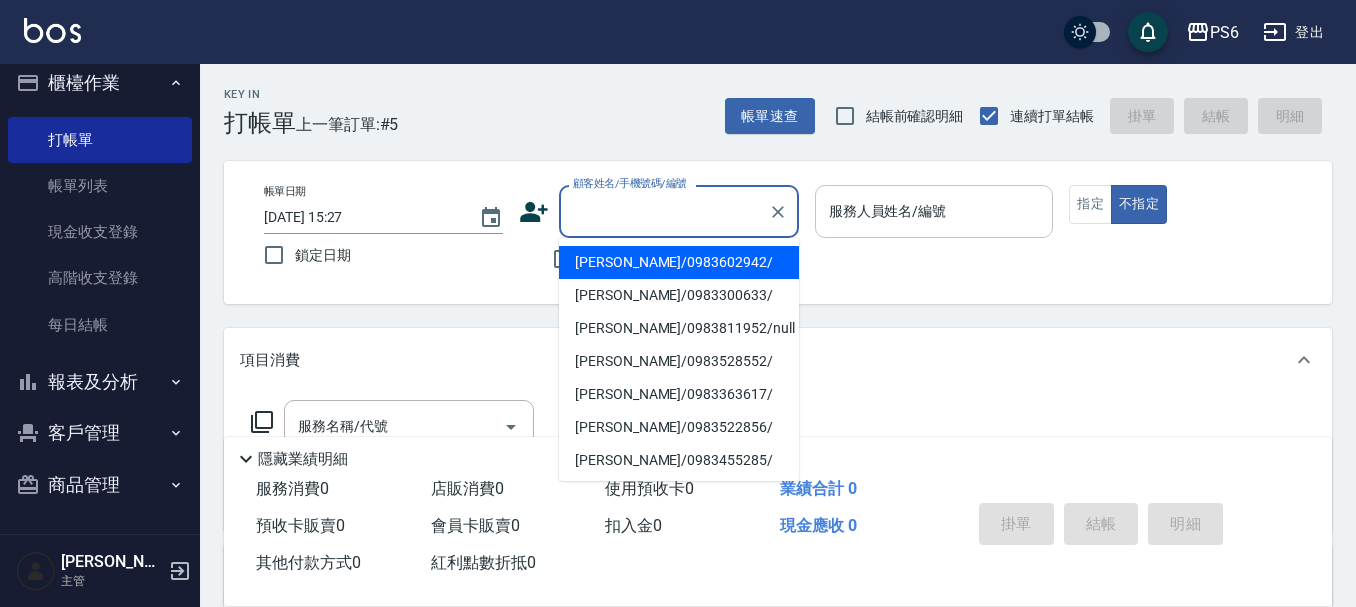 type on "[PERSON_NAME]/0983602942/" 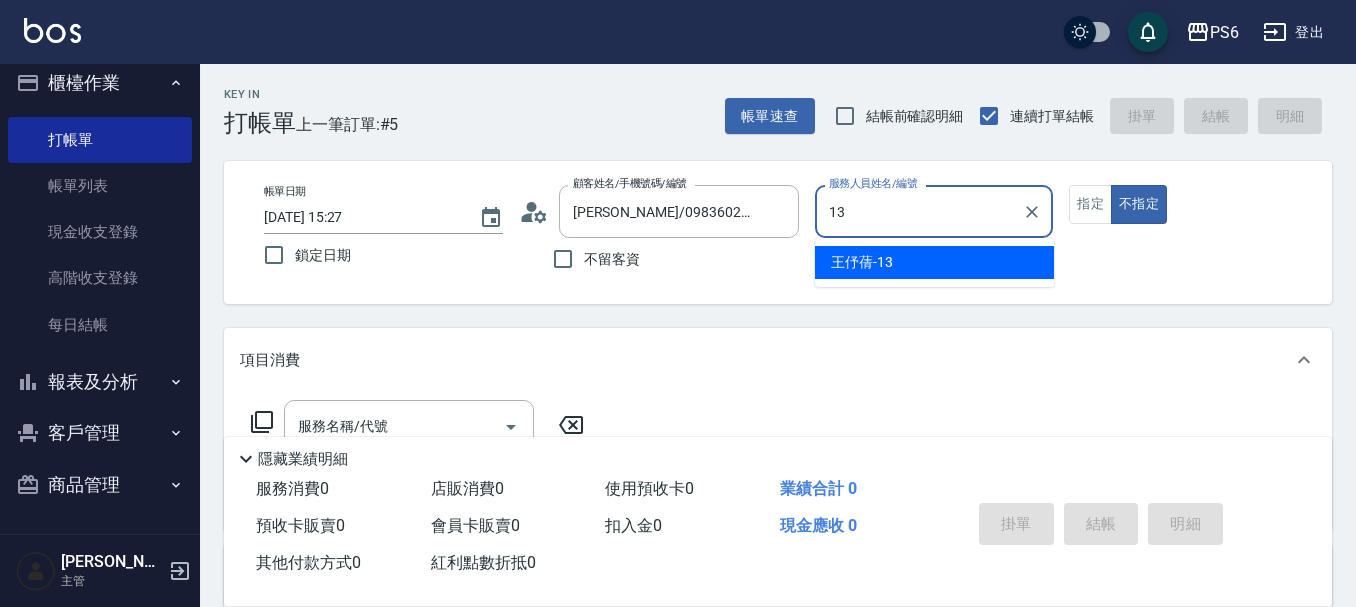type on "[PERSON_NAME]-13" 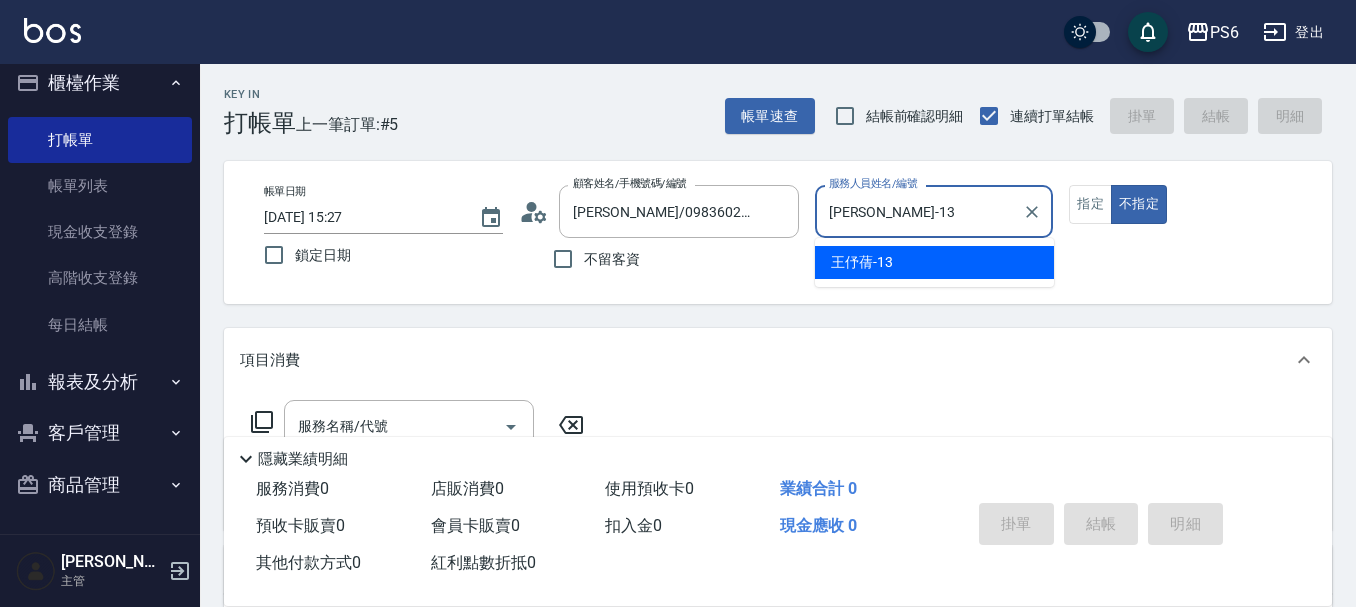 type on "false" 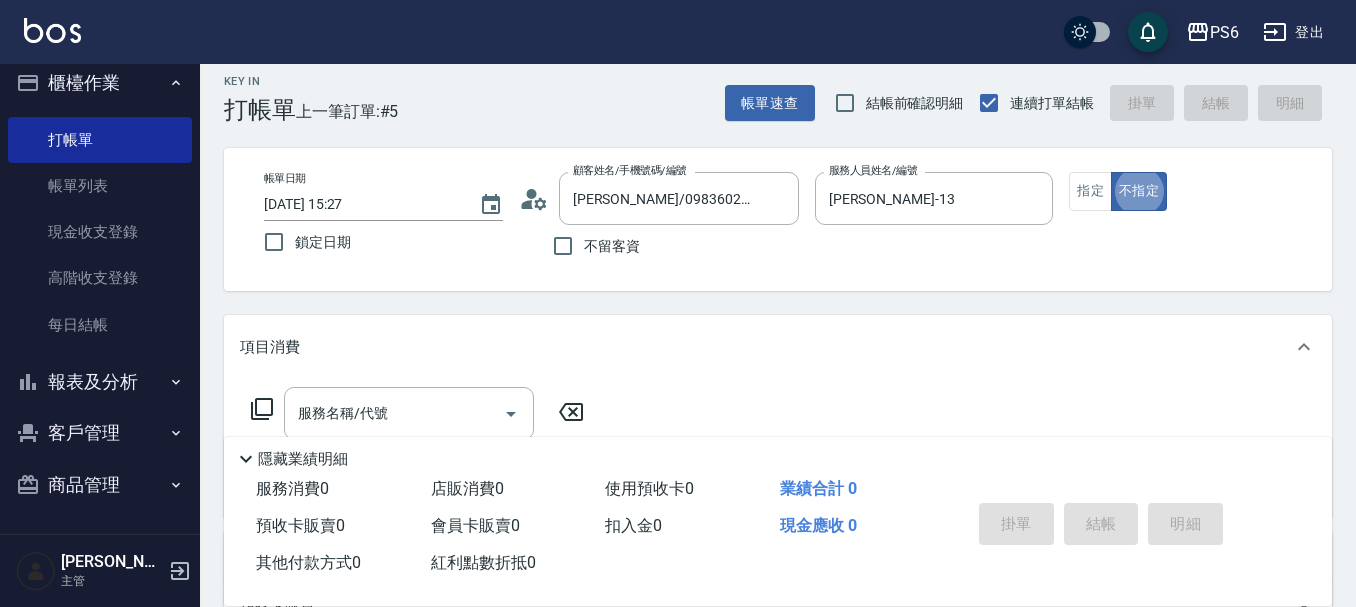 scroll, scrollTop: 100, scrollLeft: 0, axis: vertical 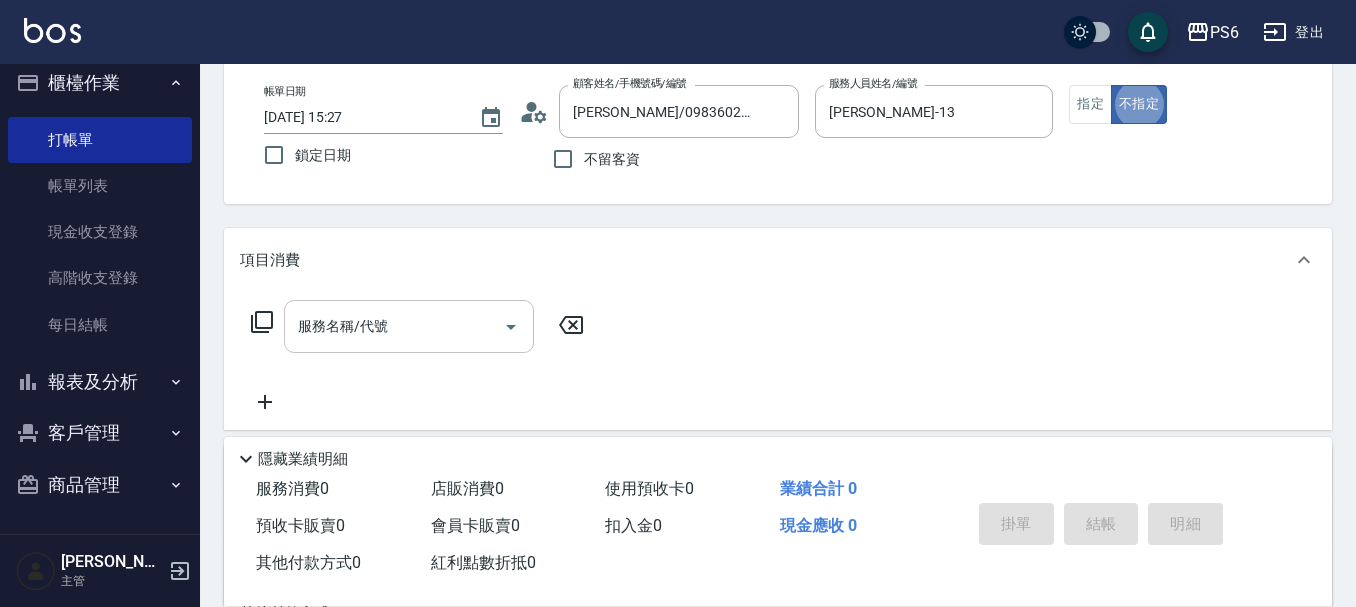 click on "服務名稱/代號" at bounding box center (394, 326) 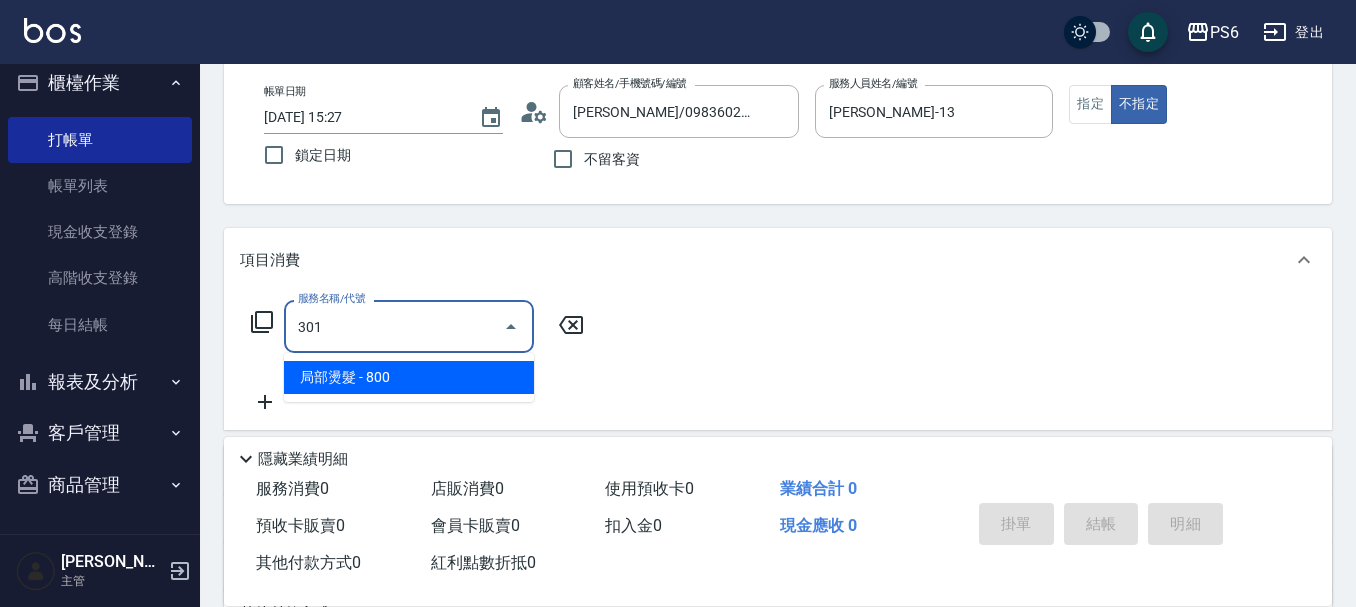 type on "局部燙髮(301)" 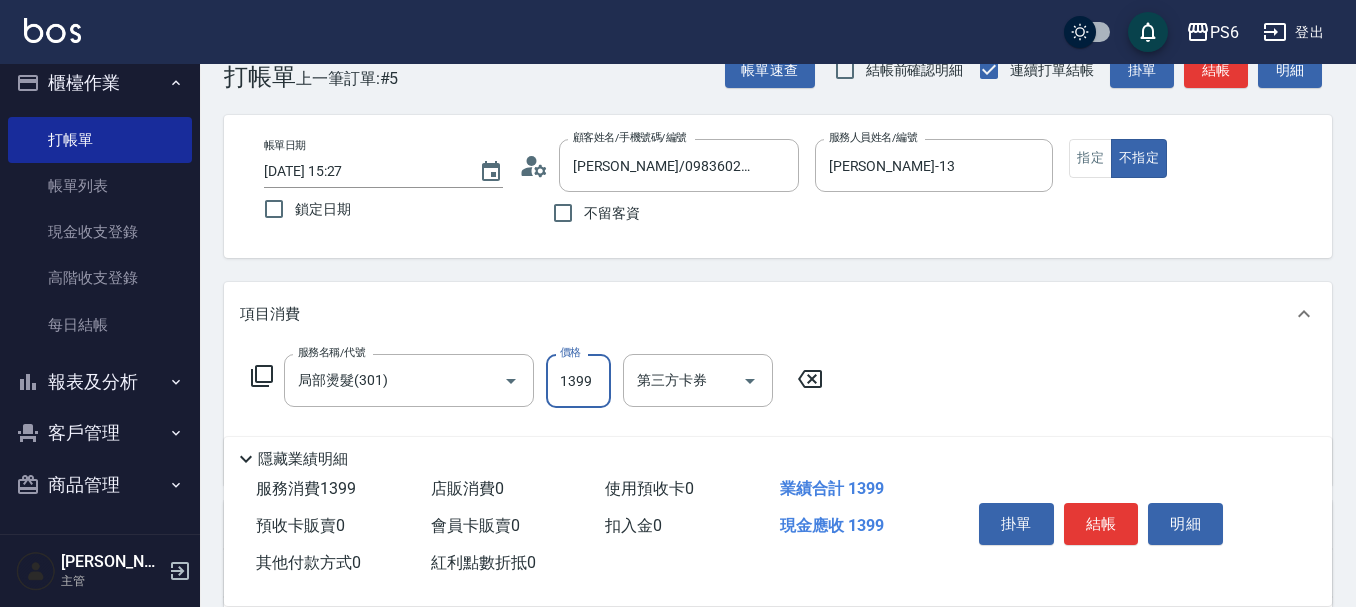 scroll, scrollTop: 0, scrollLeft: 0, axis: both 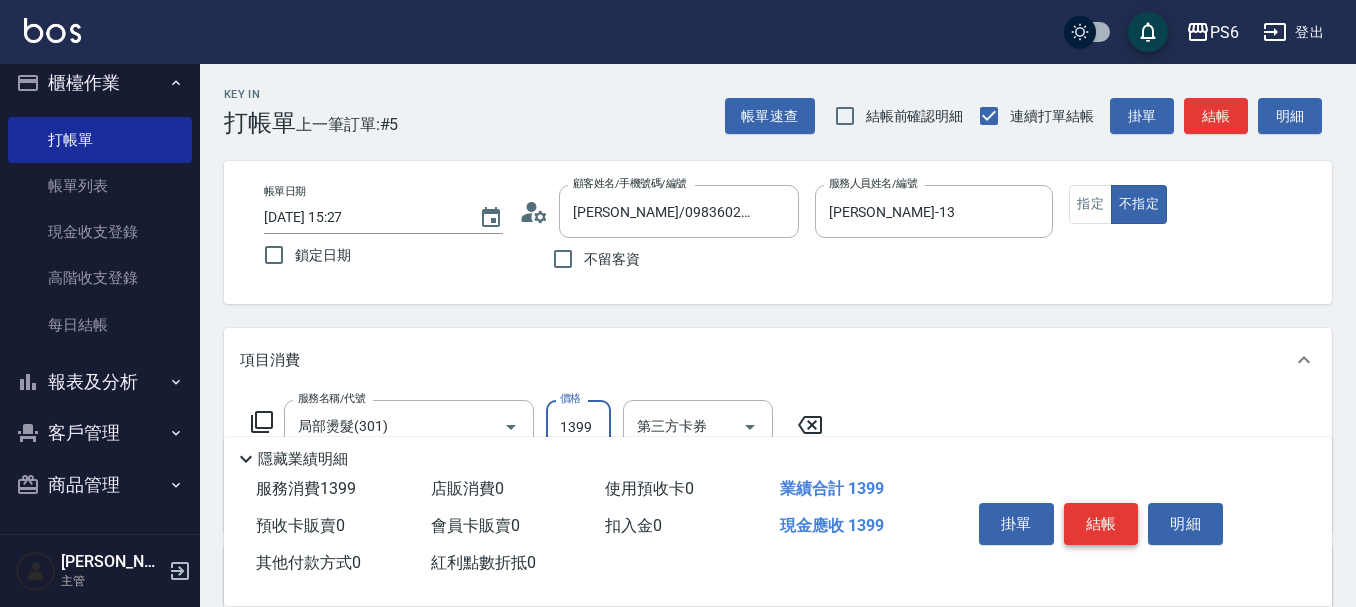 type on "1399" 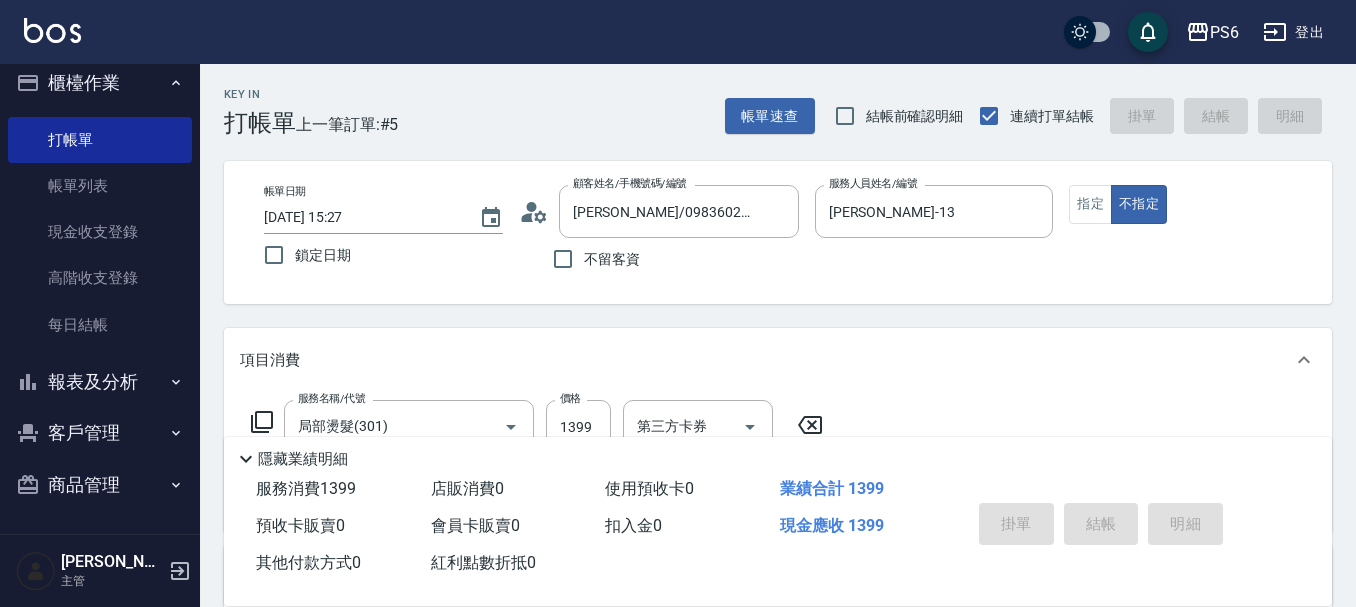 type 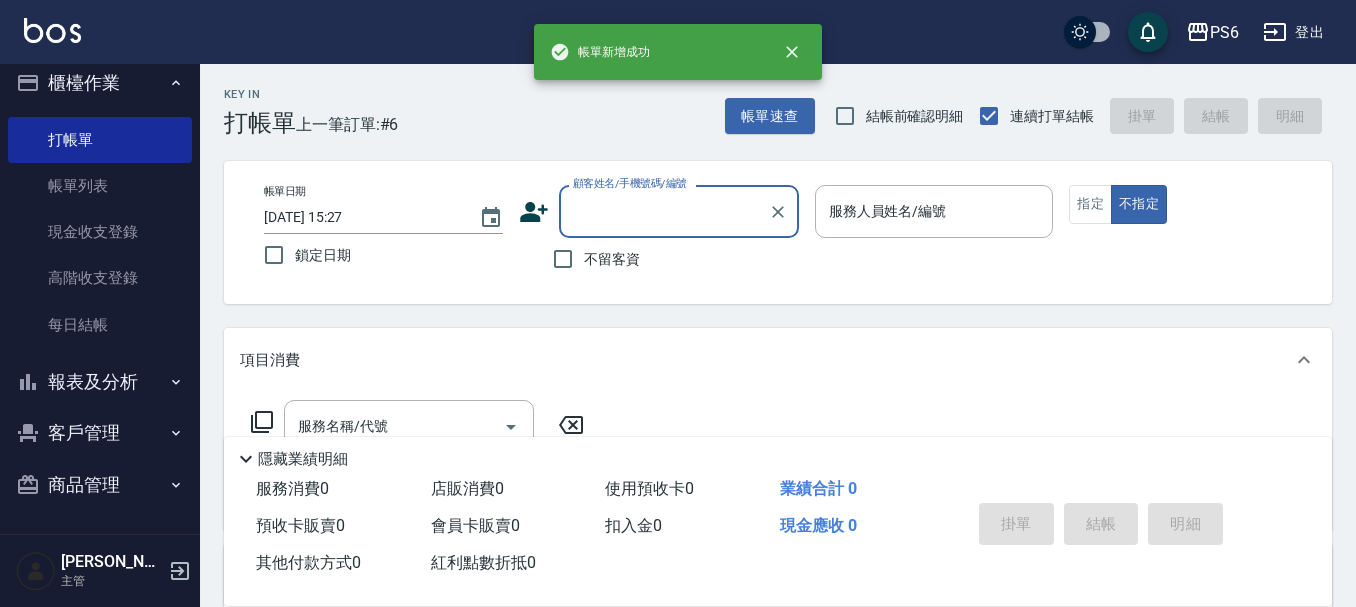 drag, startPoint x: 568, startPoint y: 261, endPoint x: 833, endPoint y: 239, distance: 265.91165 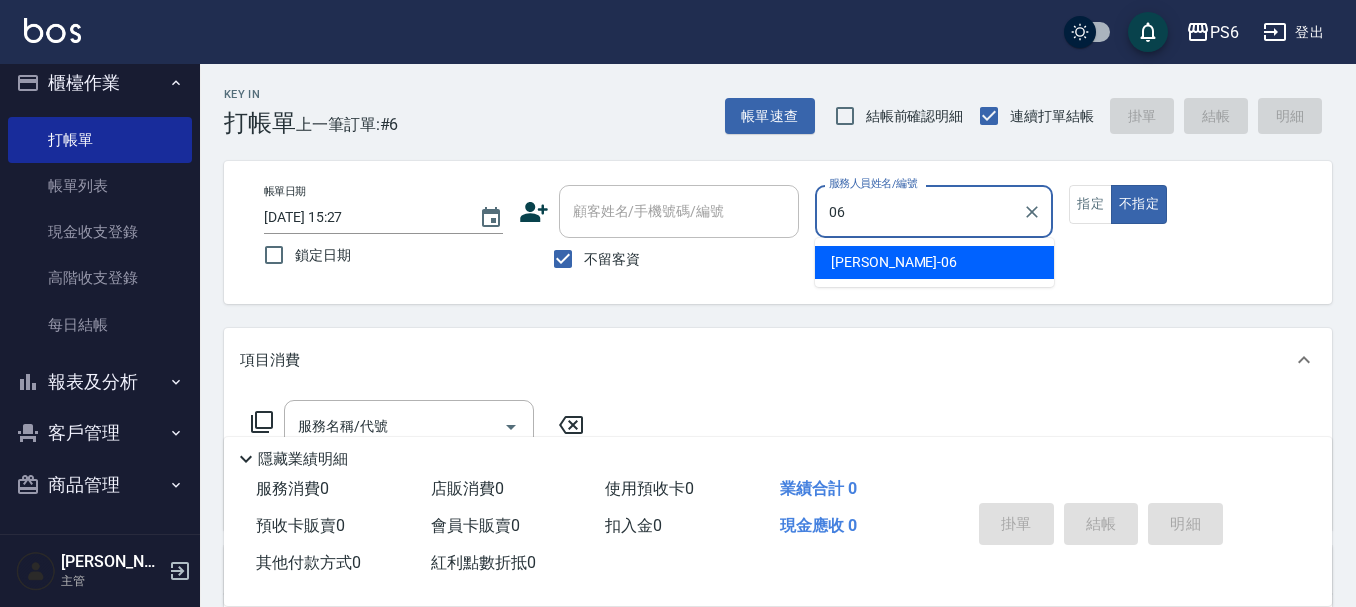 type on "[PERSON_NAME]-06" 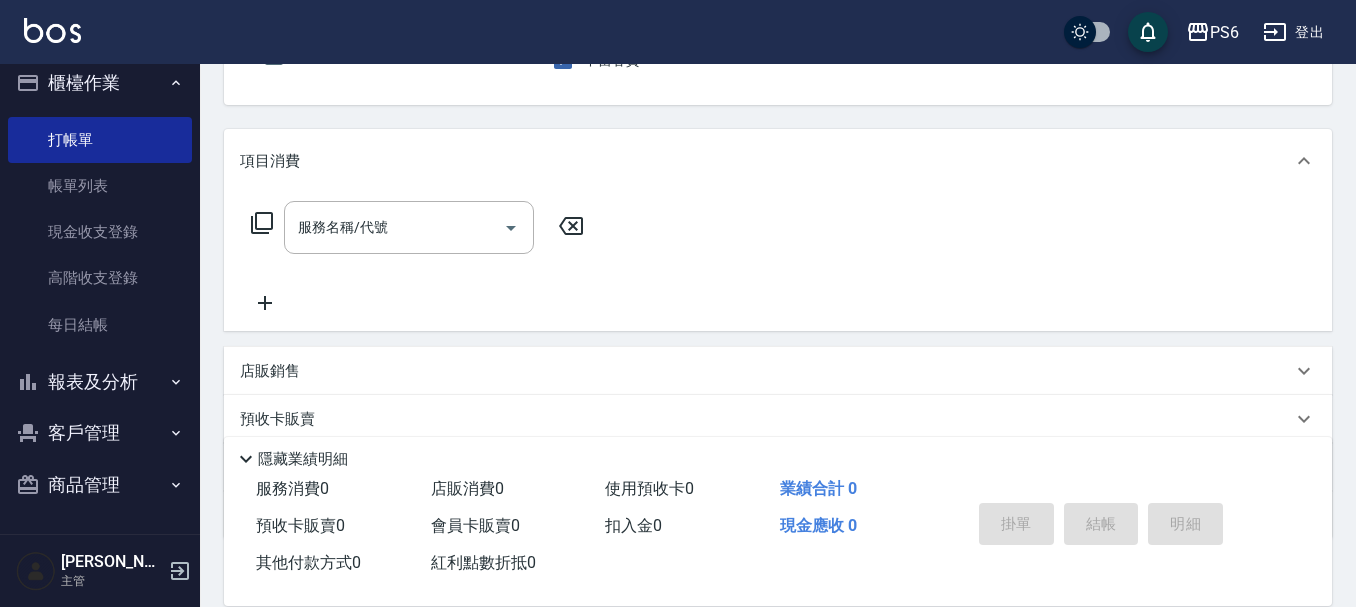 scroll, scrollTop: 200, scrollLeft: 0, axis: vertical 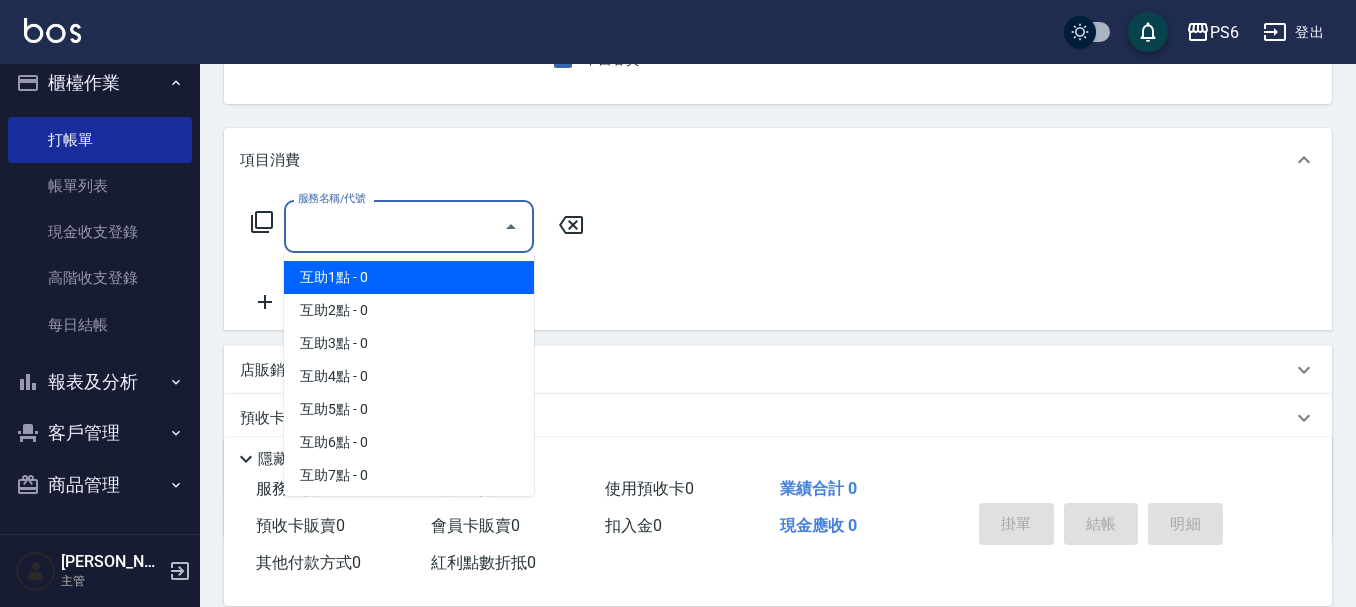 click on "服務名稱/代號" at bounding box center (394, 226) 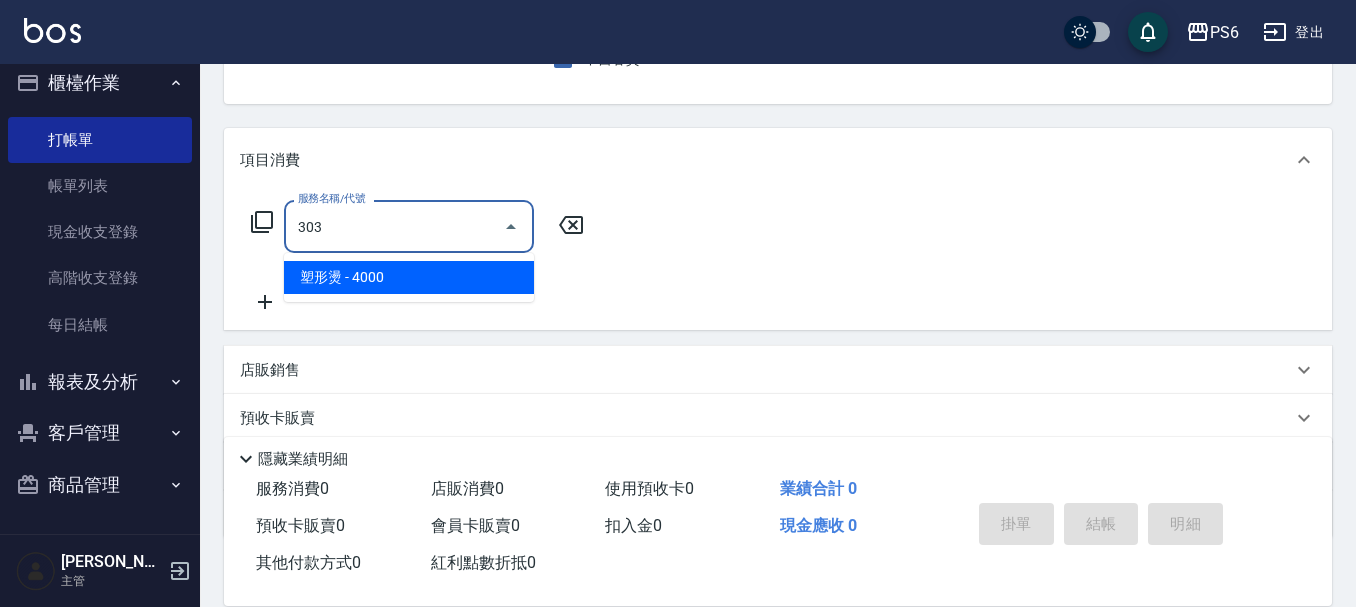 type on "塑形燙(303)" 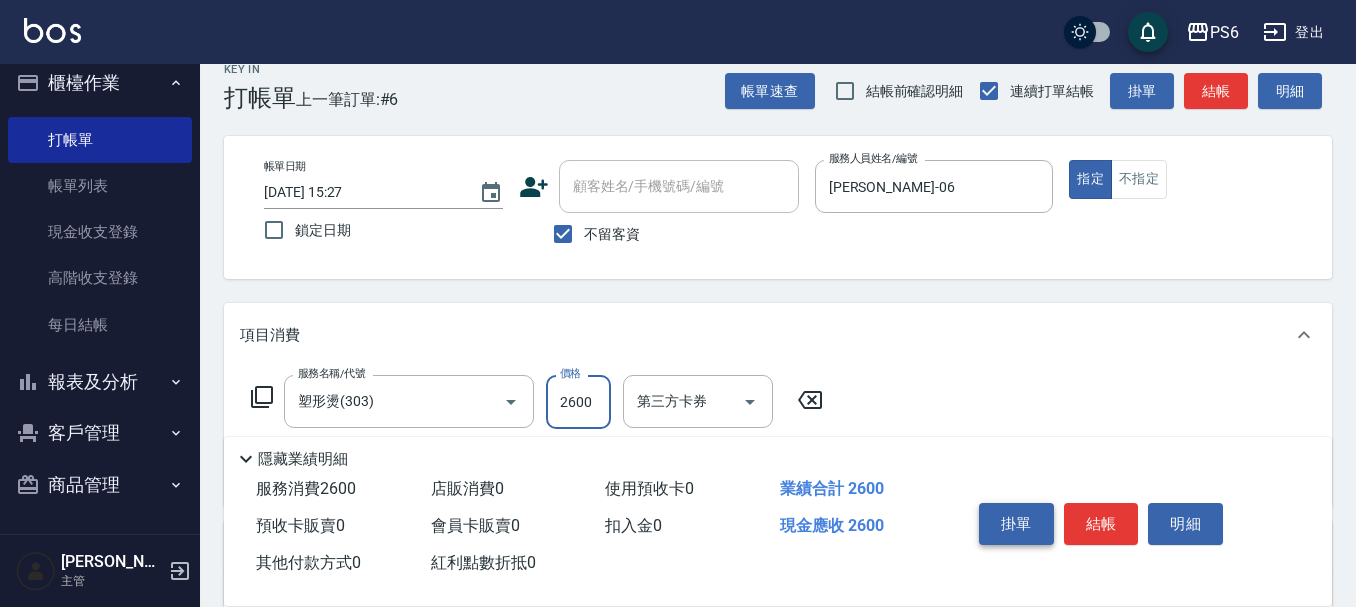 scroll, scrollTop: 0, scrollLeft: 0, axis: both 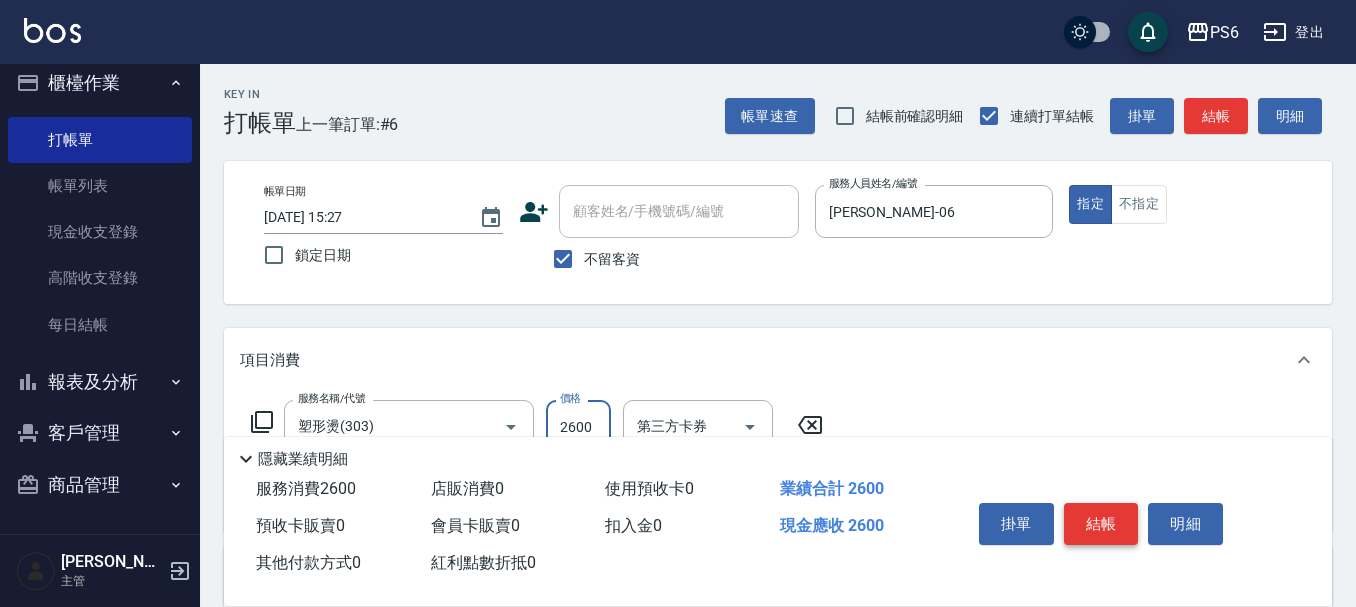 type on "2600" 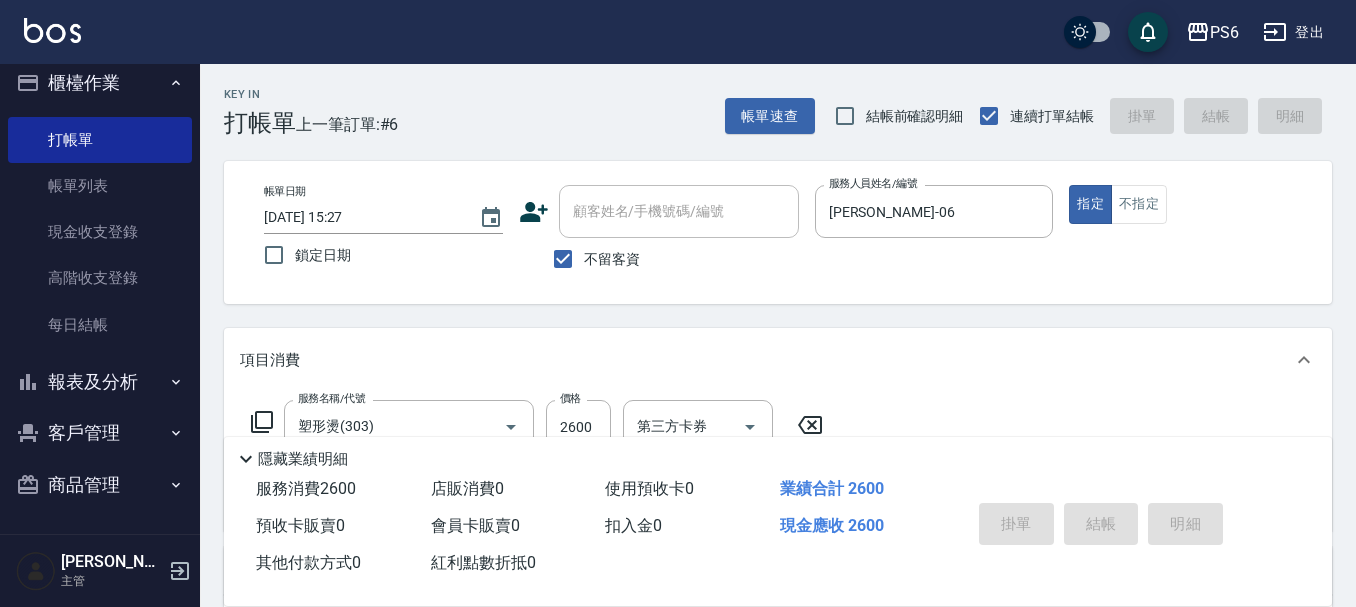 type 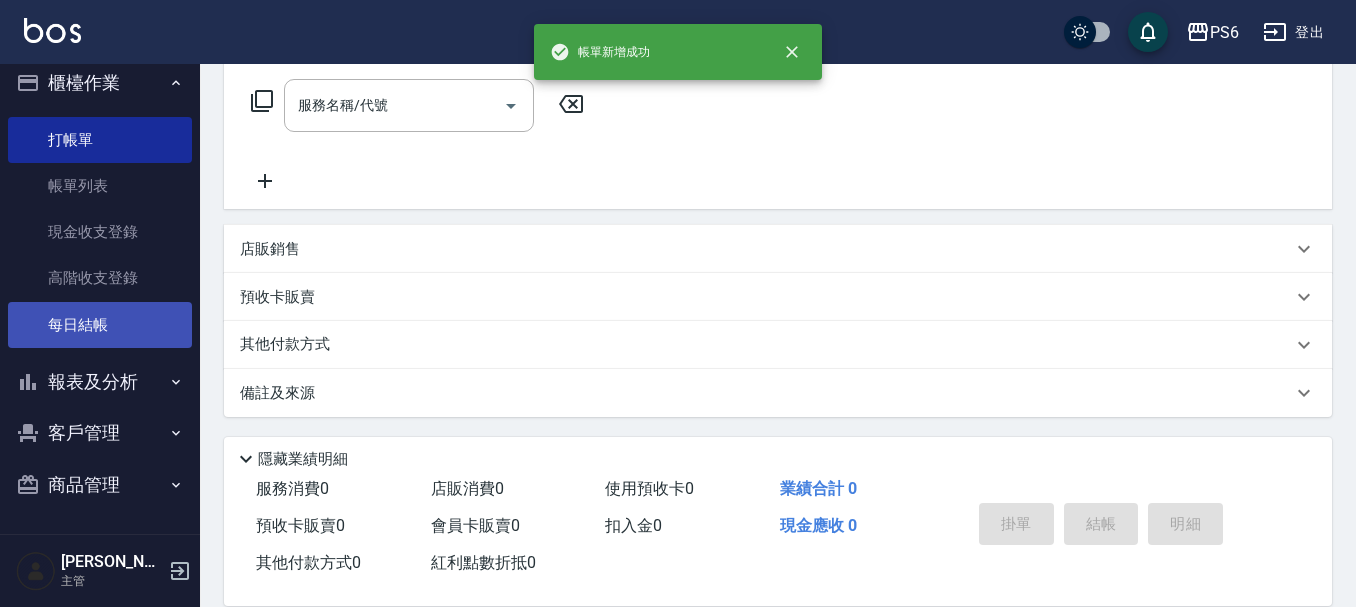 scroll, scrollTop: 323, scrollLeft: 0, axis: vertical 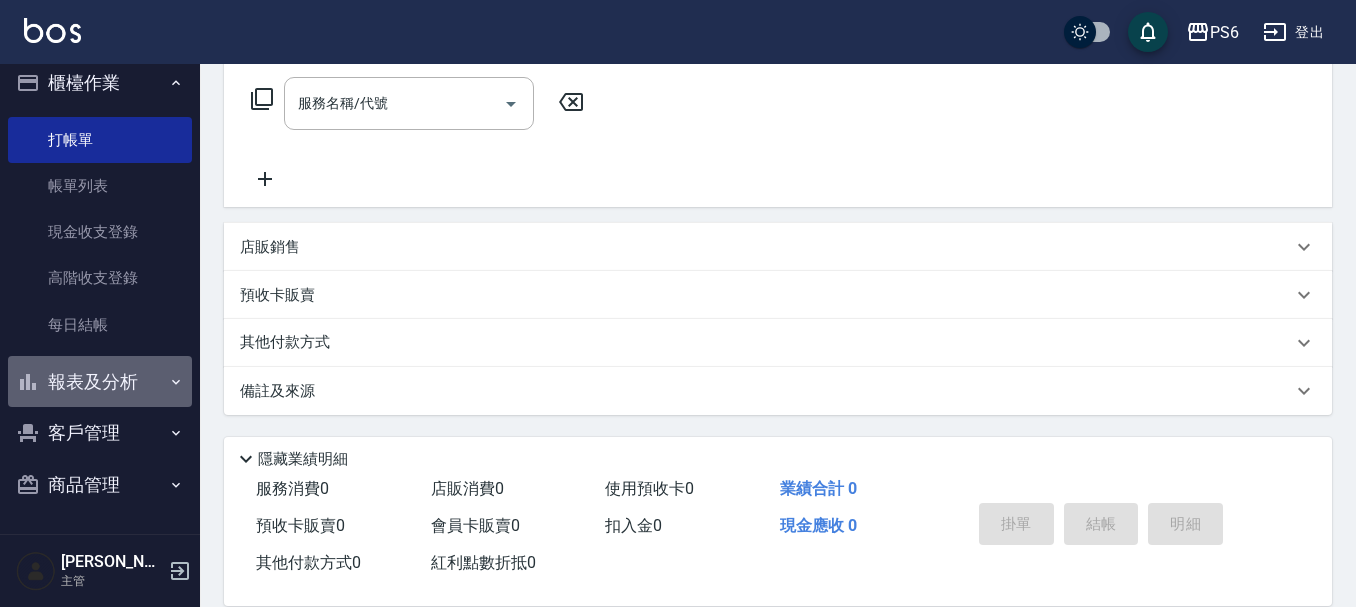 click on "報表及分析" at bounding box center (100, 382) 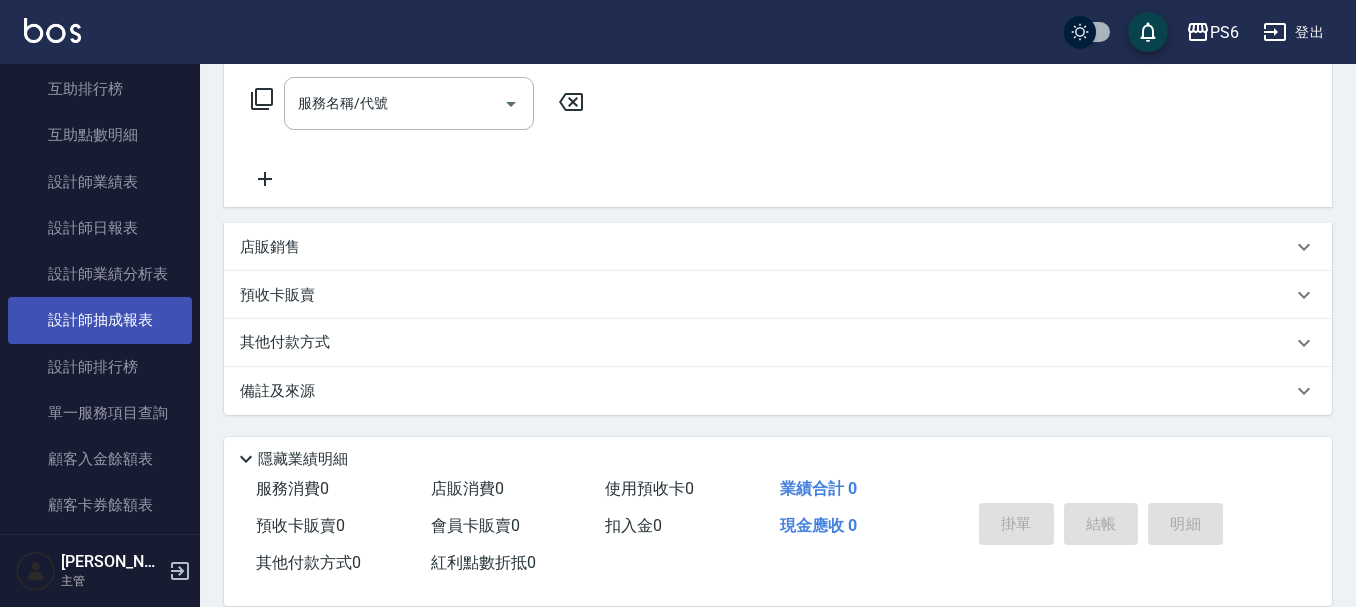 scroll, scrollTop: 515, scrollLeft: 0, axis: vertical 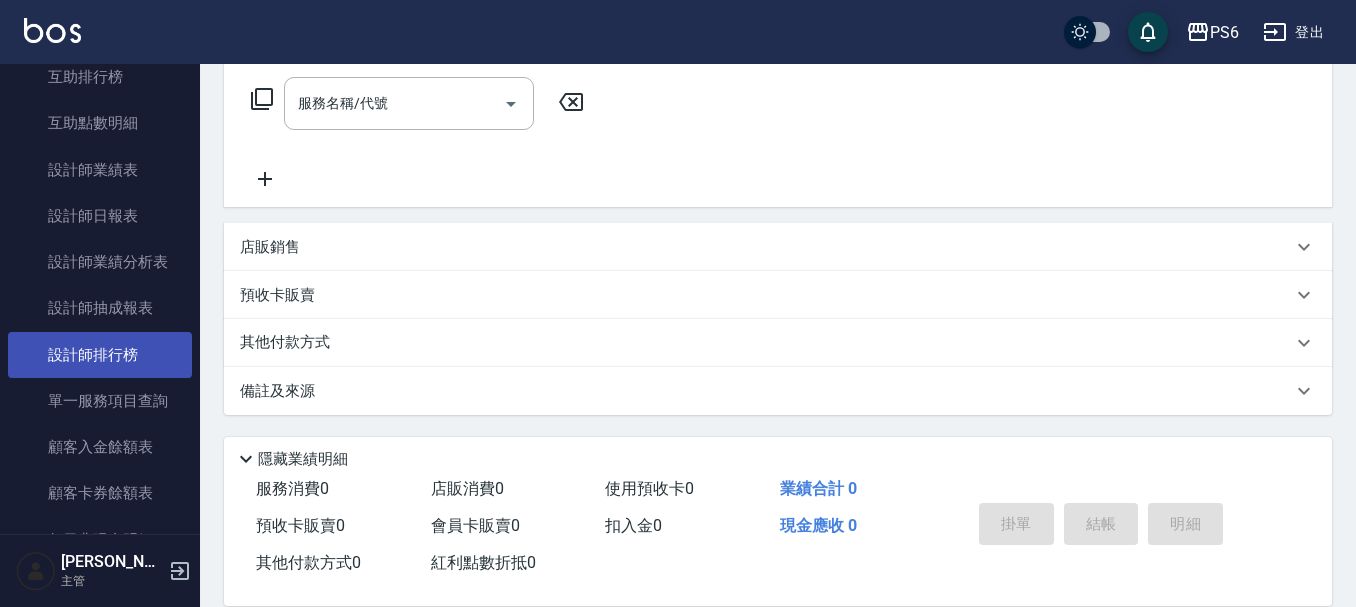 click on "設計師排行榜" at bounding box center (100, 355) 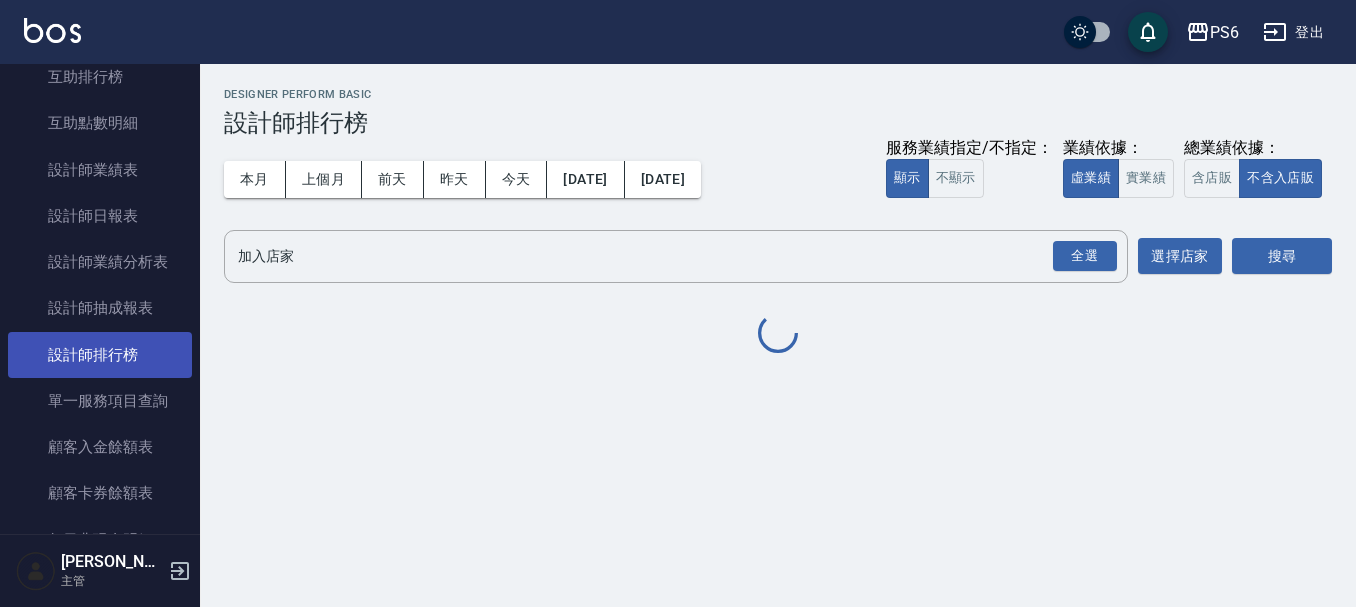 scroll, scrollTop: 0, scrollLeft: 0, axis: both 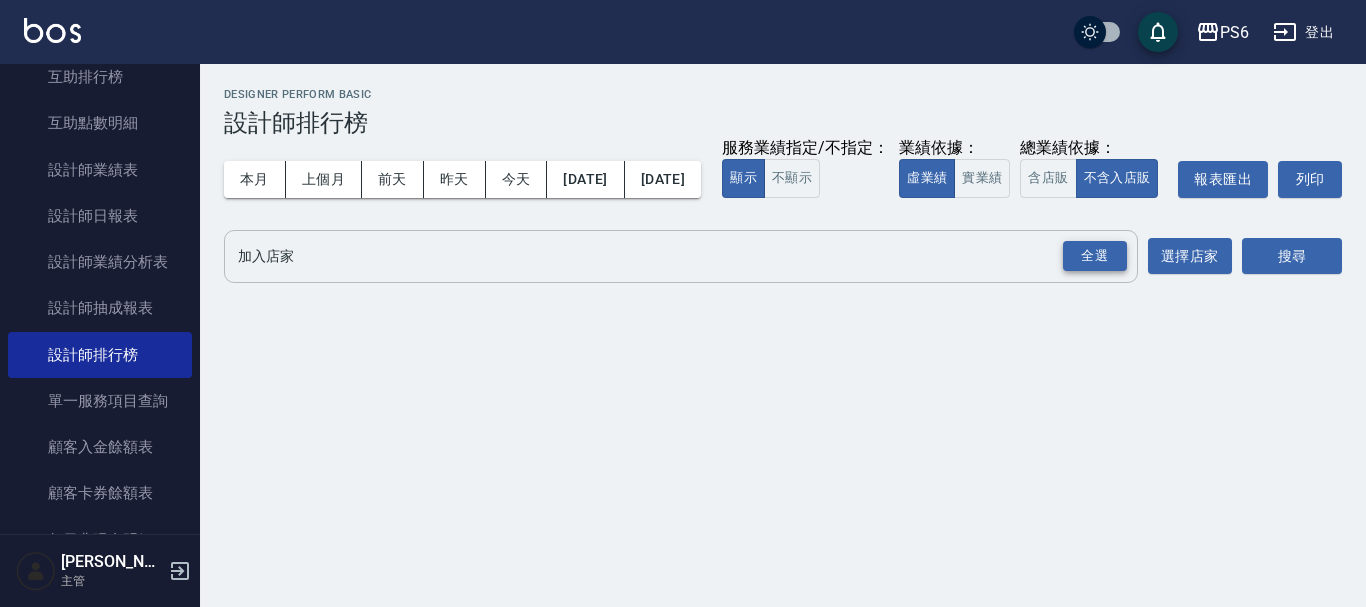 click on "全選" at bounding box center [1095, 256] 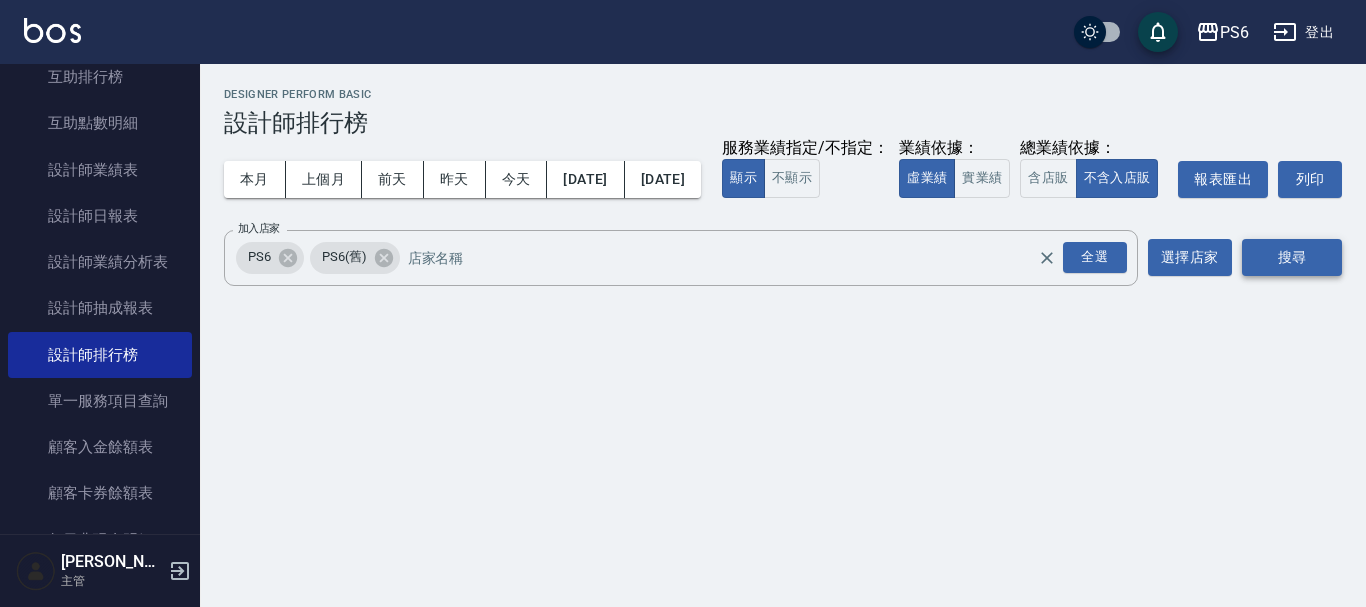 click on "搜尋" at bounding box center [1292, 257] 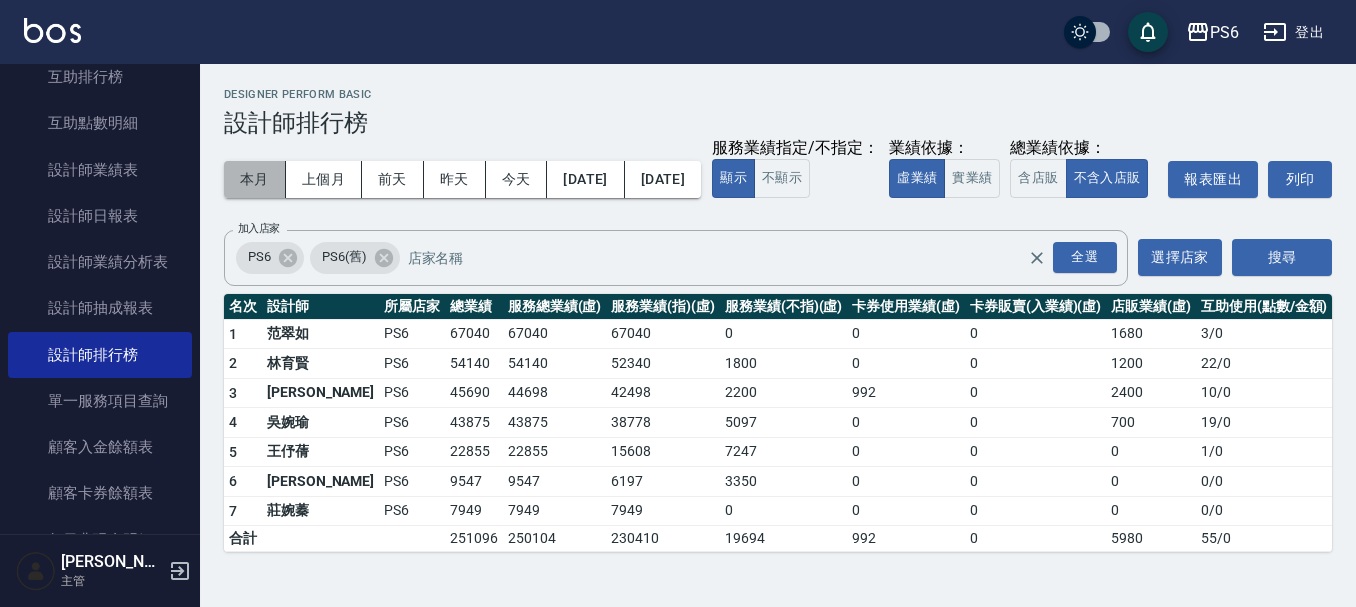 click on "本月" at bounding box center (255, 179) 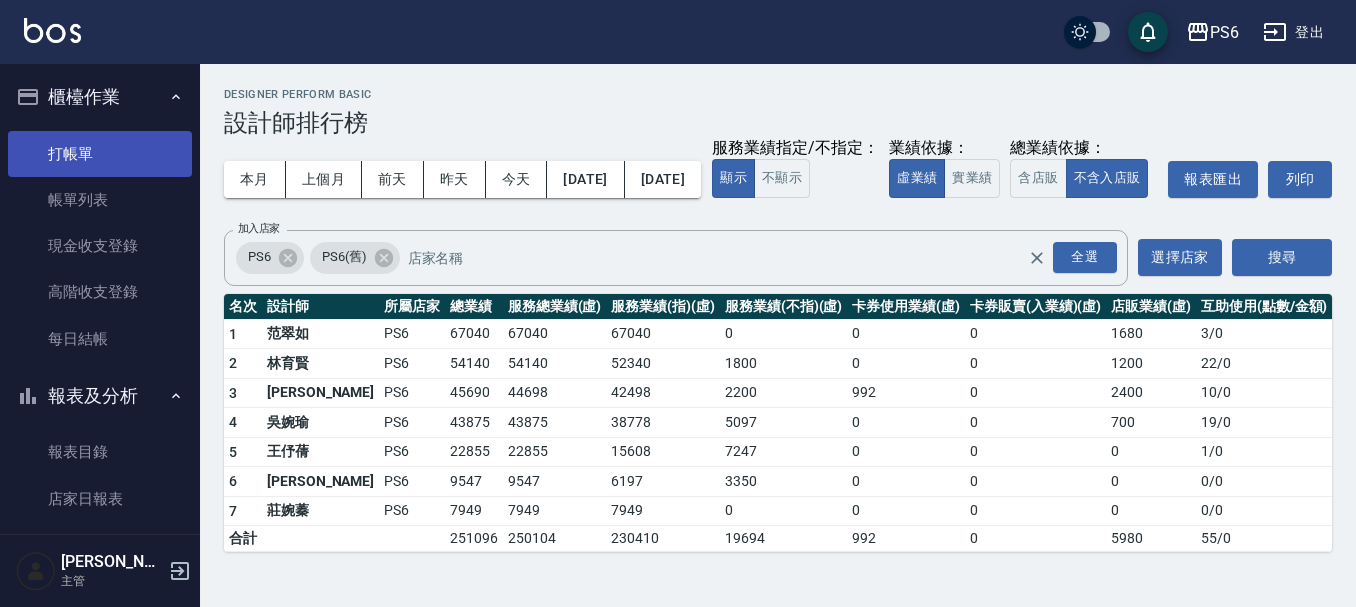 scroll, scrollTop: 0, scrollLeft: 0, axis: both 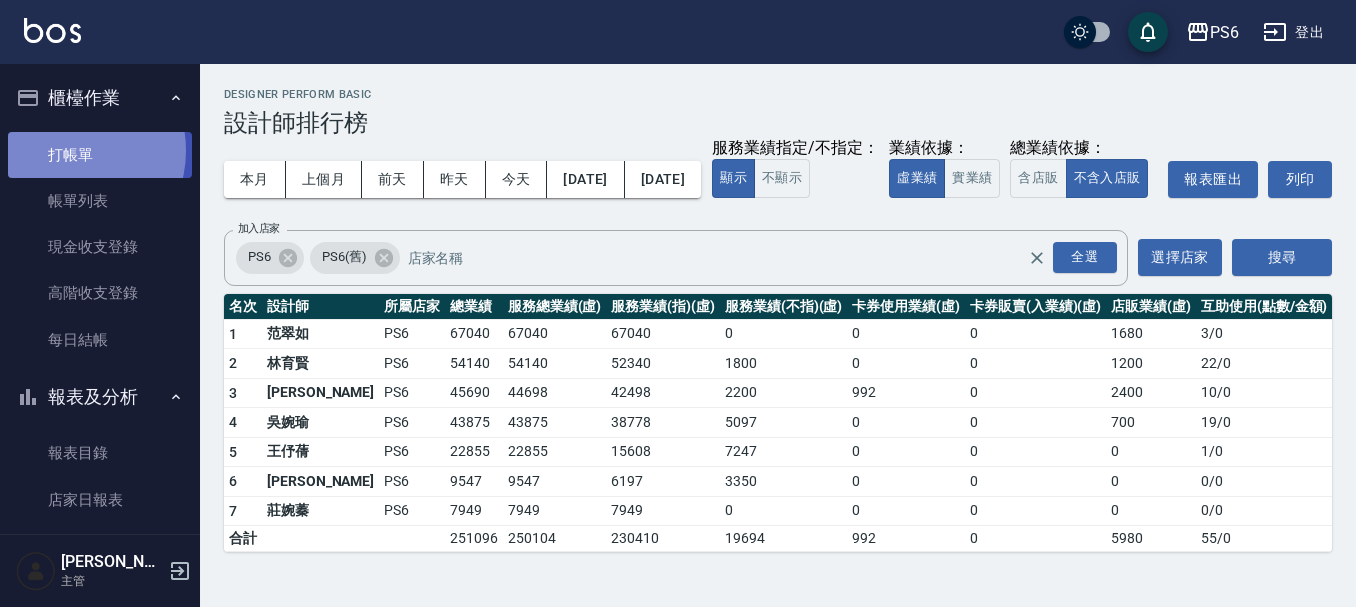 click on "打帳單" at bounding box center [100, 155] 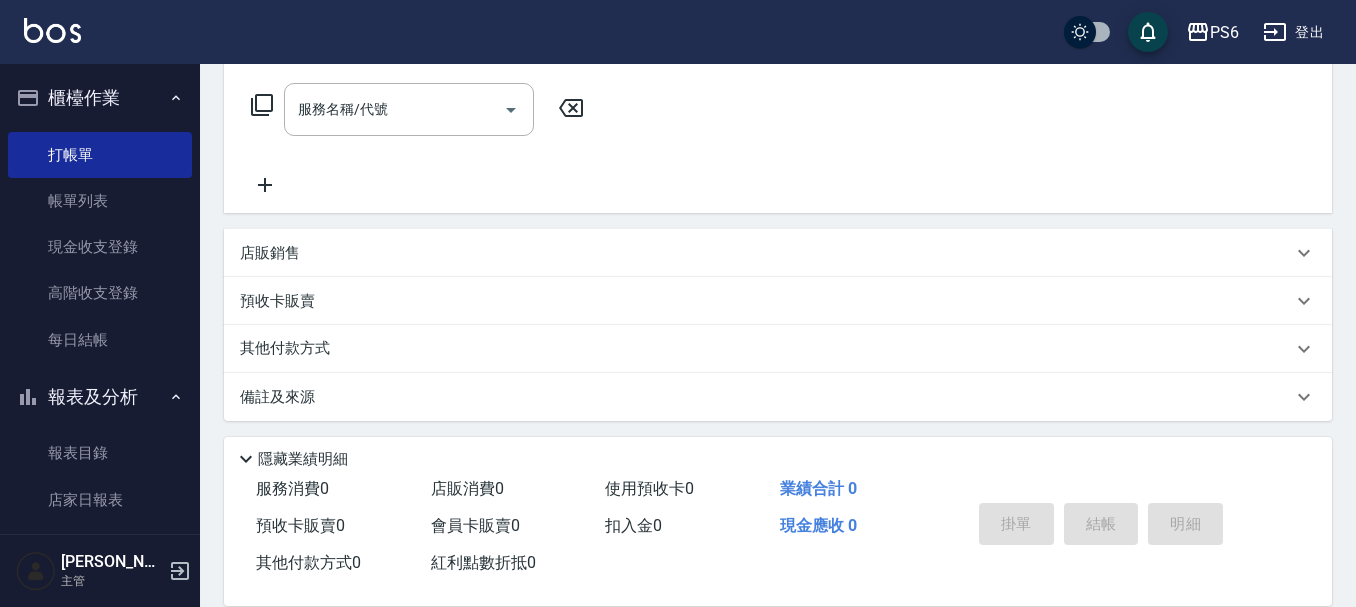 scroll, scrollTop: 323, scrollLeft: 0, axis: vertical 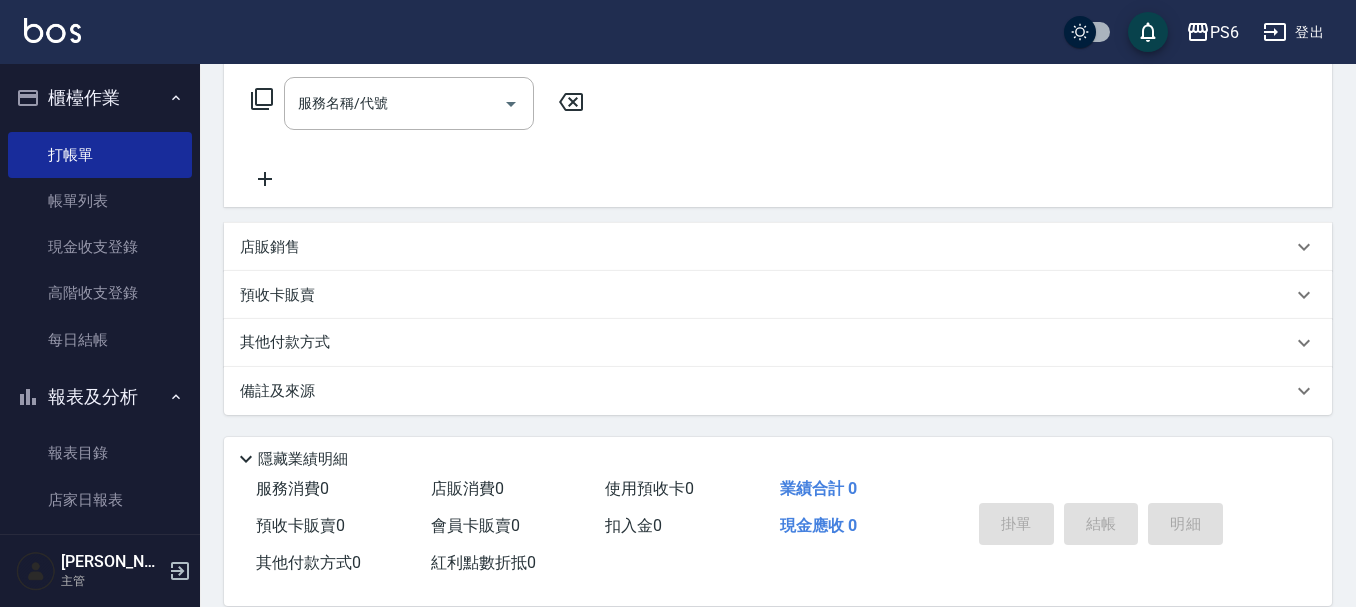 click on "店販銷售" at bounding box center [766, 247] 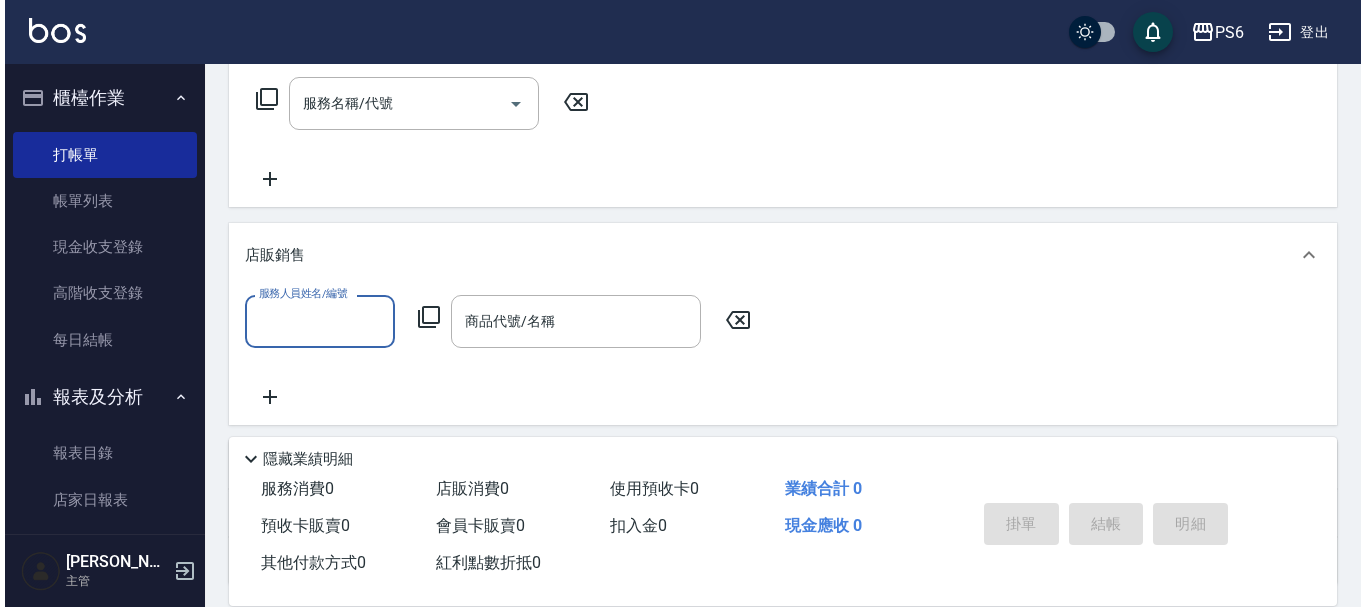 scroll, scrollTop: 0, scrollLeft: 0, axis: both 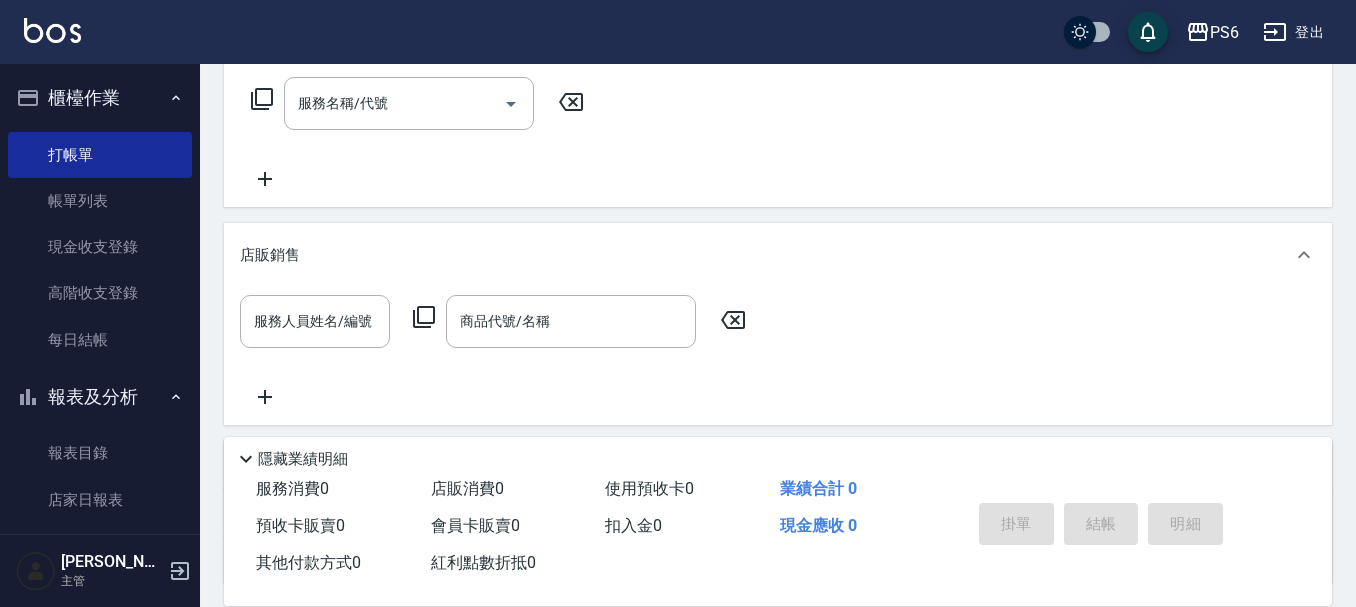 click 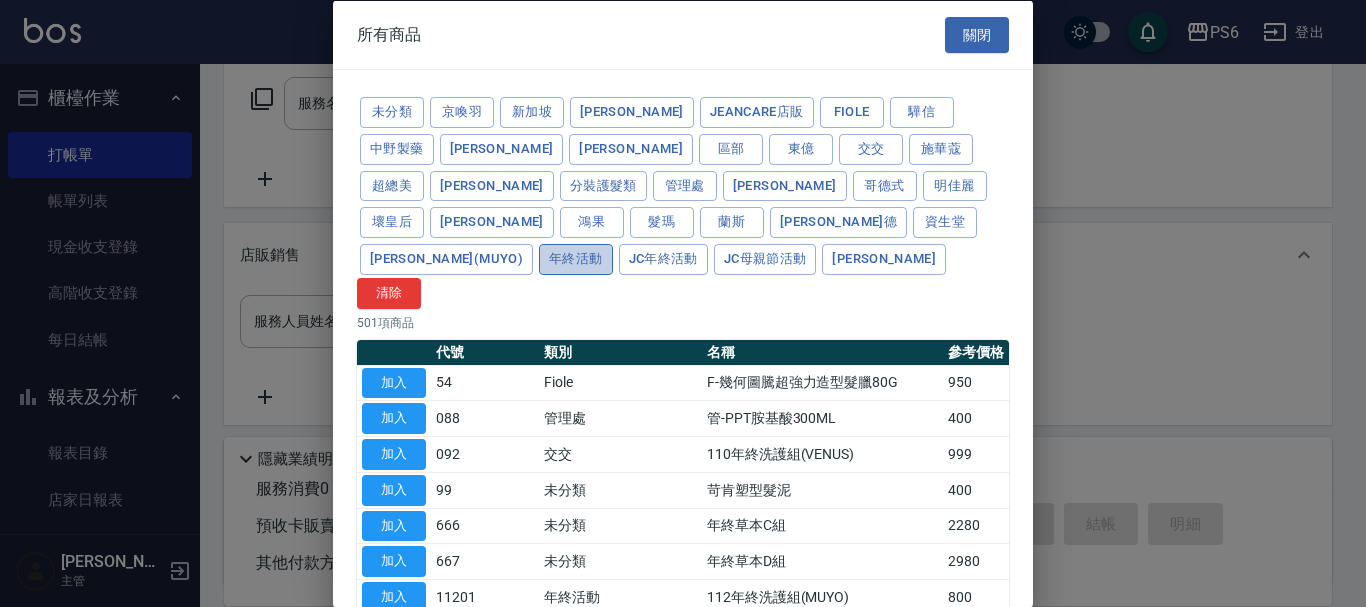 click on "年終活動" at bounding box center [576, 259] 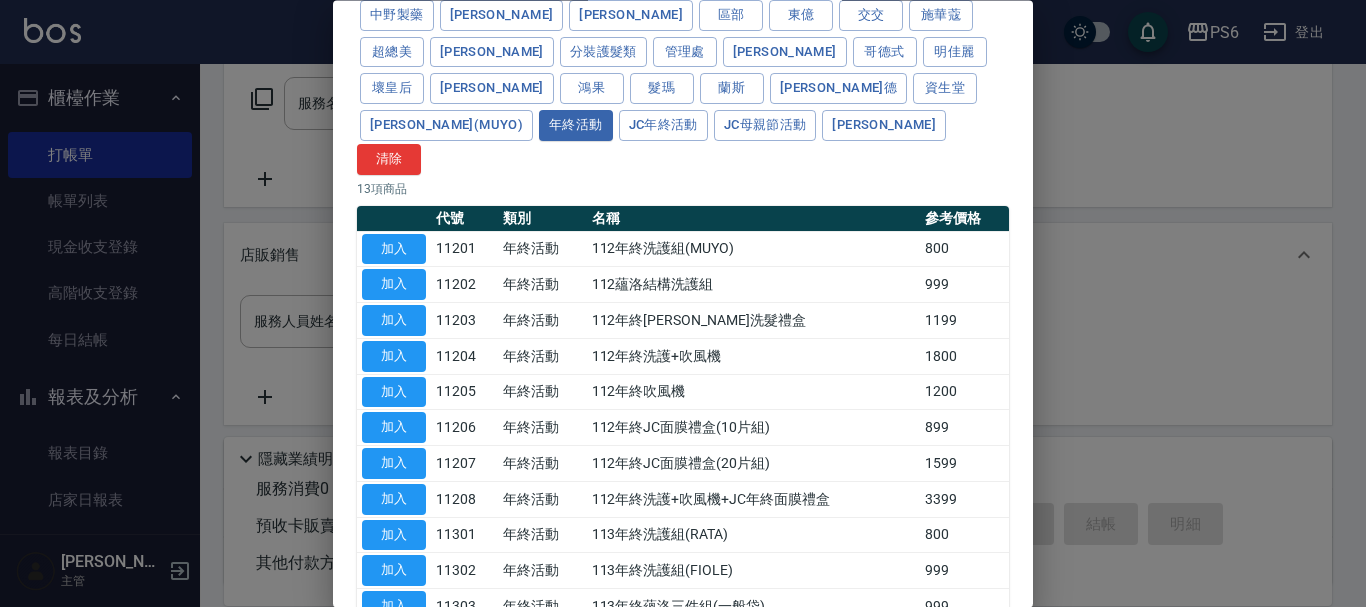 scroll, scrollTop: 100, scrollLeft: 0, axis: vertical 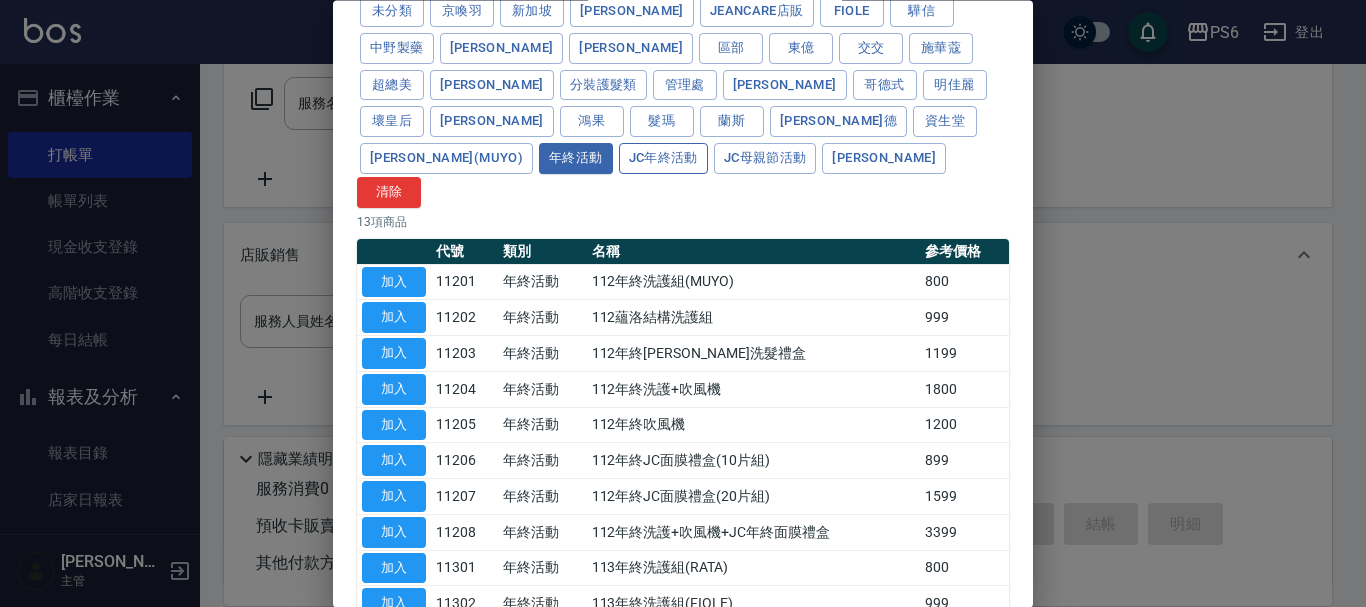 click on "JC年終活動" at bounding box center (663, 159) 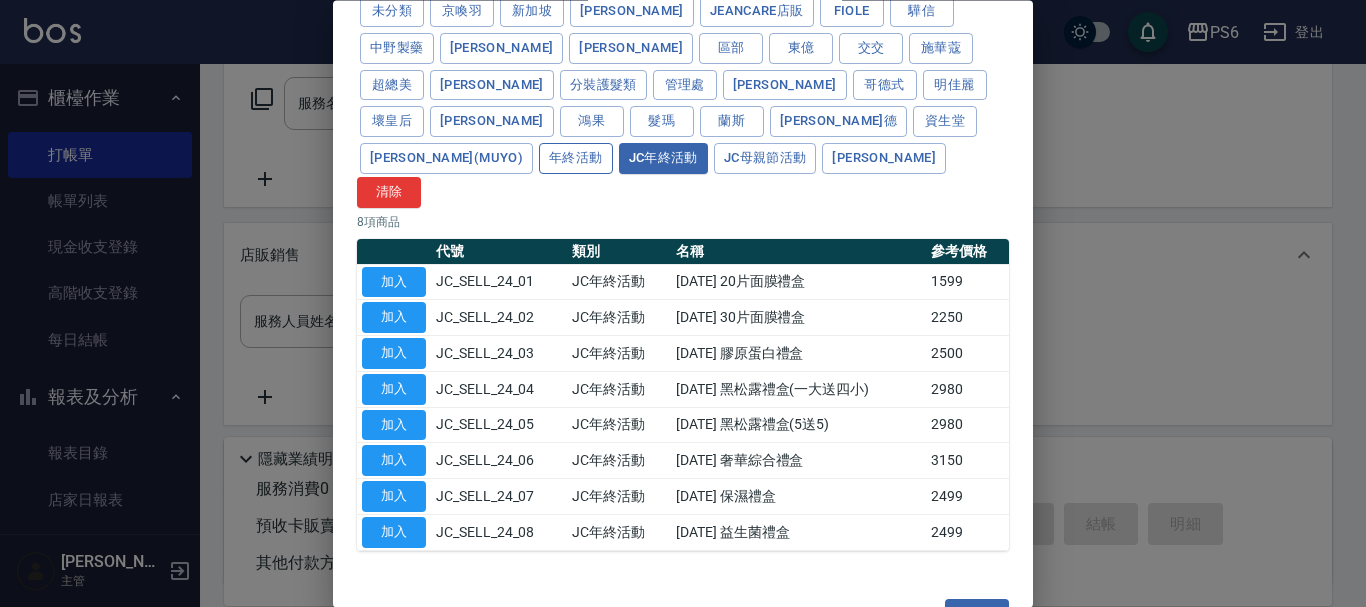 click on "年終活動" at bounding box center [576, 159] 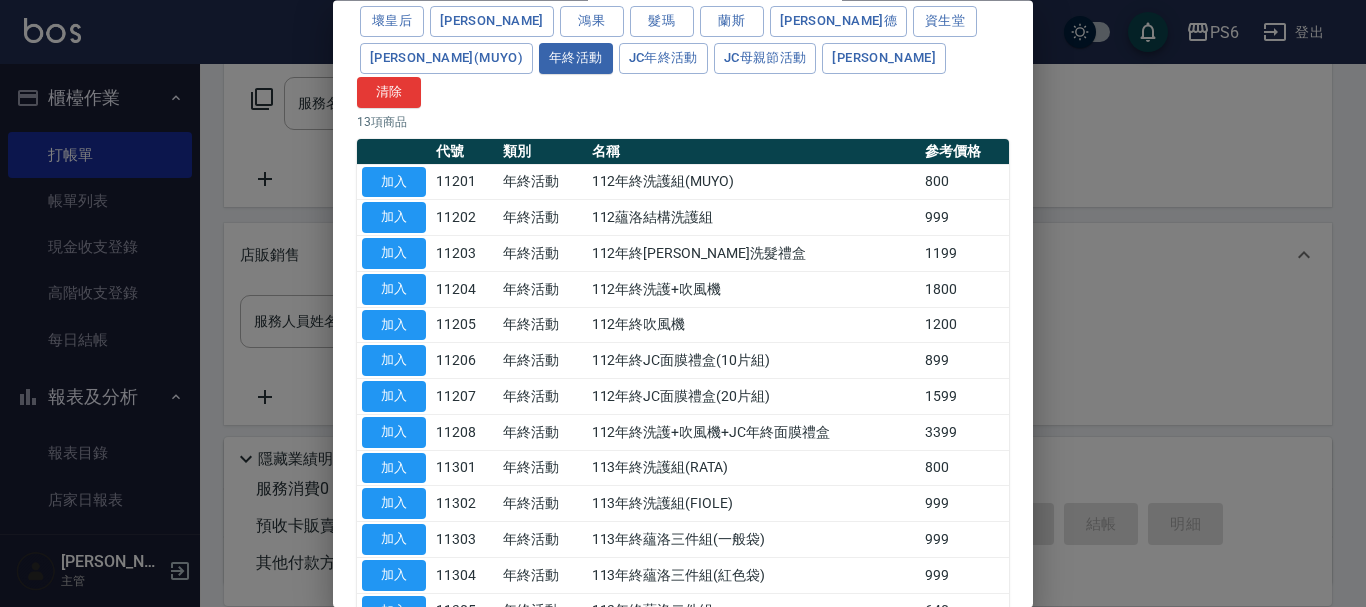 scroll, scrollTop: 300, scrollLeft: 0, axis: vertical 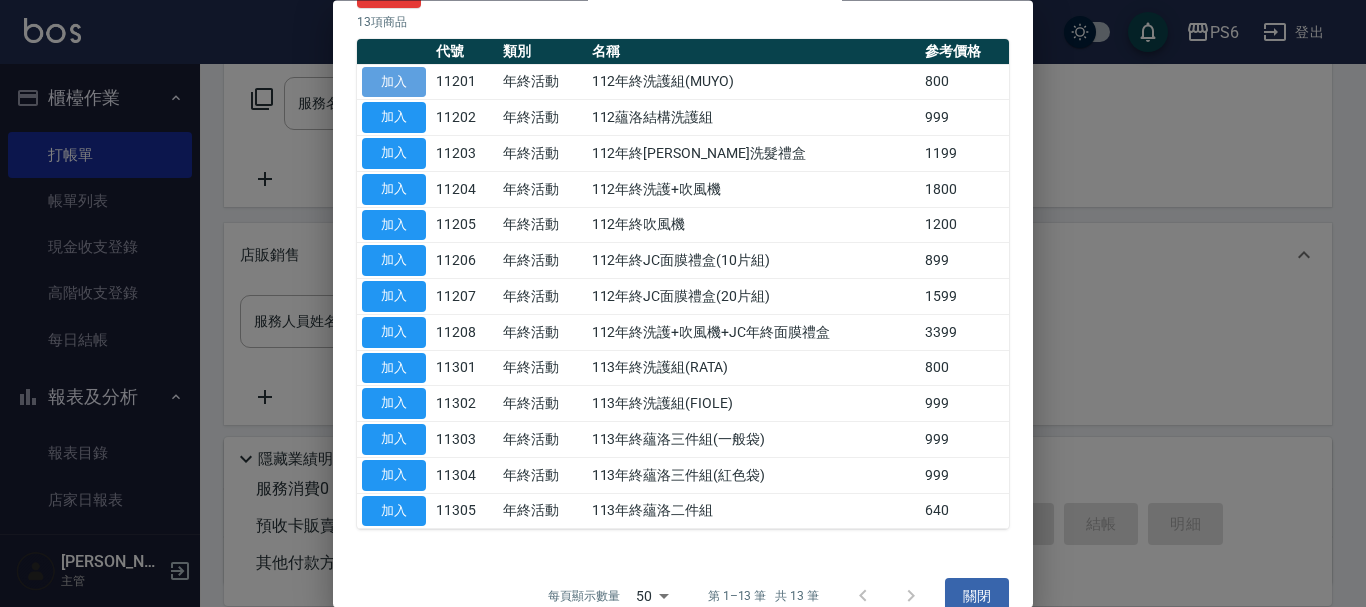 click on "加入" at bounding box center (394, 82) 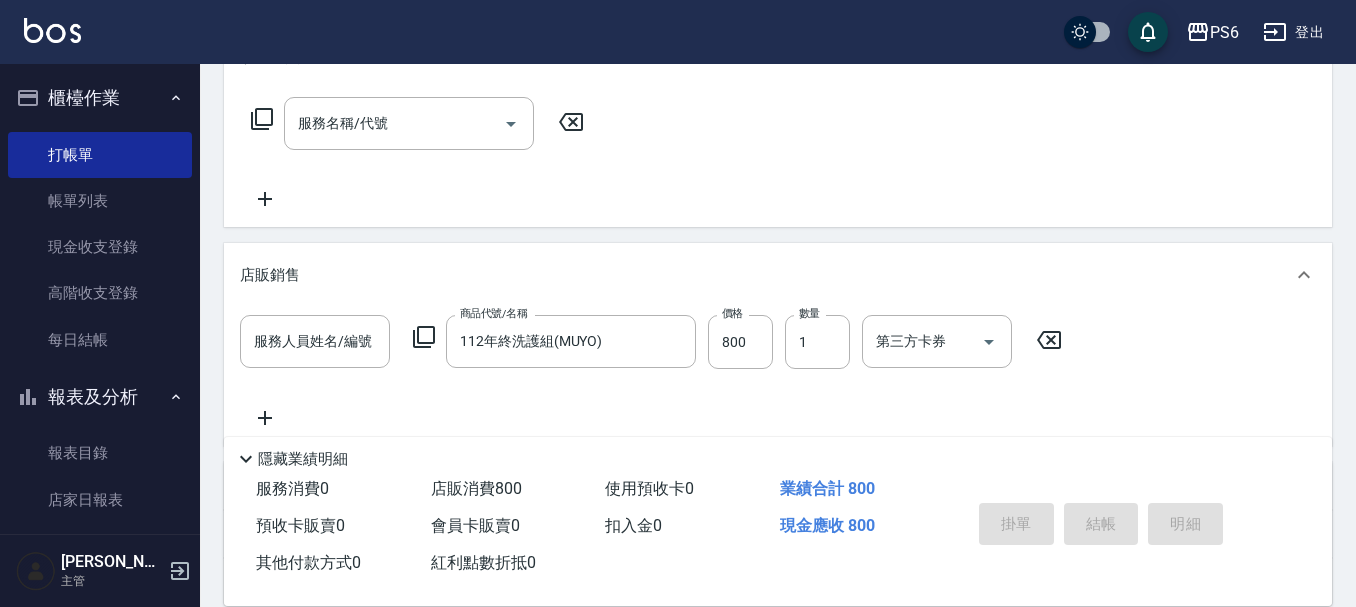 scroll, scrollTop: 400, scrollLeft: 0, axis: vertical 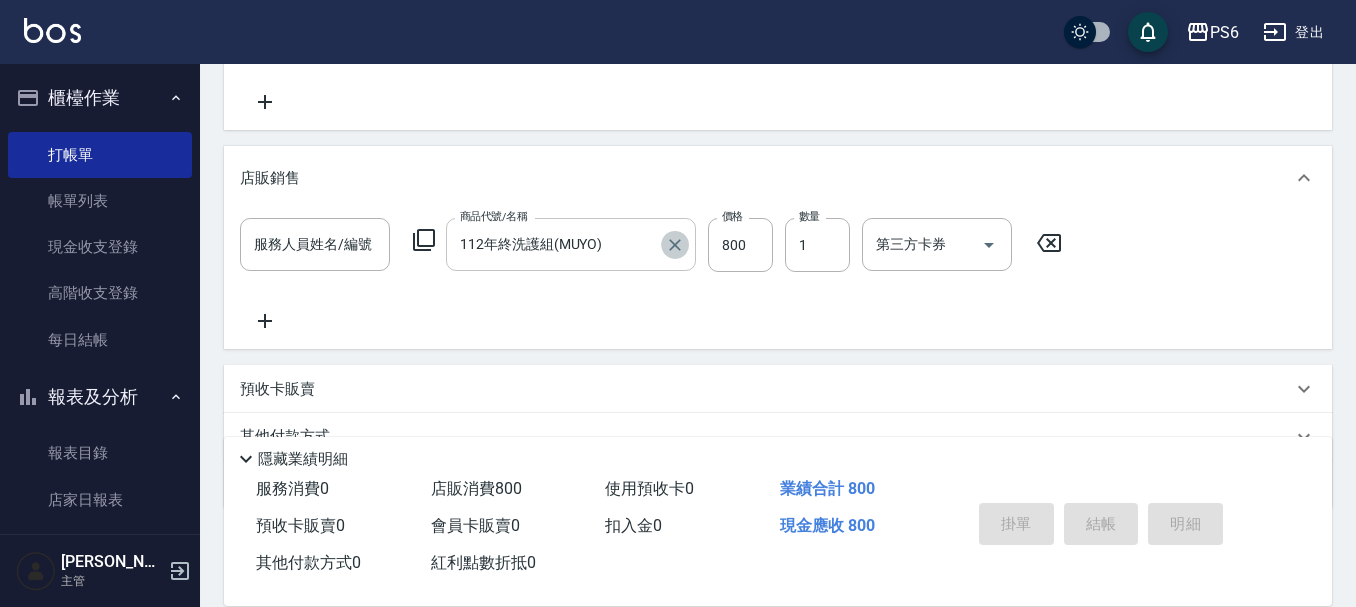 click at bounding box center (675, 245) 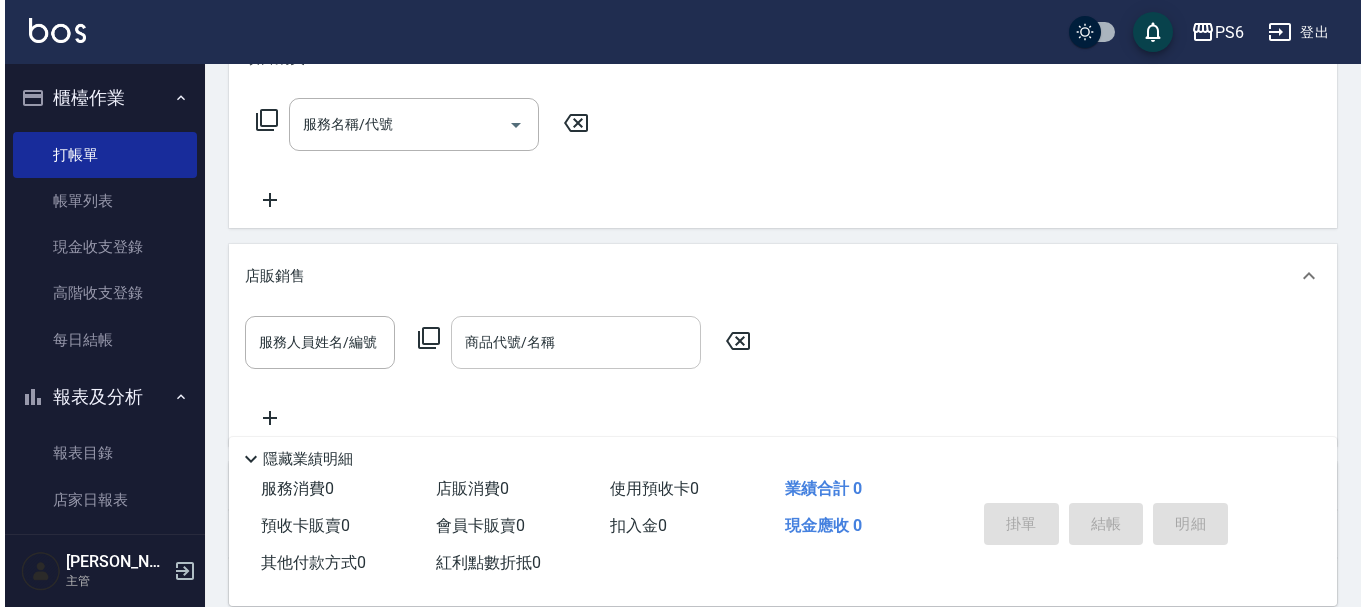 scroll, scrollTop: 400, scrollLeft: 0, axis: vertical 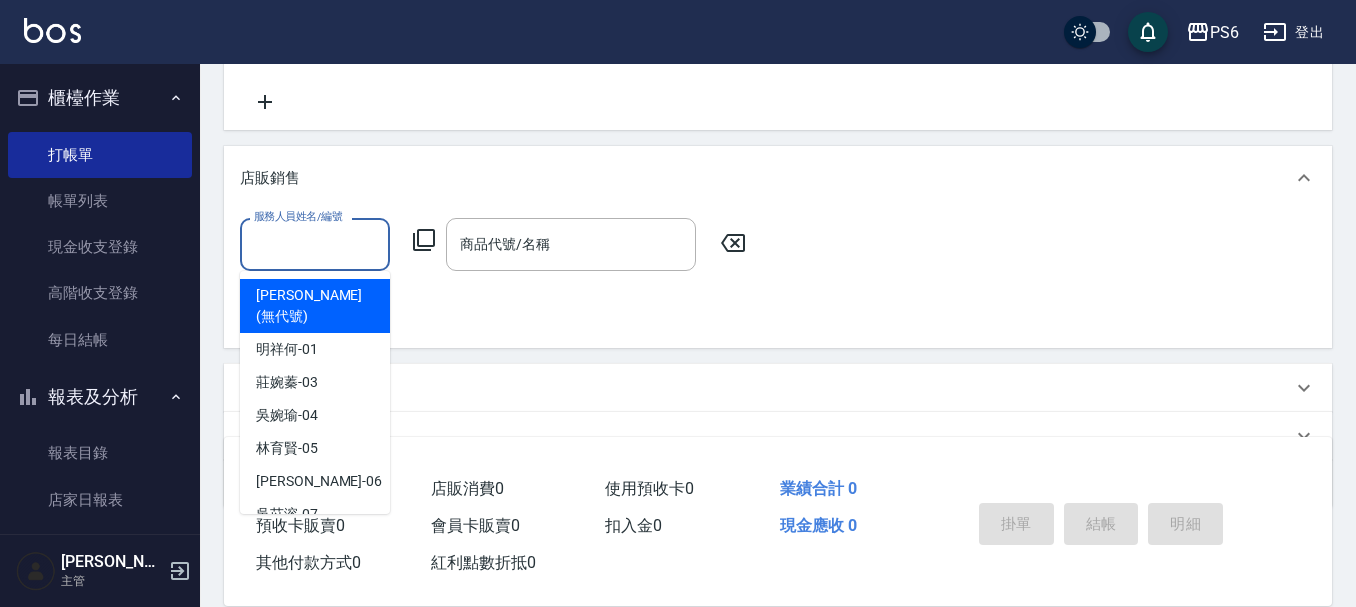 click on "服務人員姓名/編號" at bounding box center (315, 244) 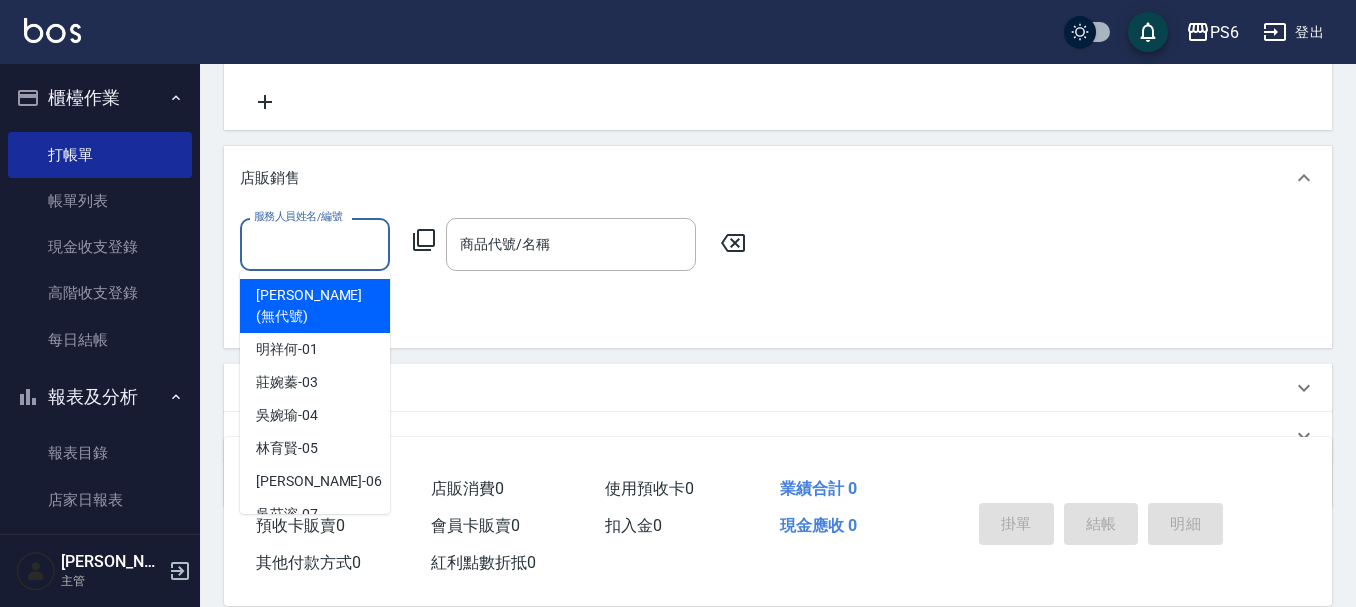 click 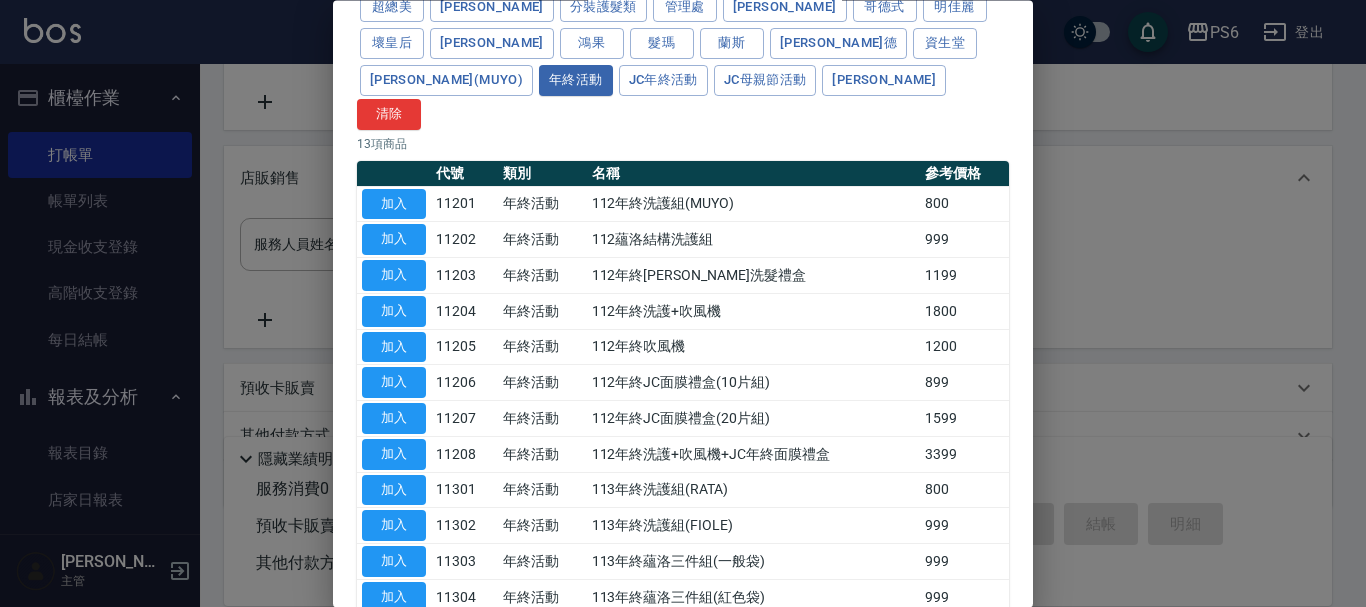 scroll, scrollTop: 200, scrollLeft: 0, axis: vertical 